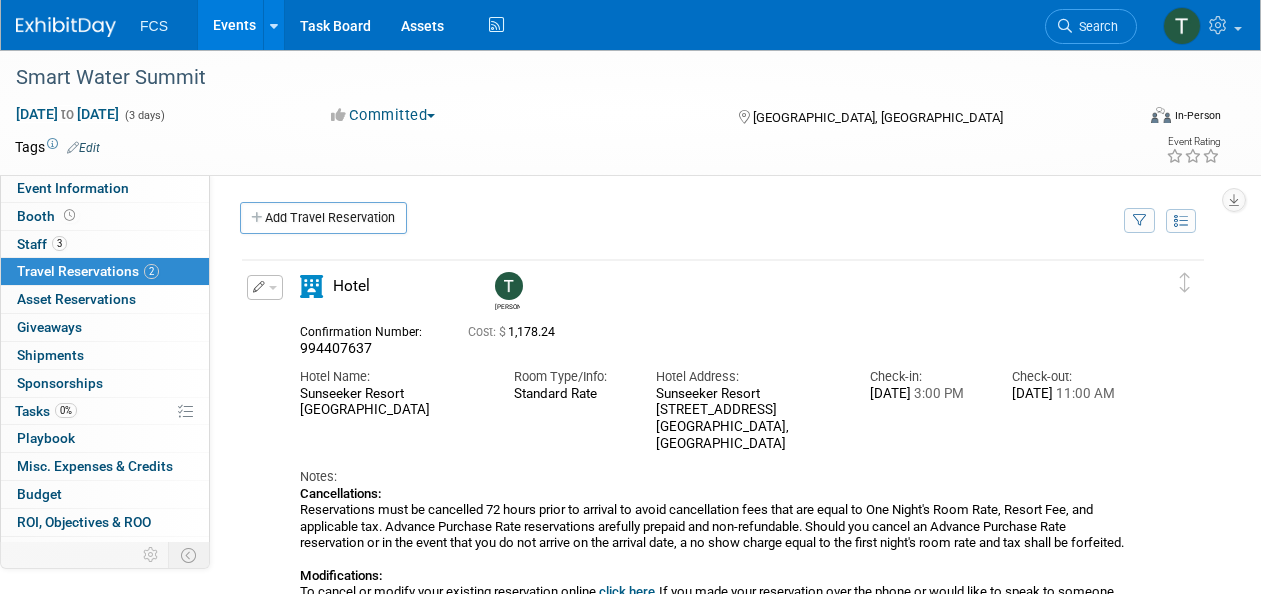 scroll, scrollTop: 0, scrollLeft: 0, axis: both 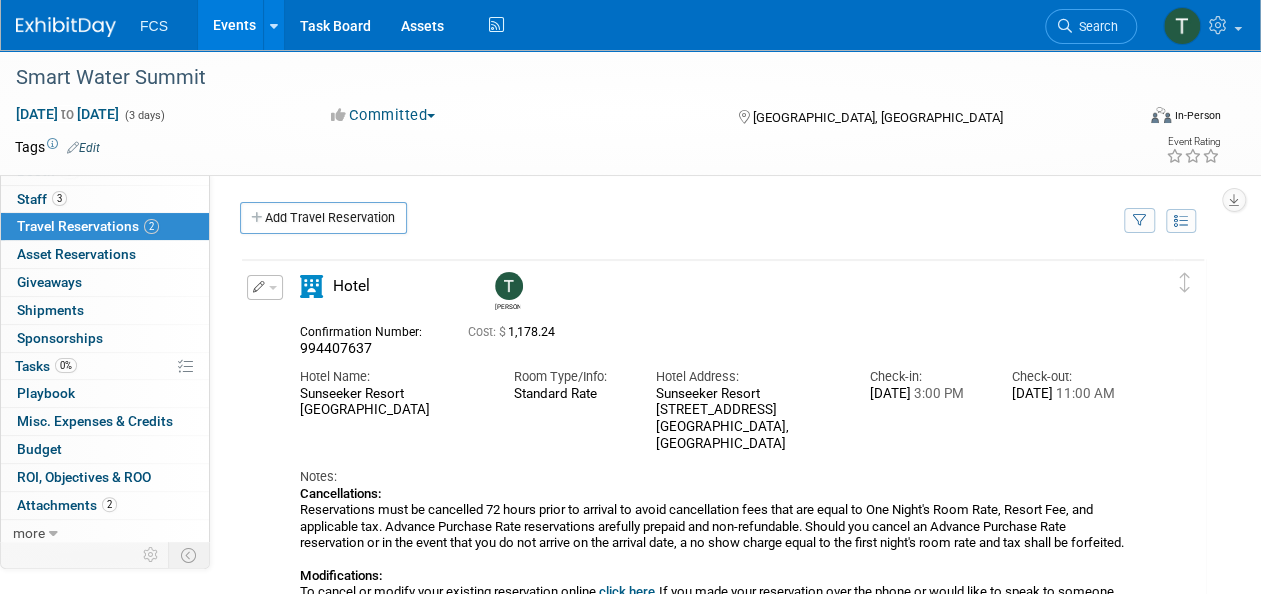 click on "Events" at bounding box center (234, 25) 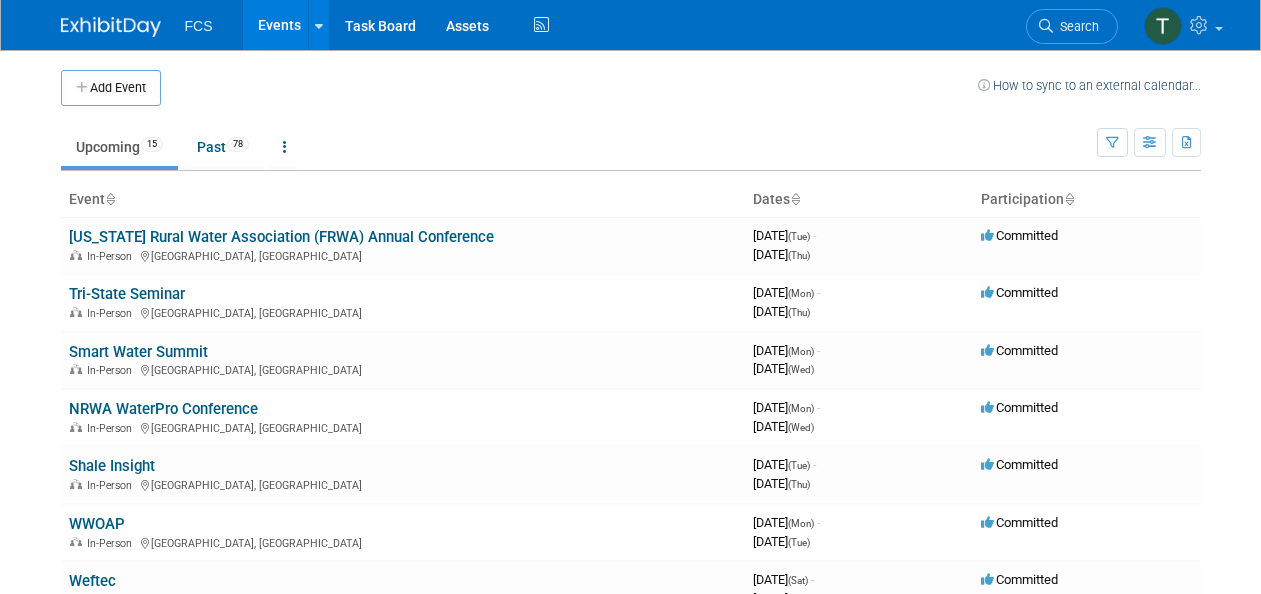 scroll, scrollTop: 0, scrollLeft: 0, axis: both 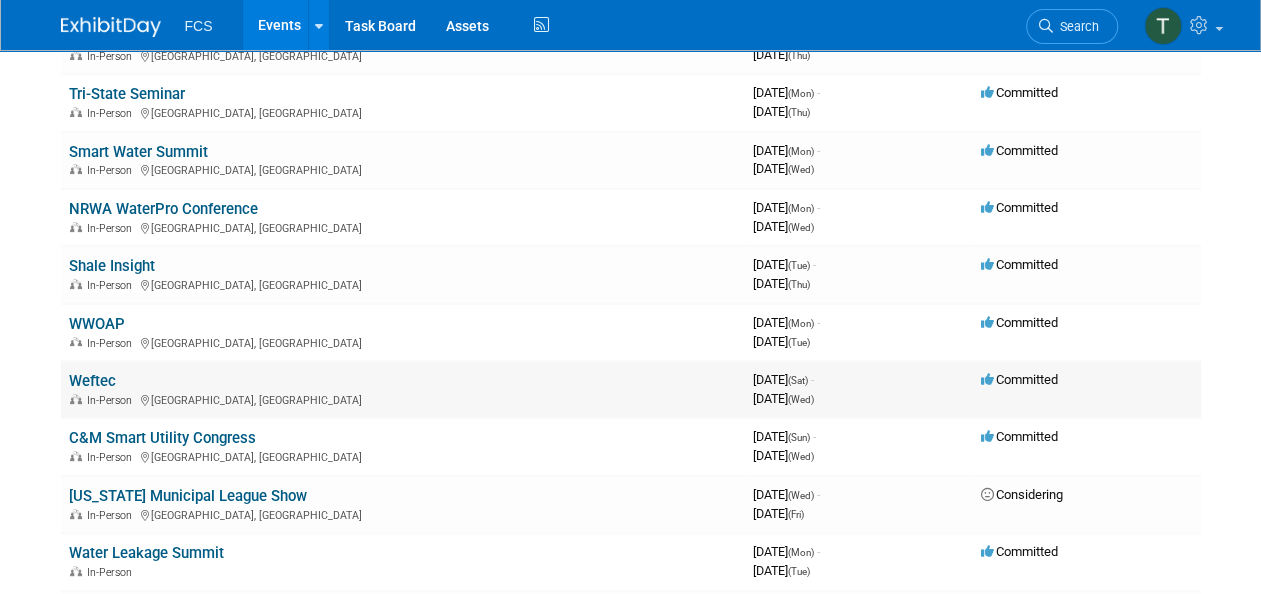 click on "Weftec" at bounding box center (92, 381) 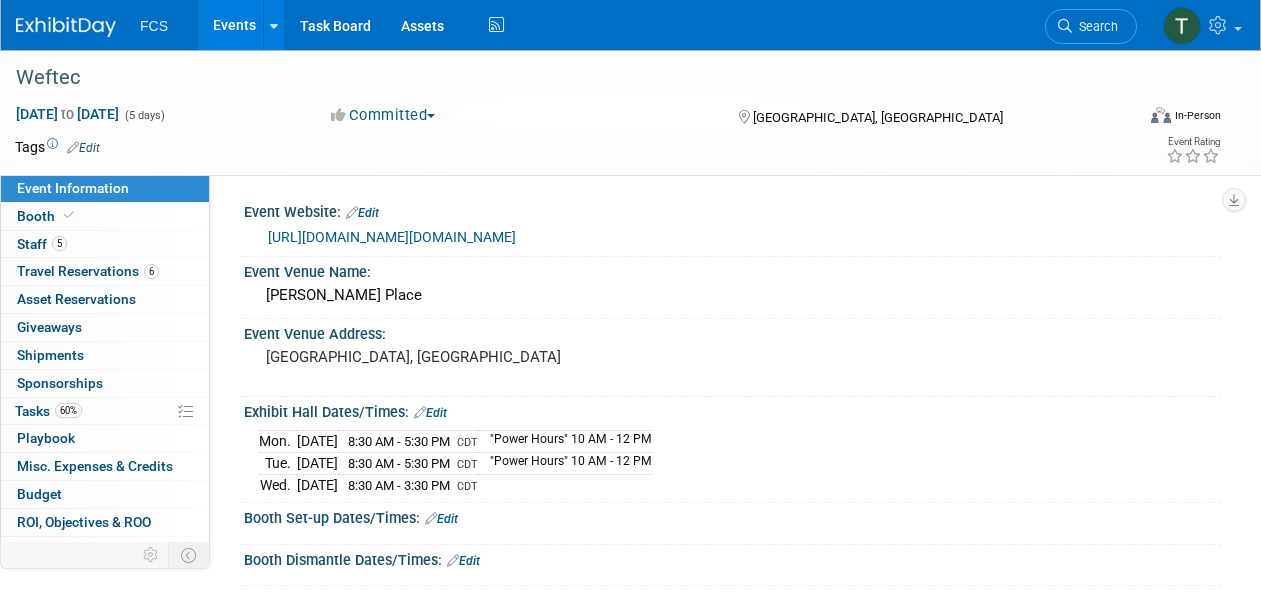 scroll, scrollTop: 0, scrollLeft: 0, axis: both 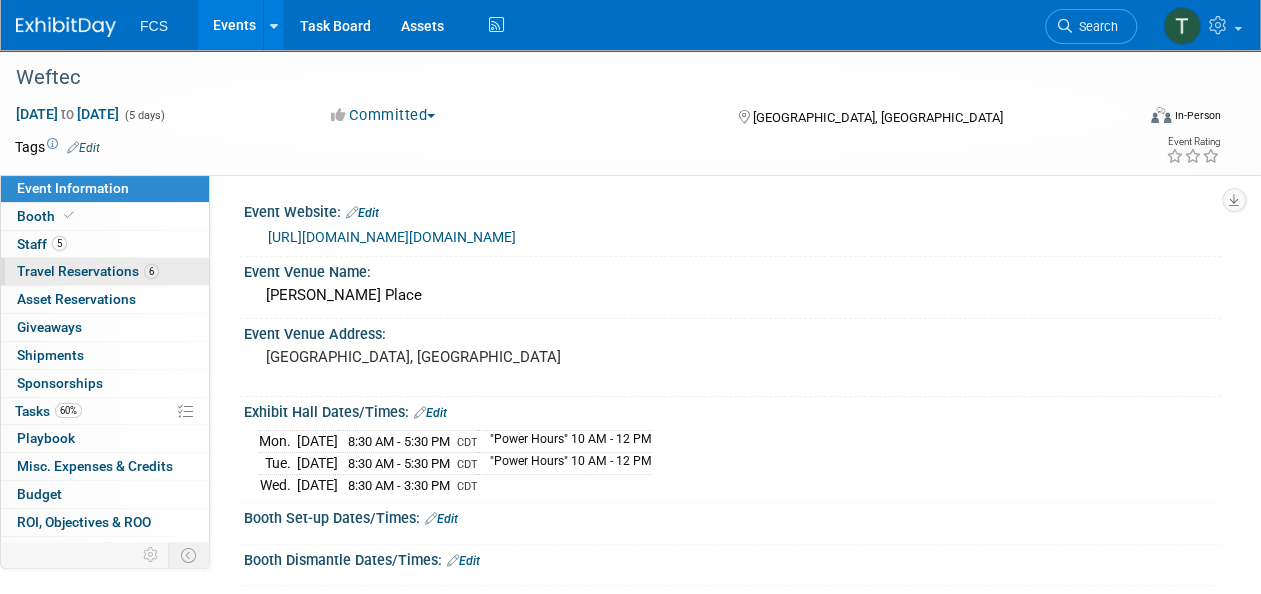 click on "Travel Reservations 6" at bounding box center [88, 271] 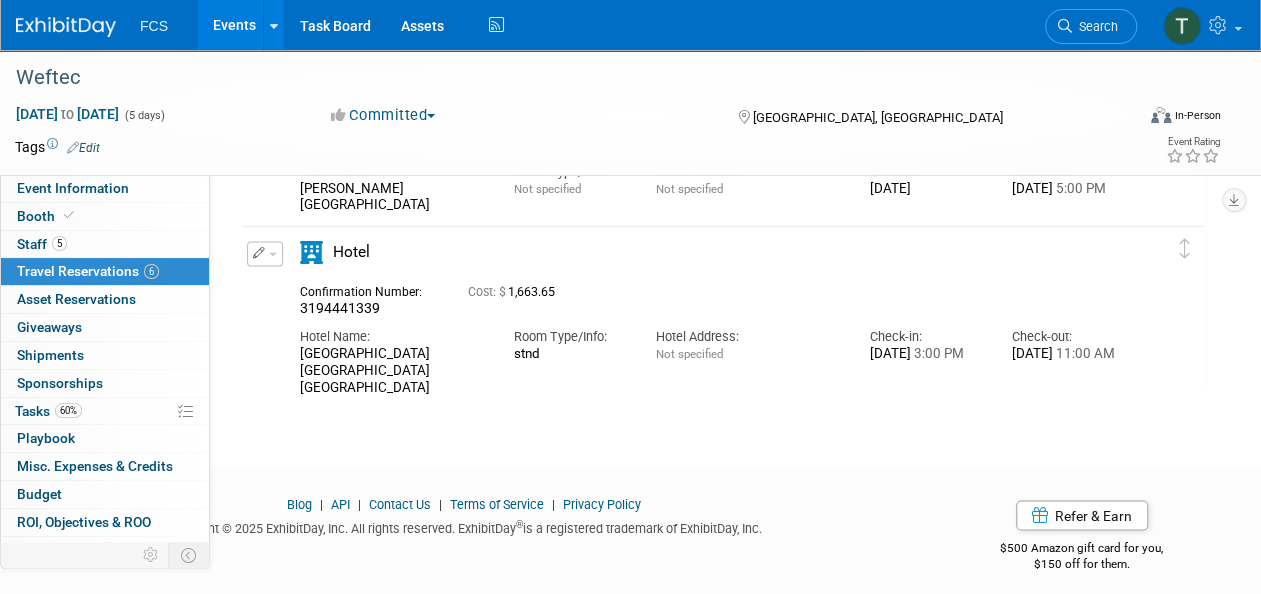 scroll, scrollTop: 1385, scrollLeft: 0, axis: vertical 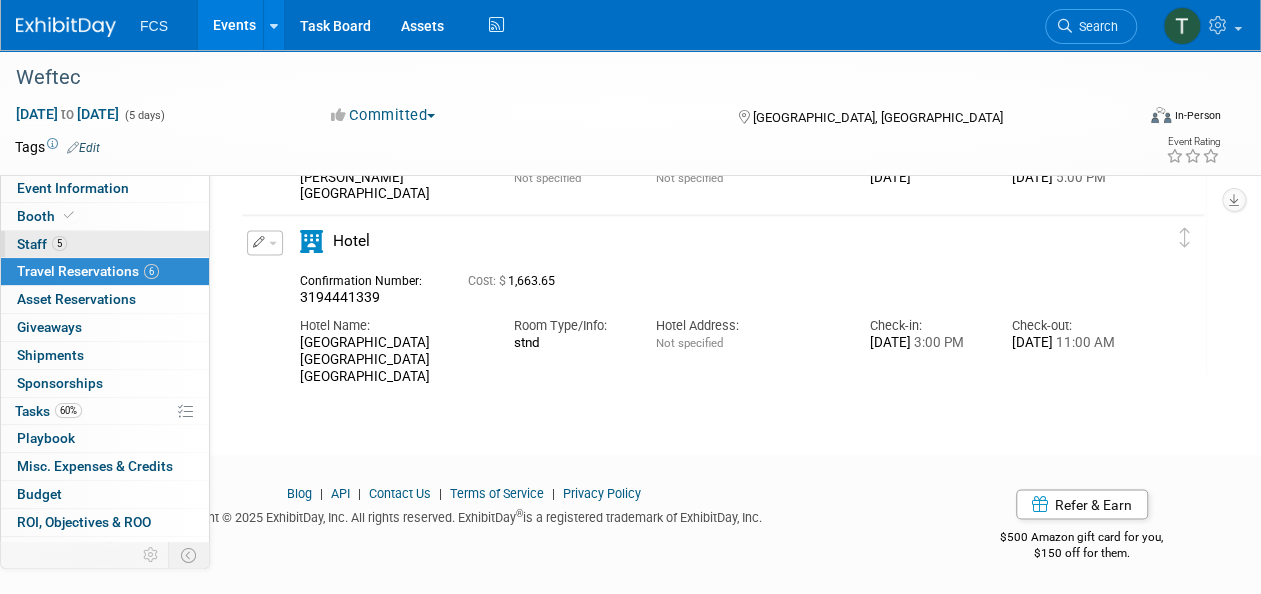 click on "Staff 5" at bounding box center [42, 244] 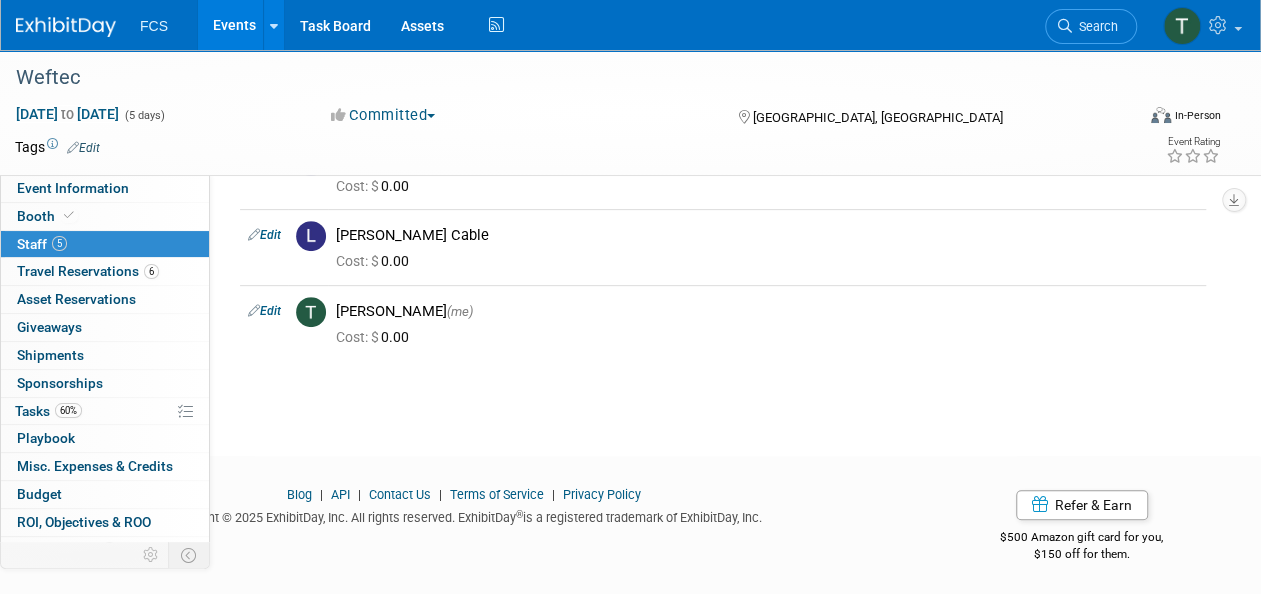 scroll, scrollTop: 0, scrollLeft: 0, axis: both 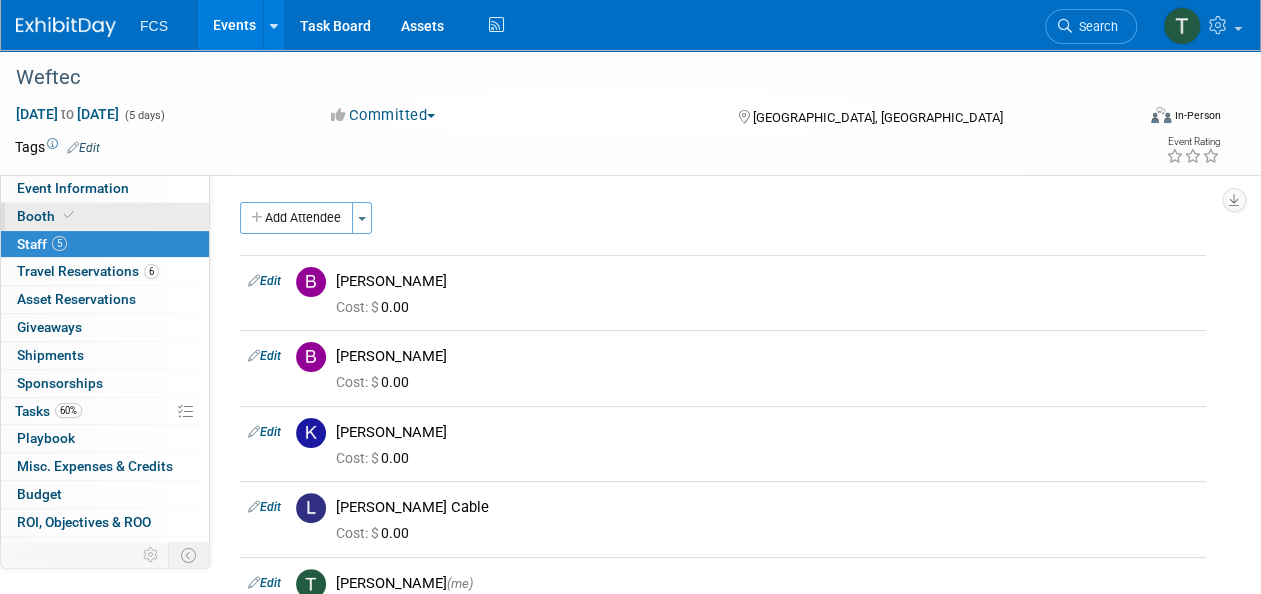 click on "Booth" at bounding box center [47, 216] 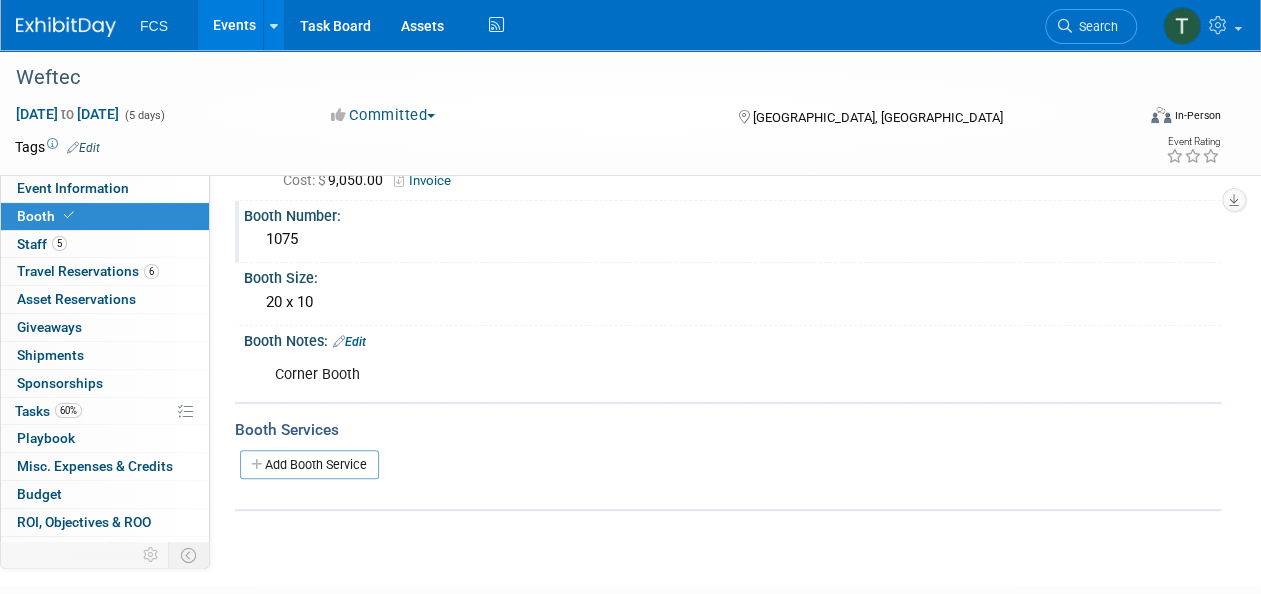 scroll, scrollTop: 0, scrollLeft: 0, axis: both 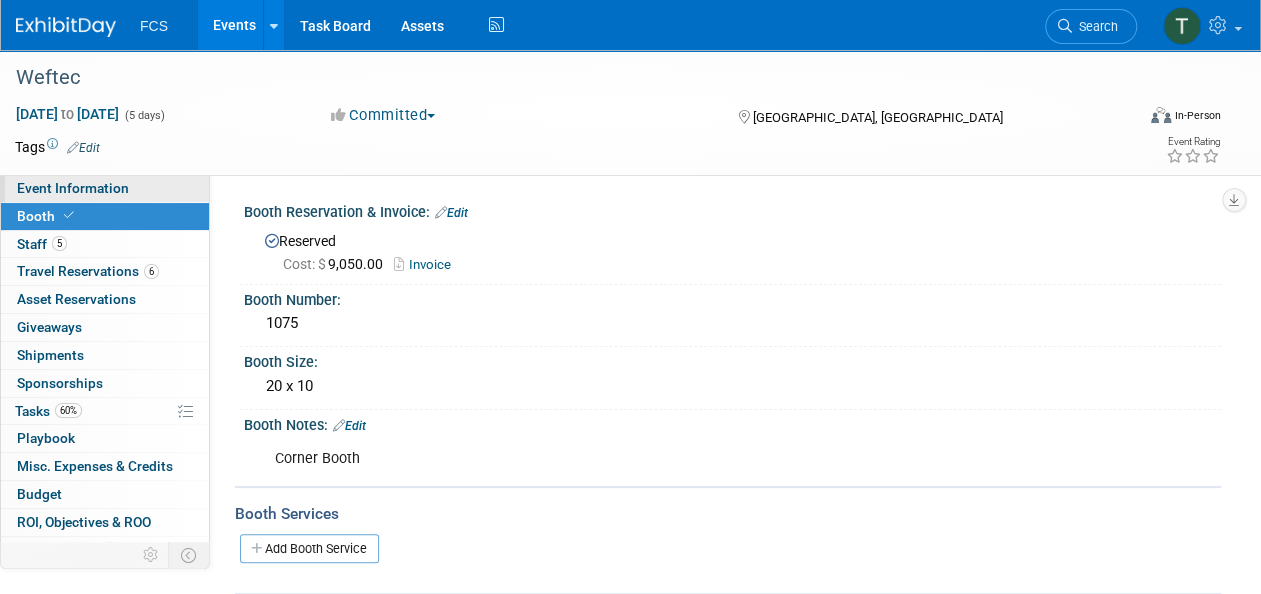 click on "Event Information" at bounding box center (73, 188) 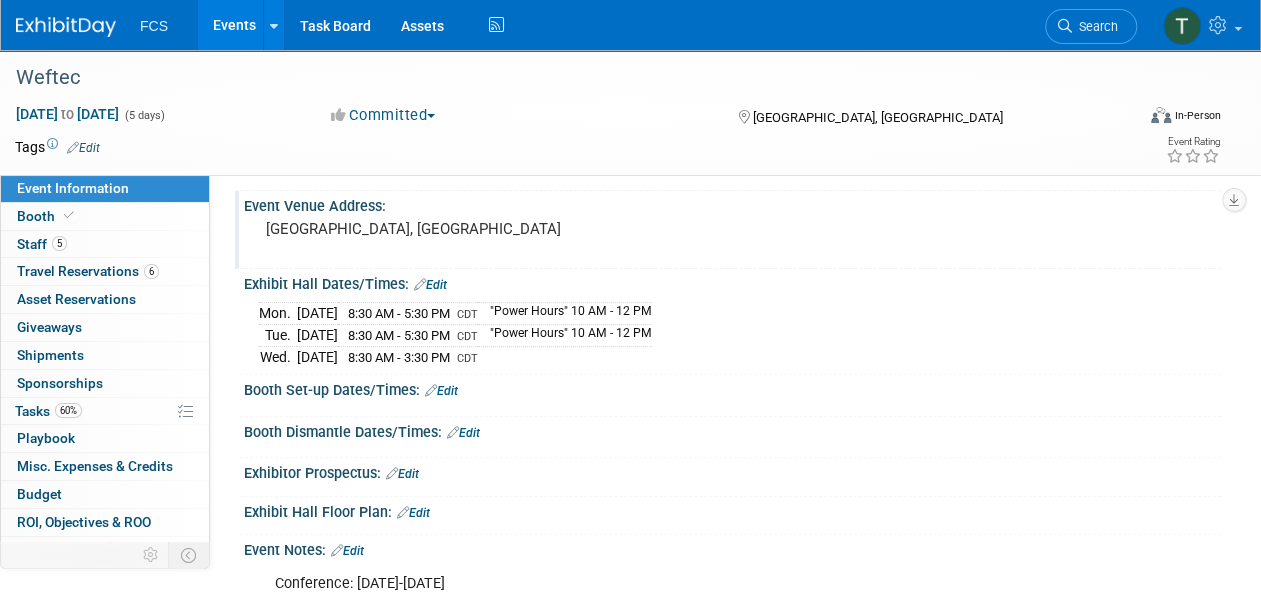 scroll, scrollTop: 200, scrollLeft: 0, axis: vertical 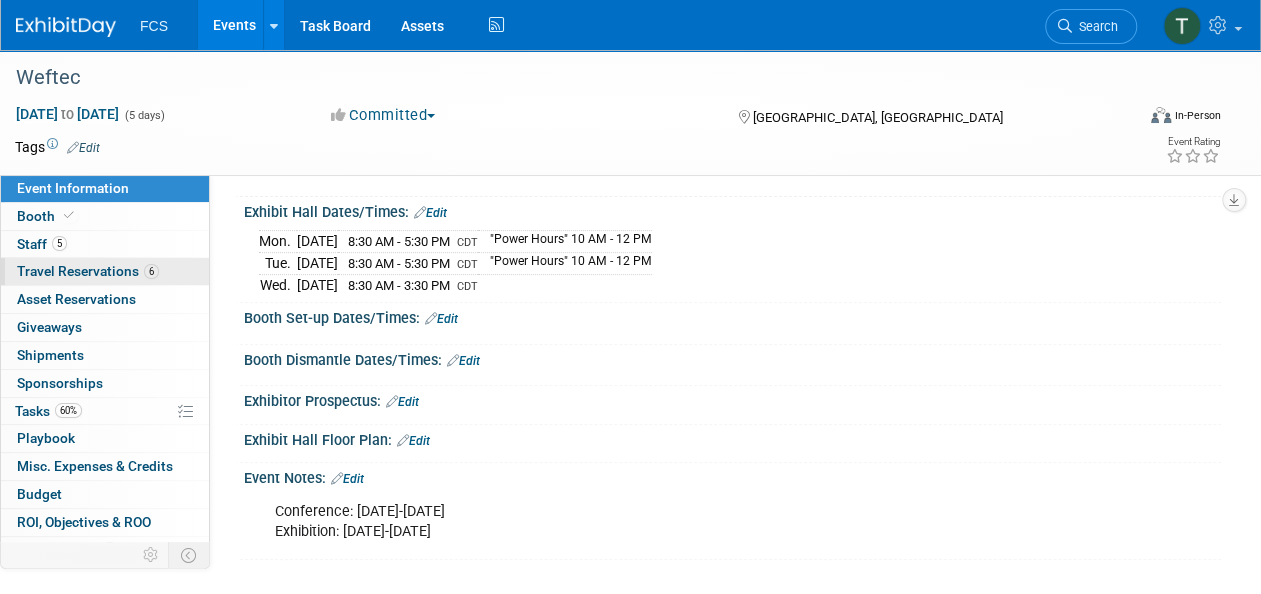 click on "Travel Reservations 6" at bounding box center [88, 271] 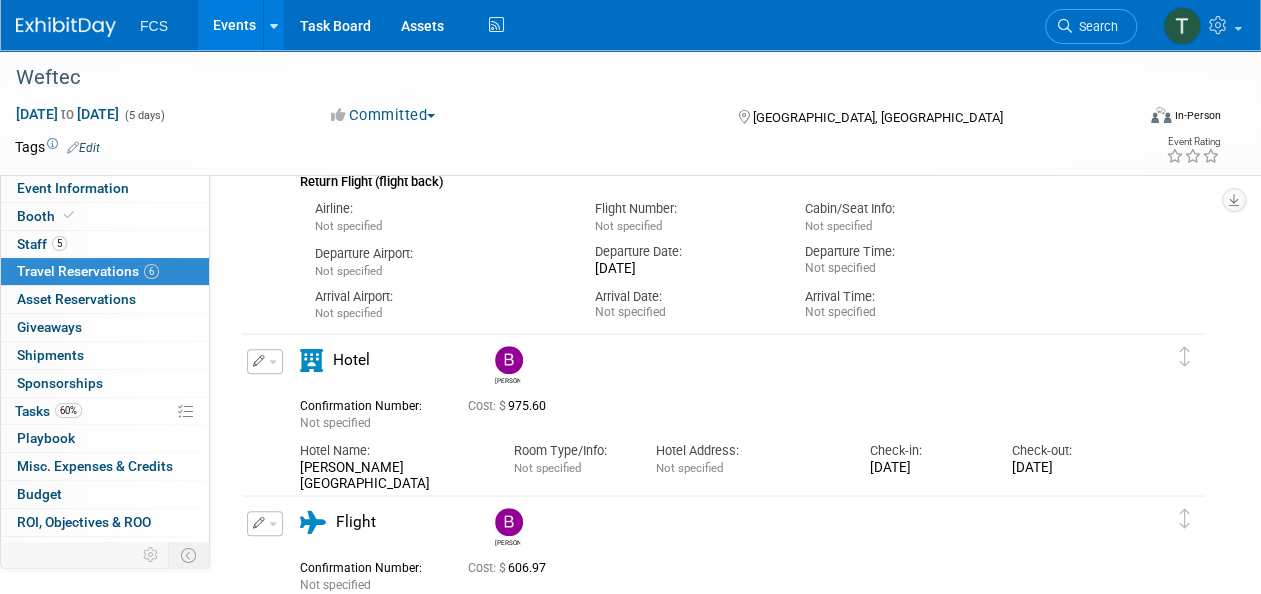 scroll, scrollTop: 0, scrollLeft: 0, axis: both 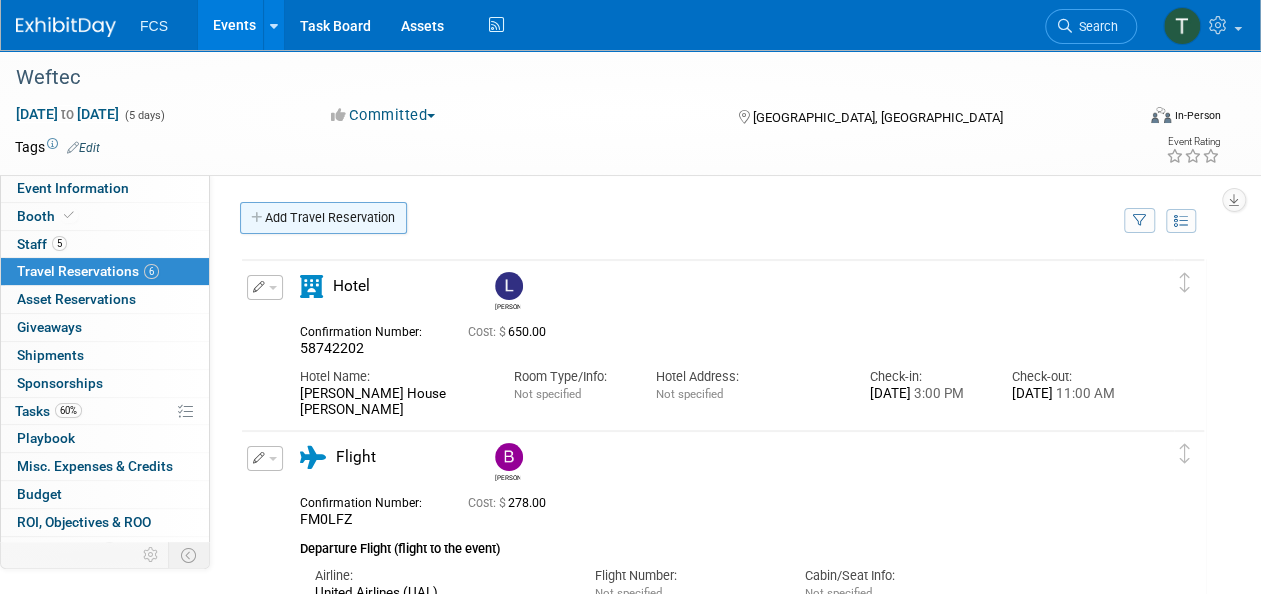 click on "Add Travel Reservation" at bounding box center [323, 218] 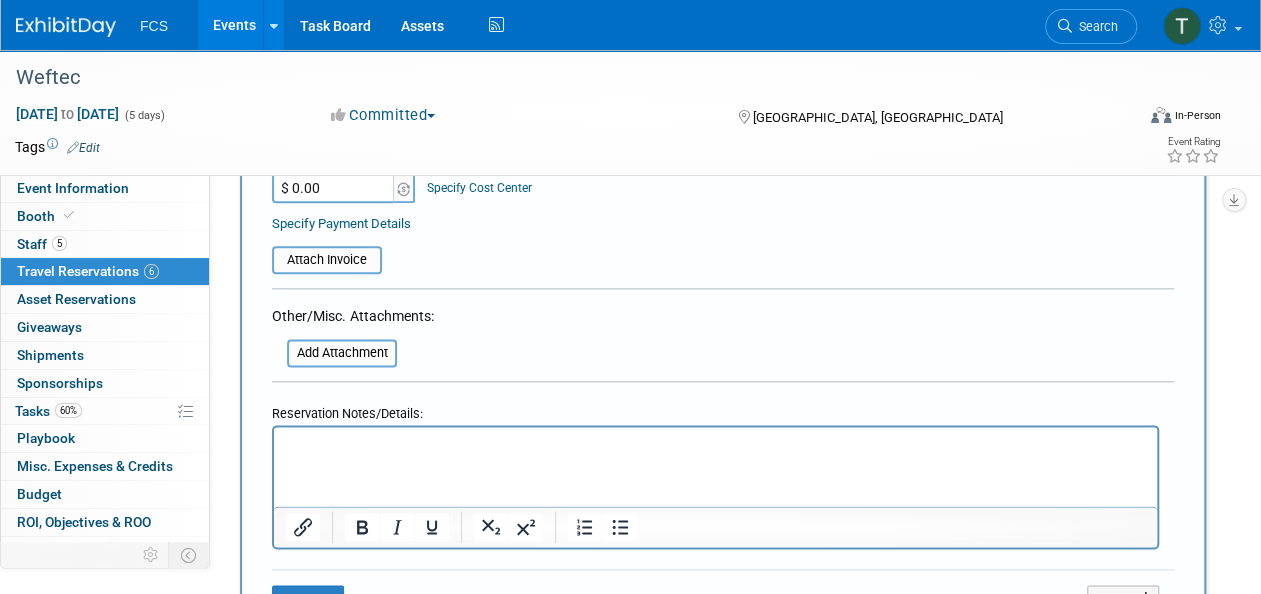 scroll, scrollTop: 900, scrollLeft: 0, axis: vertical 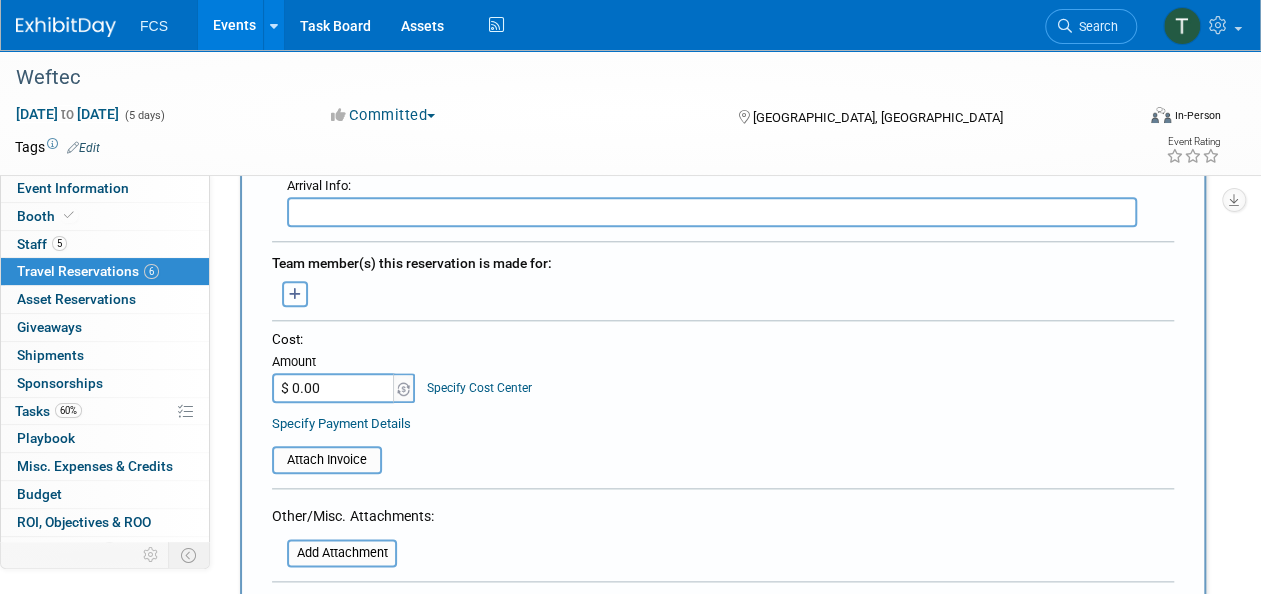 click at bounding box center (295, 294) 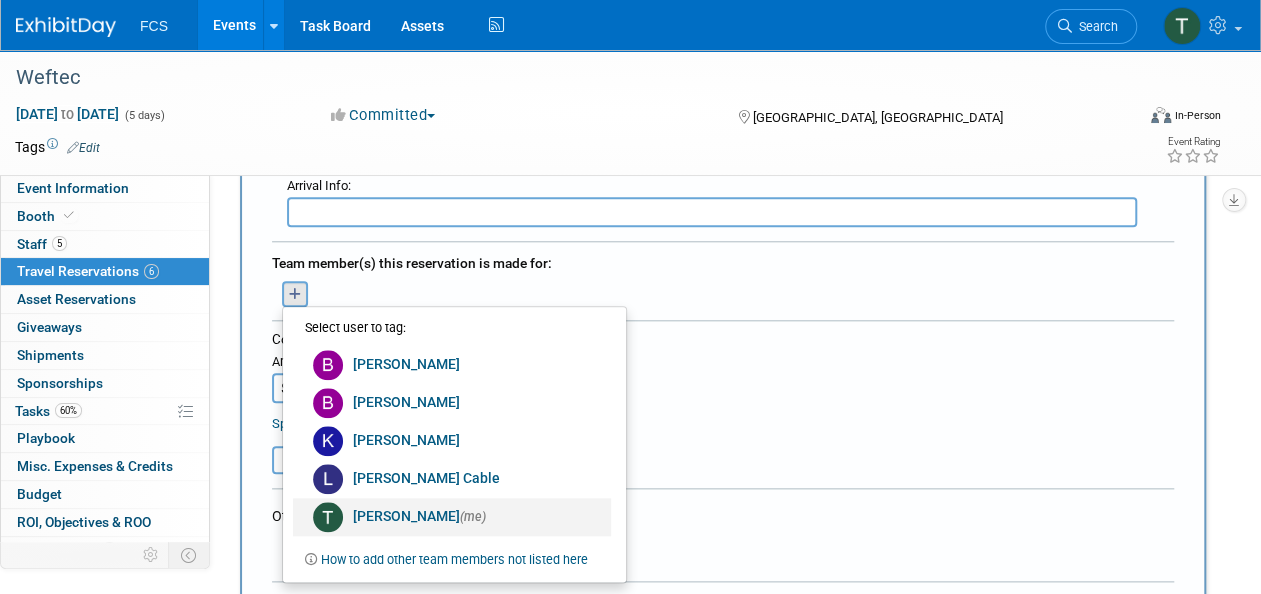 click on "Tommy Raye
(me)" at bounding box center [452, 517] 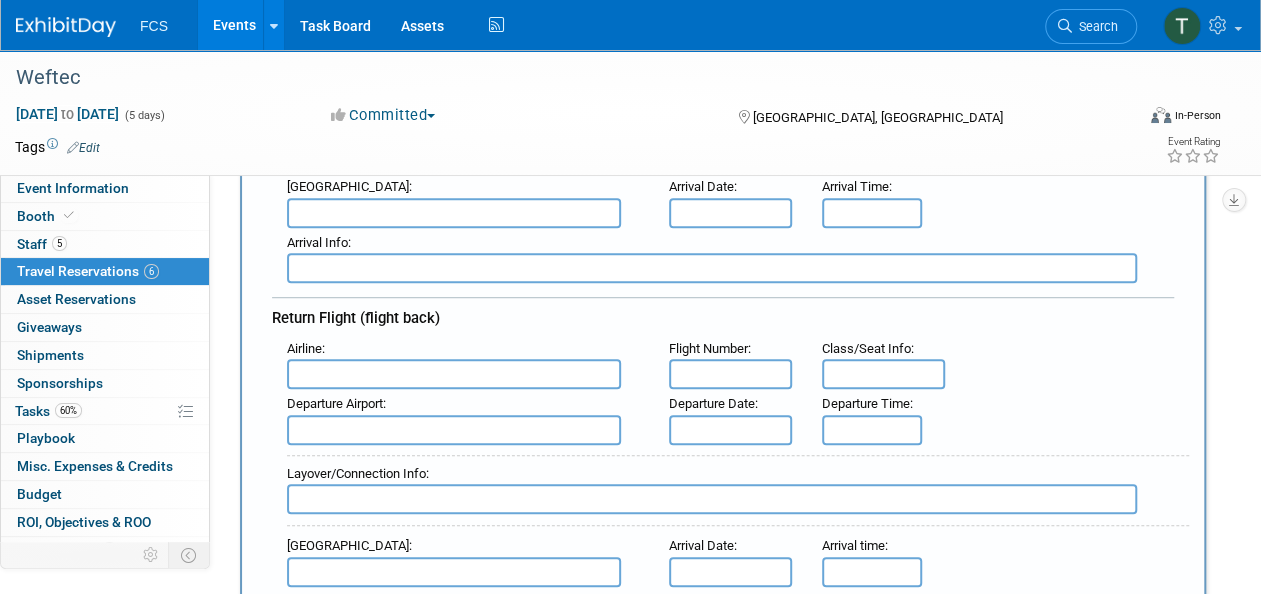 scroll, scrollTop: 0, scrollLeft: 0, axis: both 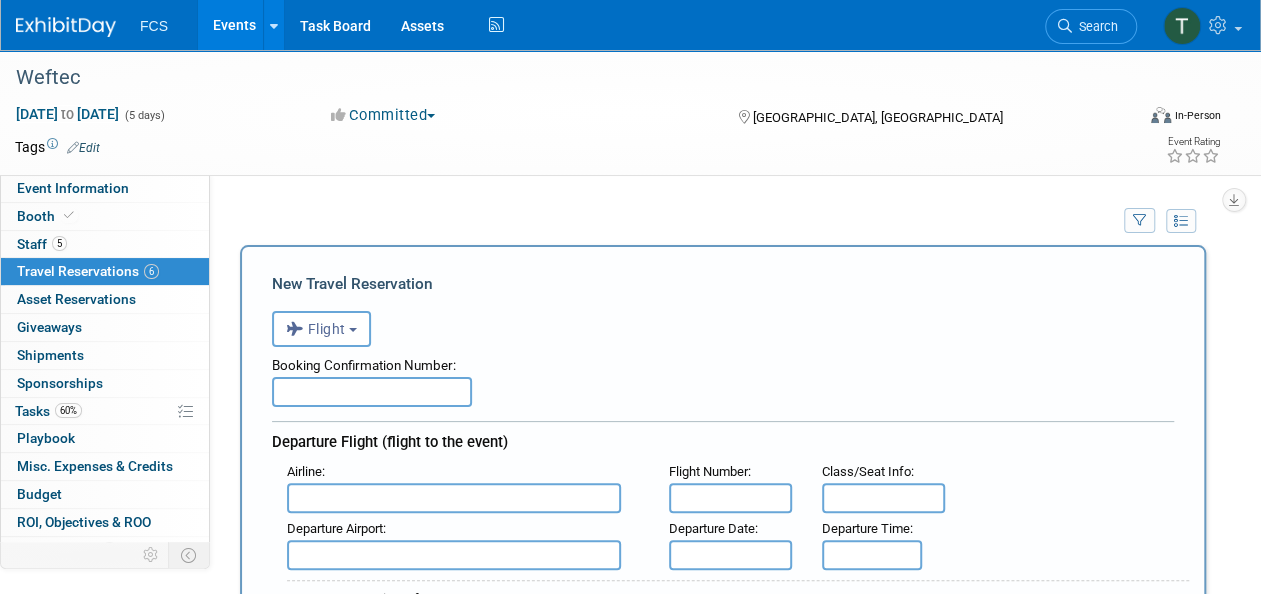 click at bounding box center [372, 392] 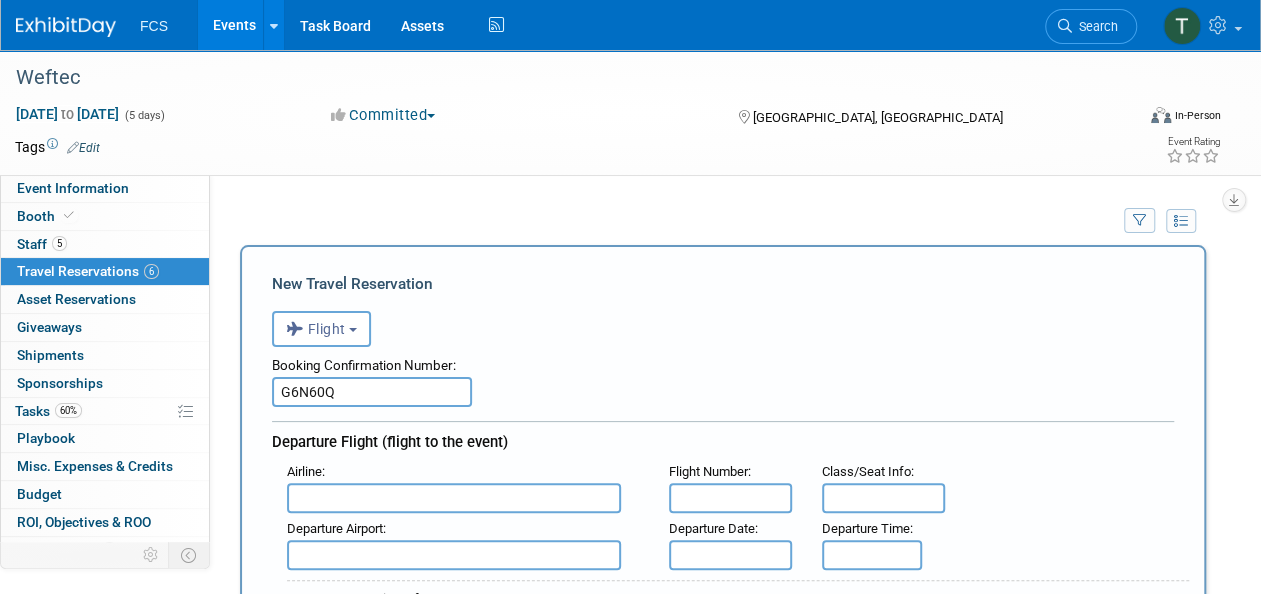 type on "G6N60Q" 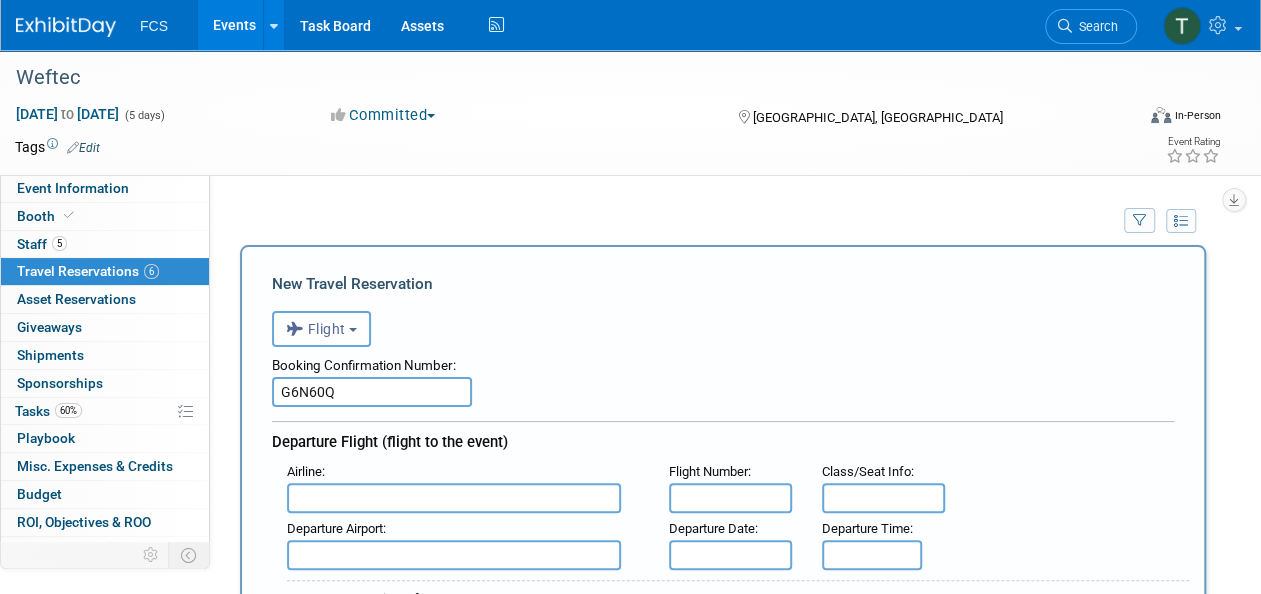 click at bounding box center (454, 498) 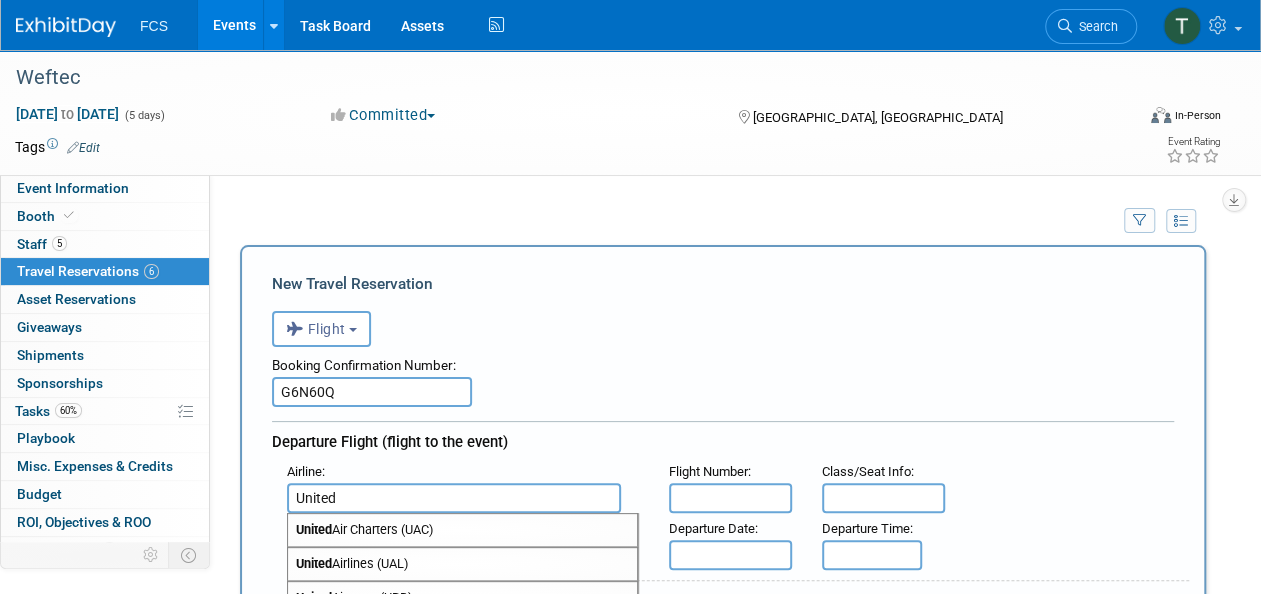 click on "United  Airlines (UAL)" at bounding box center [462, 564] 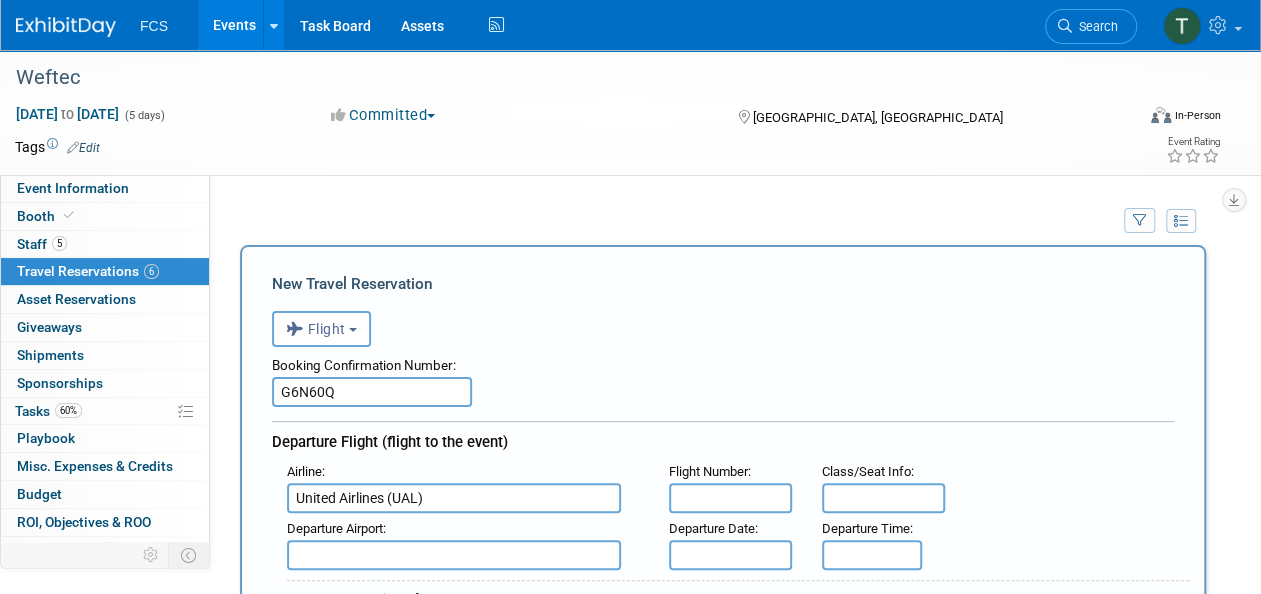 click at bounding box center [730, 498] 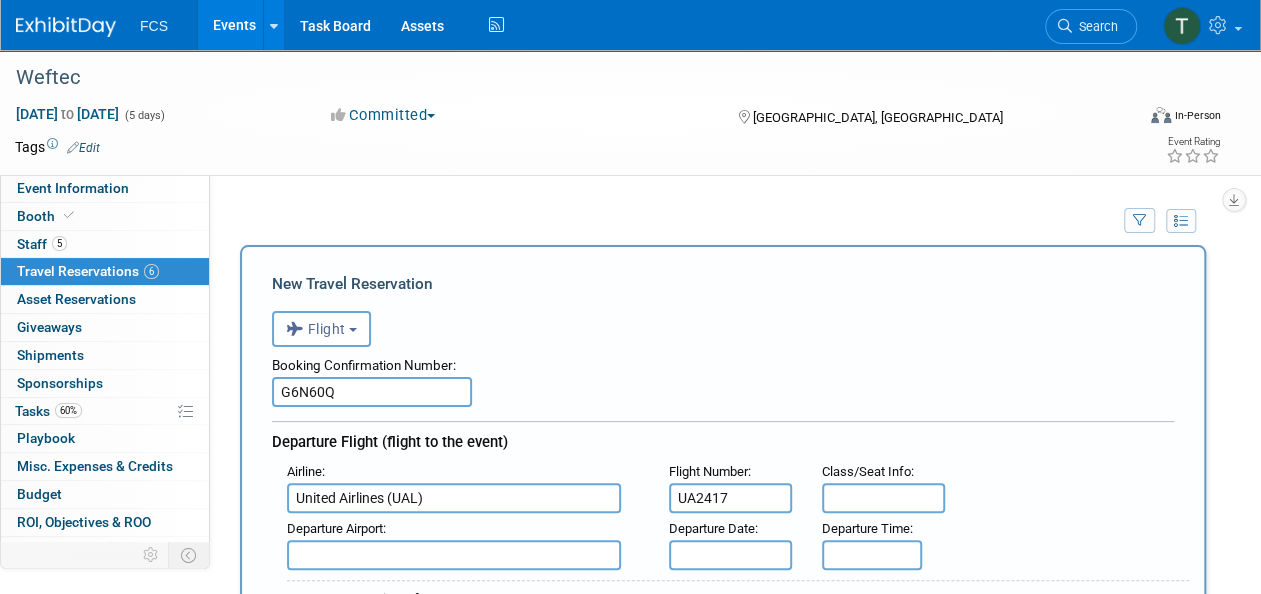 type on "UA2417" 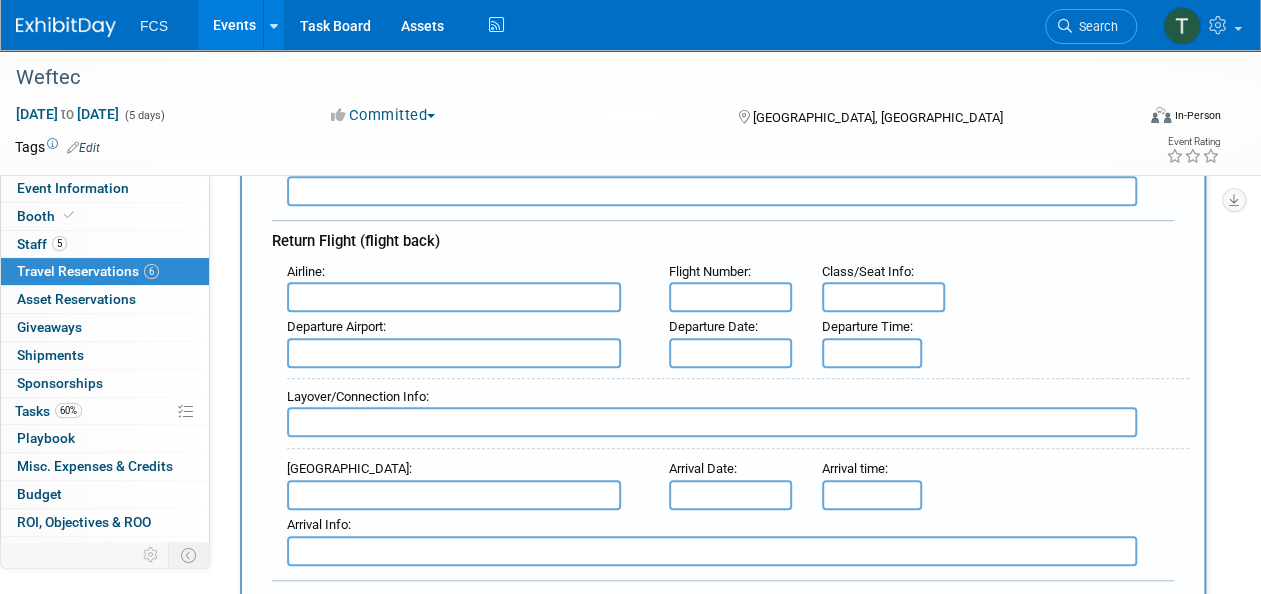 scroll, scrollTop: 127, scrollLeft: 0, axis: vertical 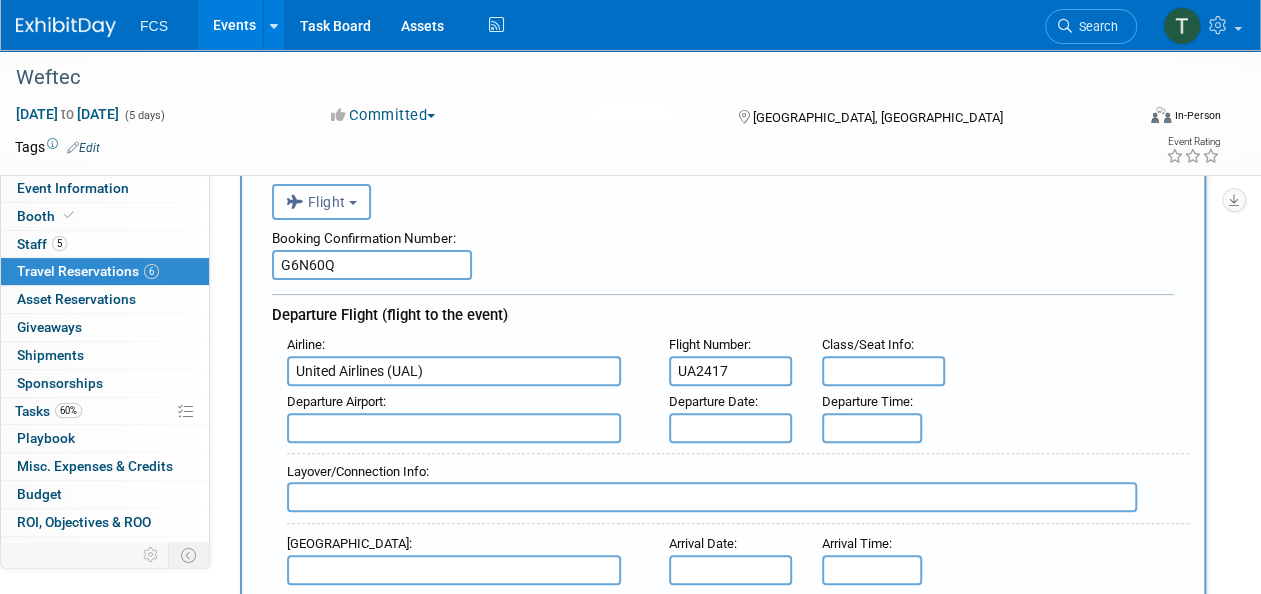 click at bounding box center (454, 428) 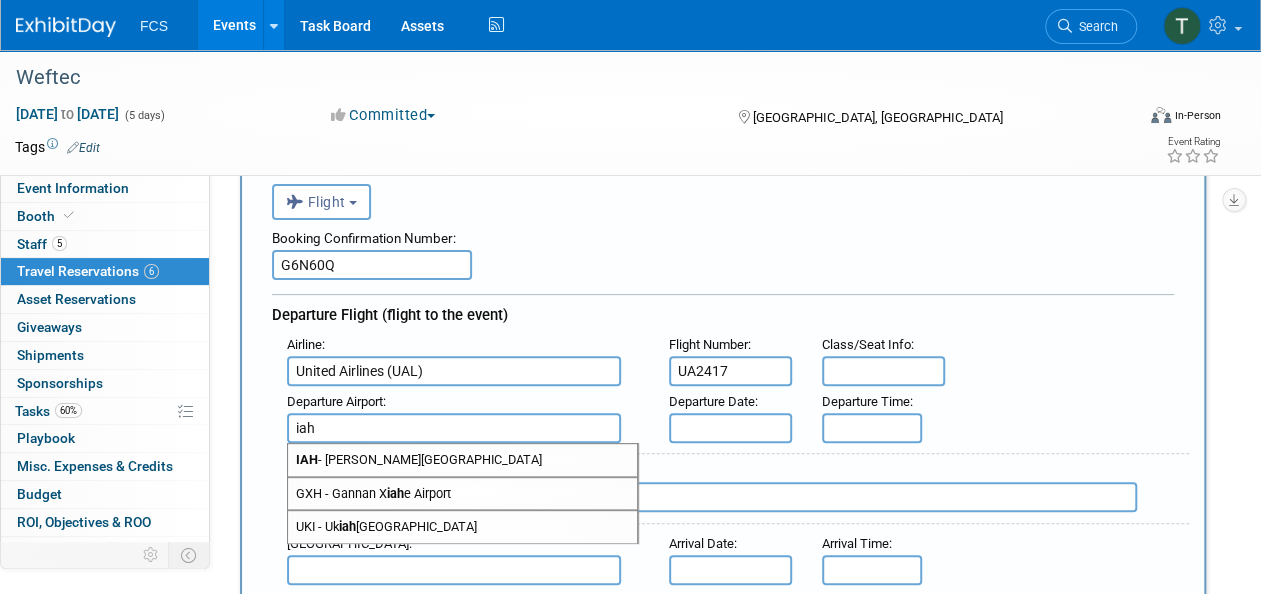 click on "IAH  - George Bush Intercontinental Houston Airport" at bounding box center (462, 460) 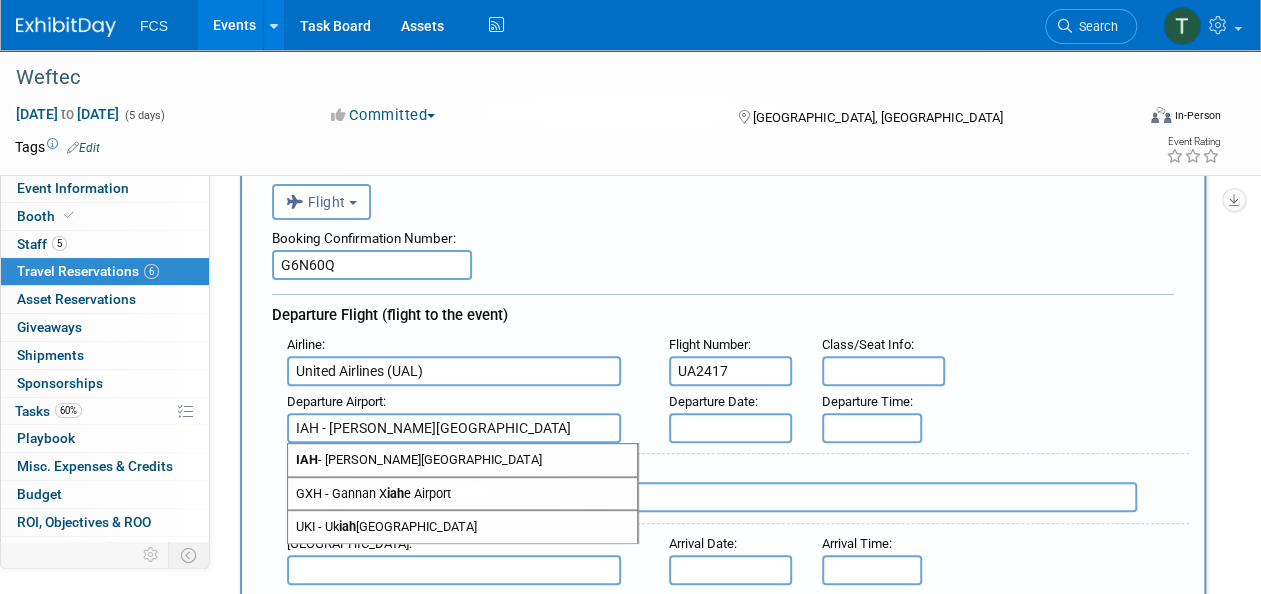 scroll, scrollTop: 0, scrollLeft: 0, axis: both 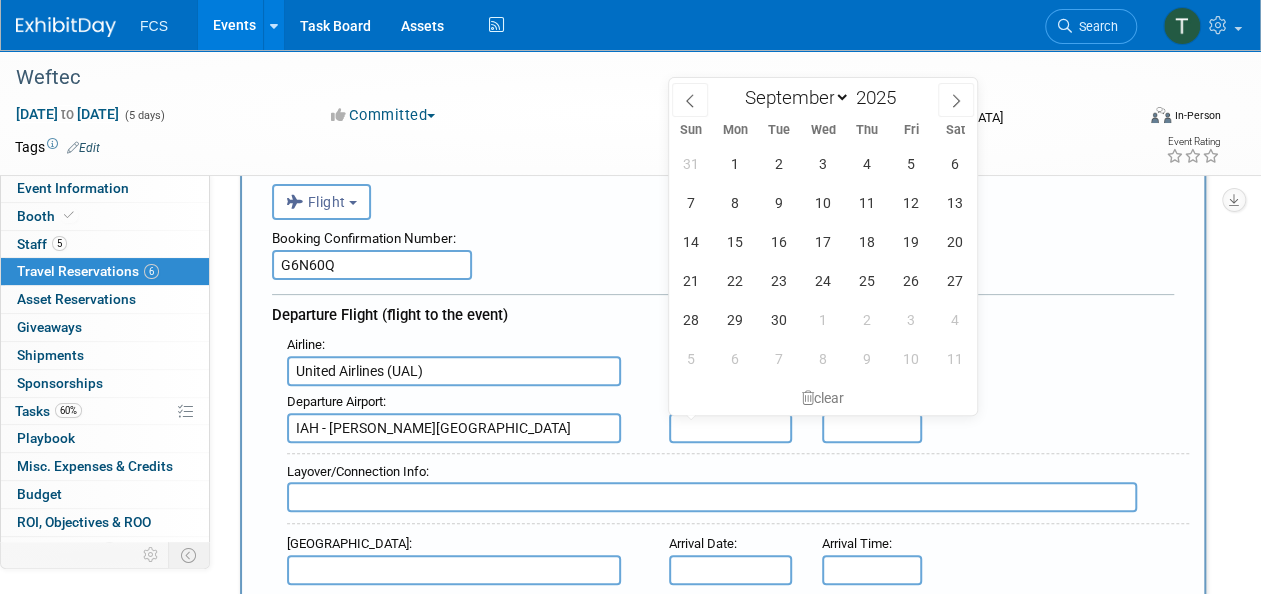 click at bounding box center [730, 428] 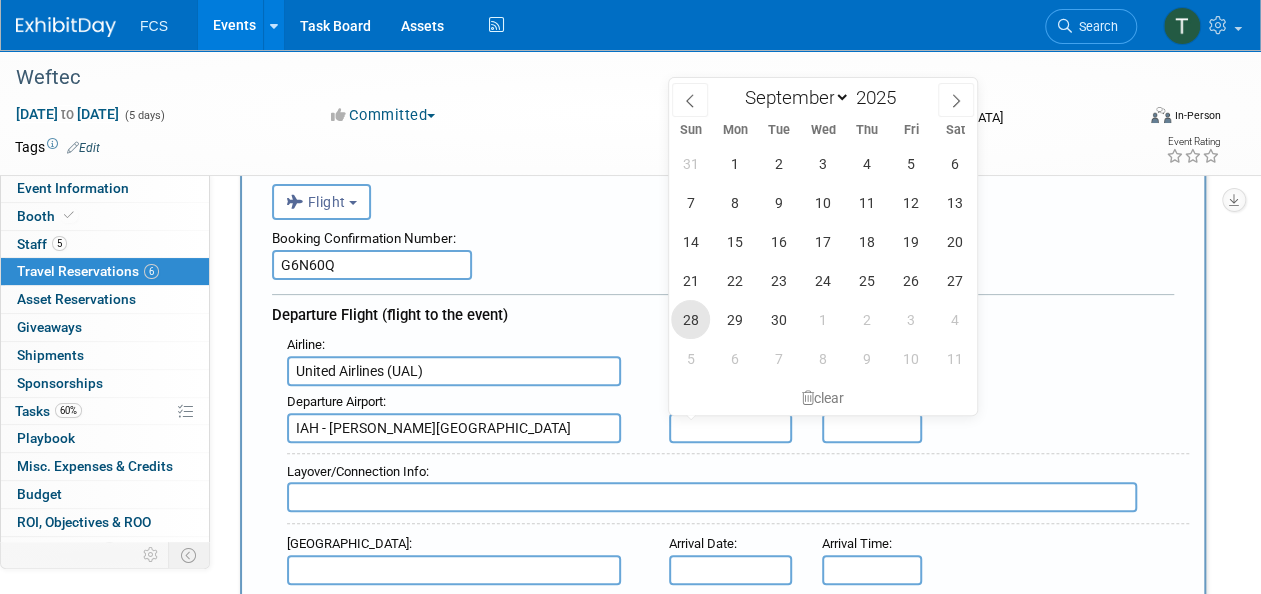 click on "28" at bounding box center (690, 319) 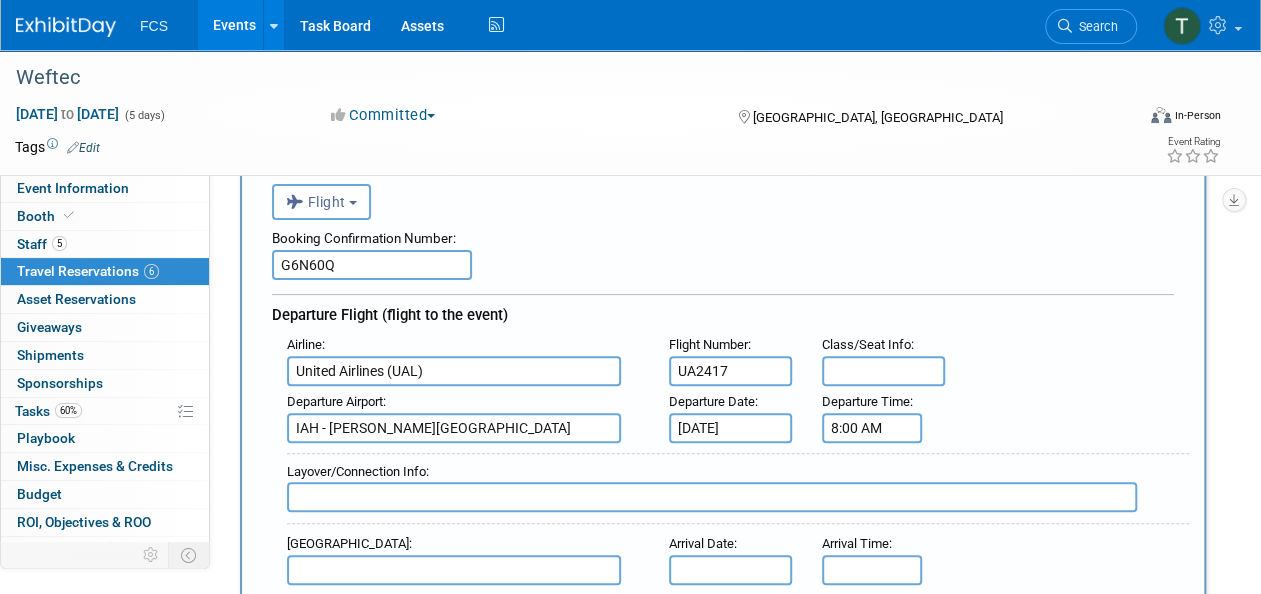 click on "8:00 AM" at bounding box center (872, 428) 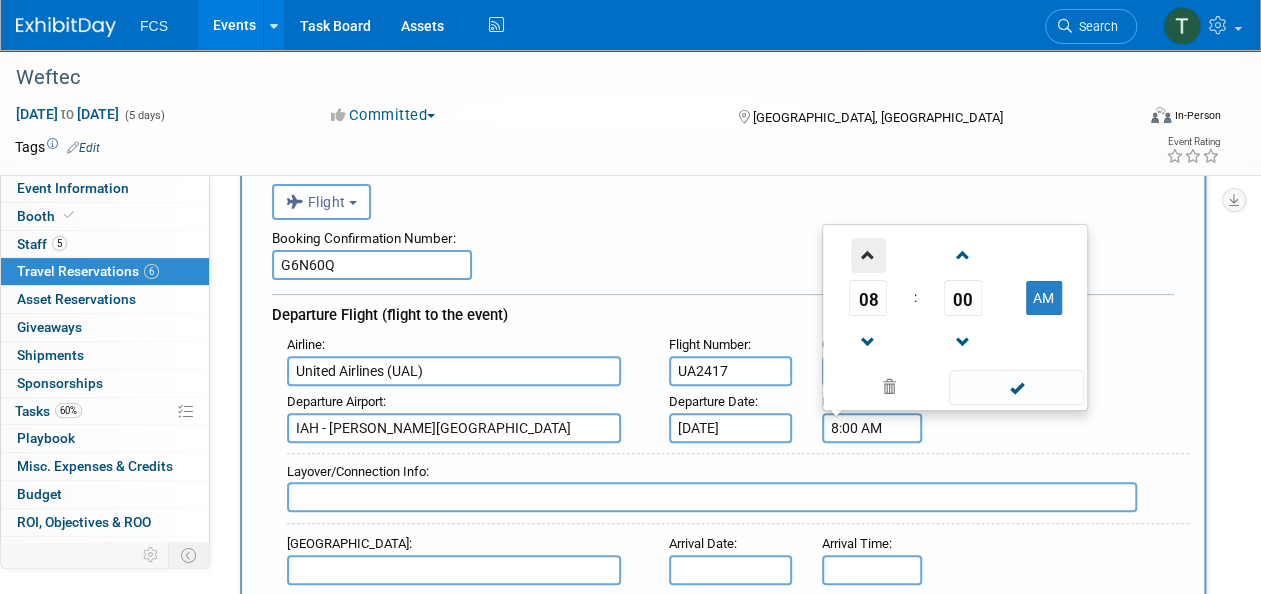 click at bounding box center (868, 255) 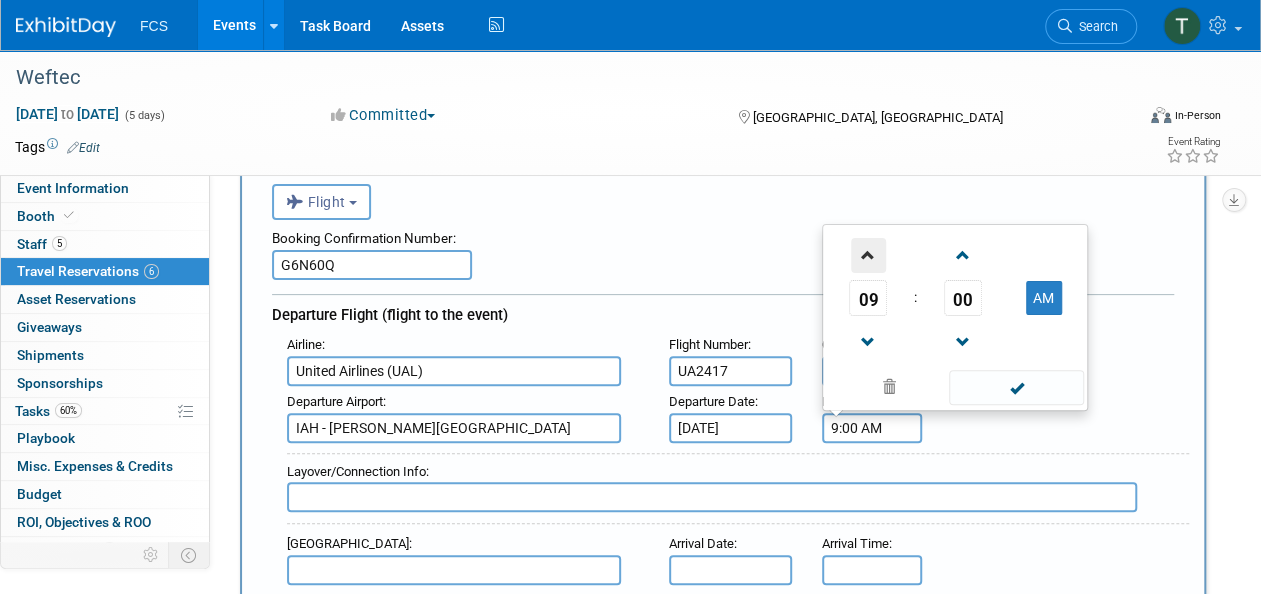 click at bounding box center (868, 255) 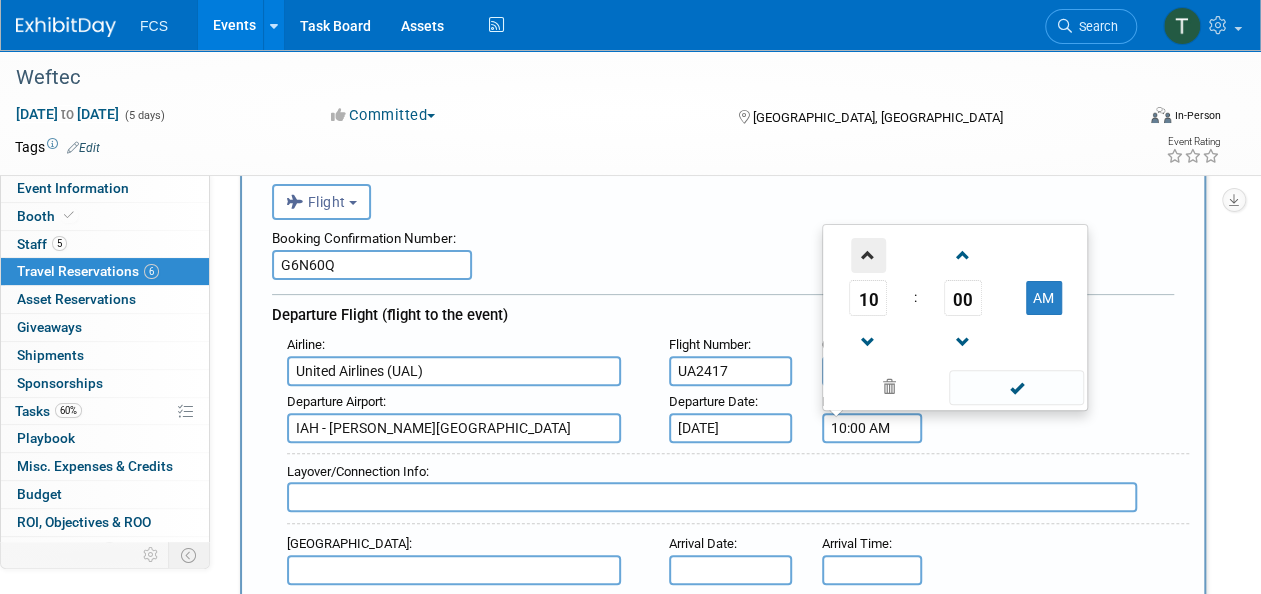 click at bounding box center [868, 255] 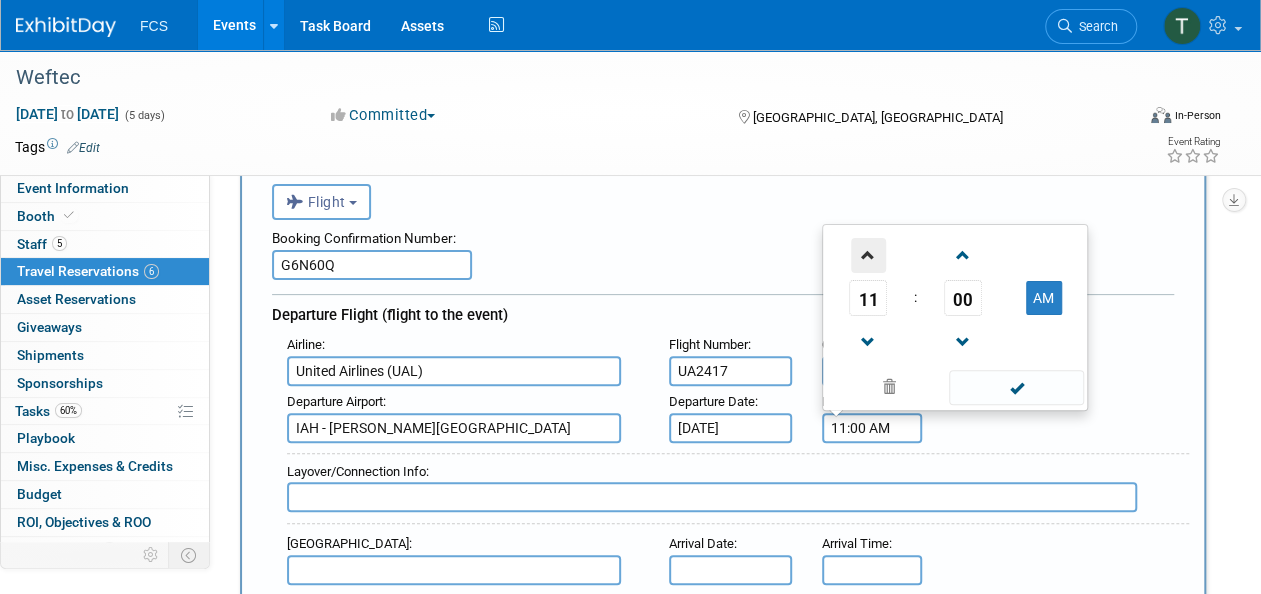 click at bounding box center [868, 255] 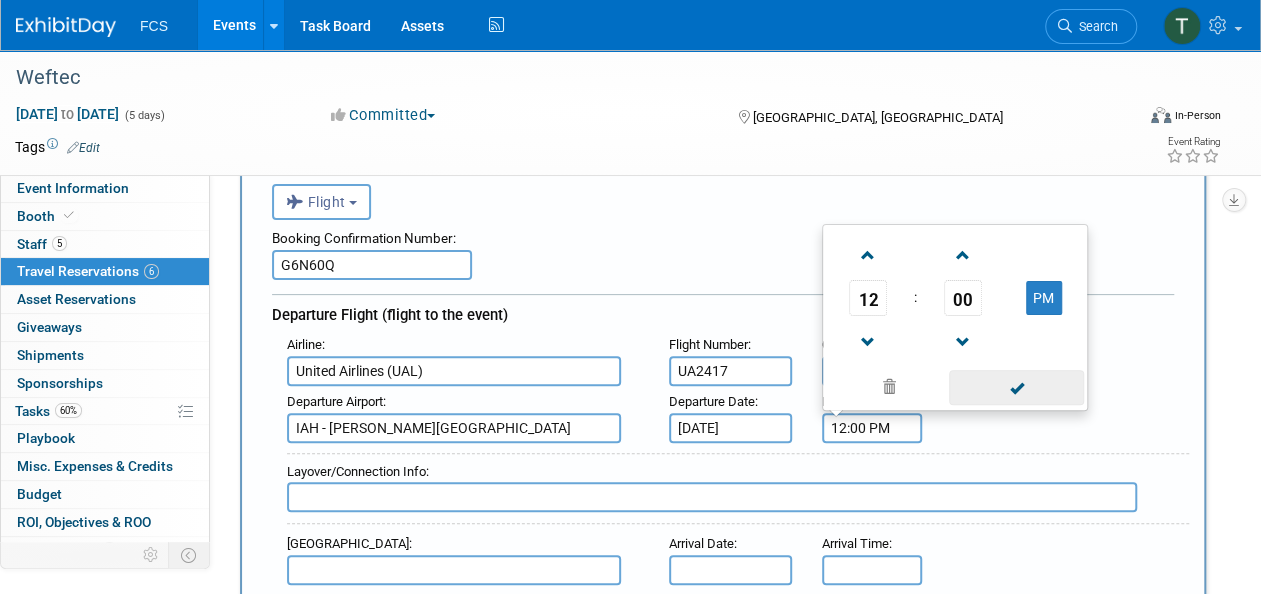 click at bounding box center [1016, 387] 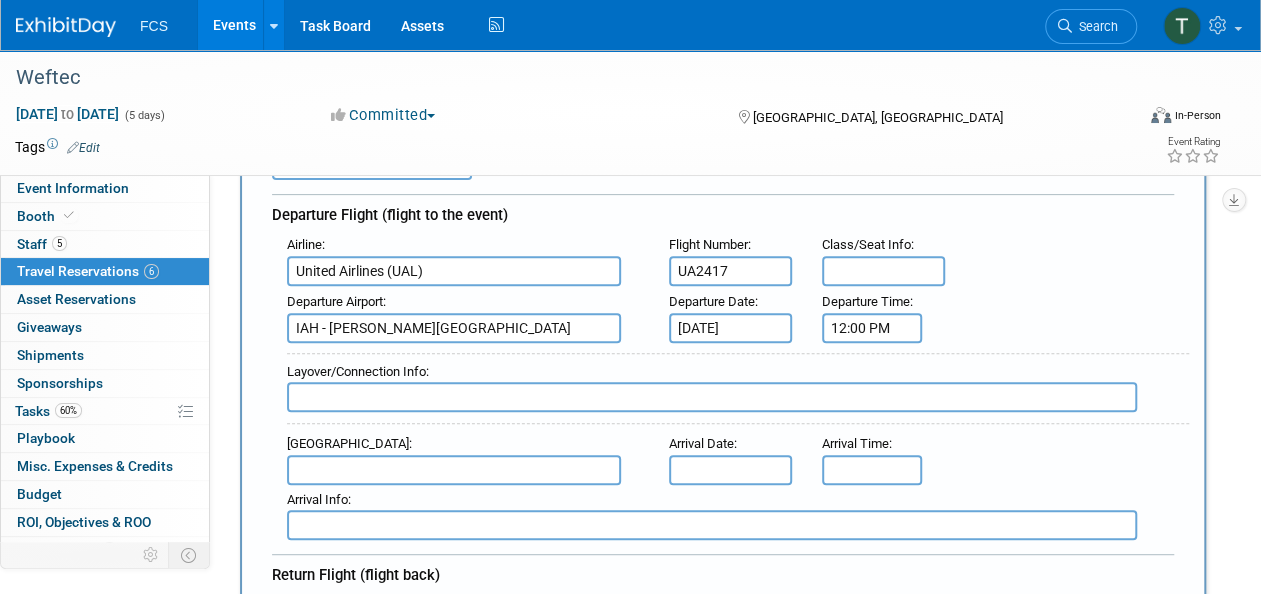 scroll, scrollTop: 327, scrollLeft: 0, axis: vertical 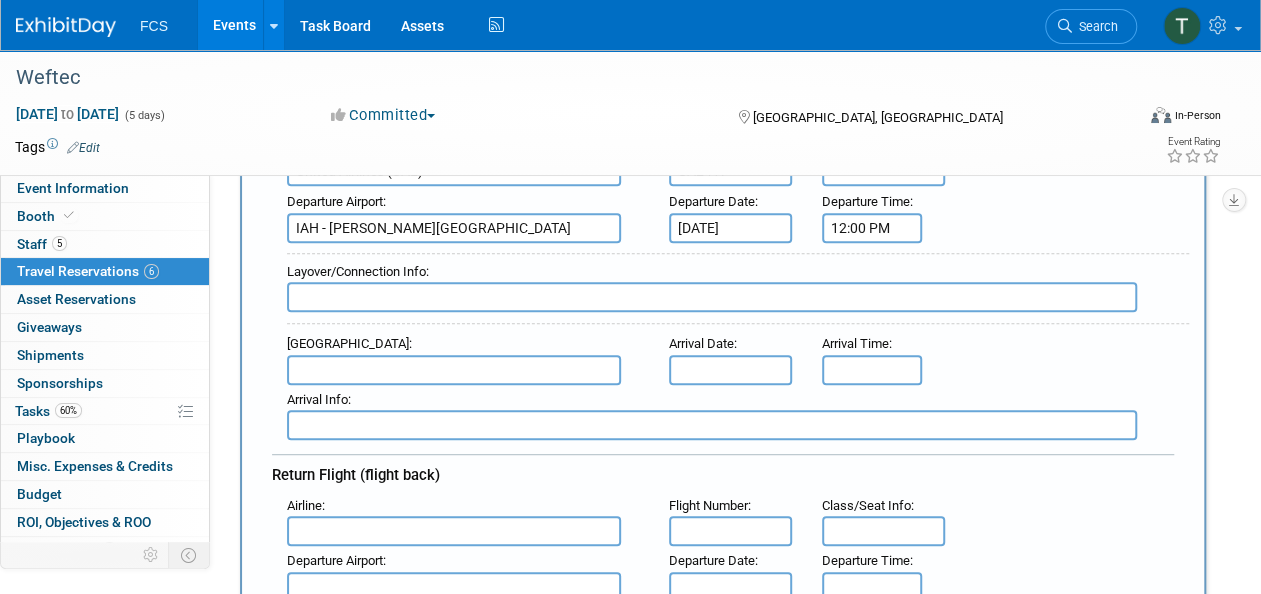 click at bounding box center [454, 370] 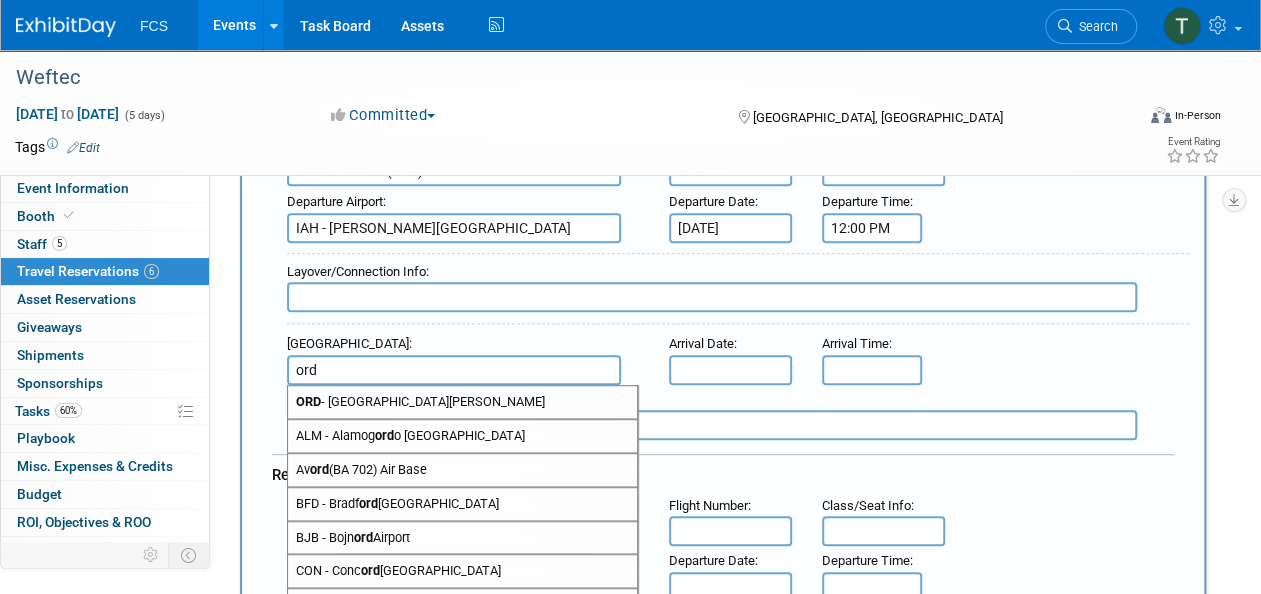 click on "ORD  - Chicago O'Hare International Airport" at bounding box center (462, 402) 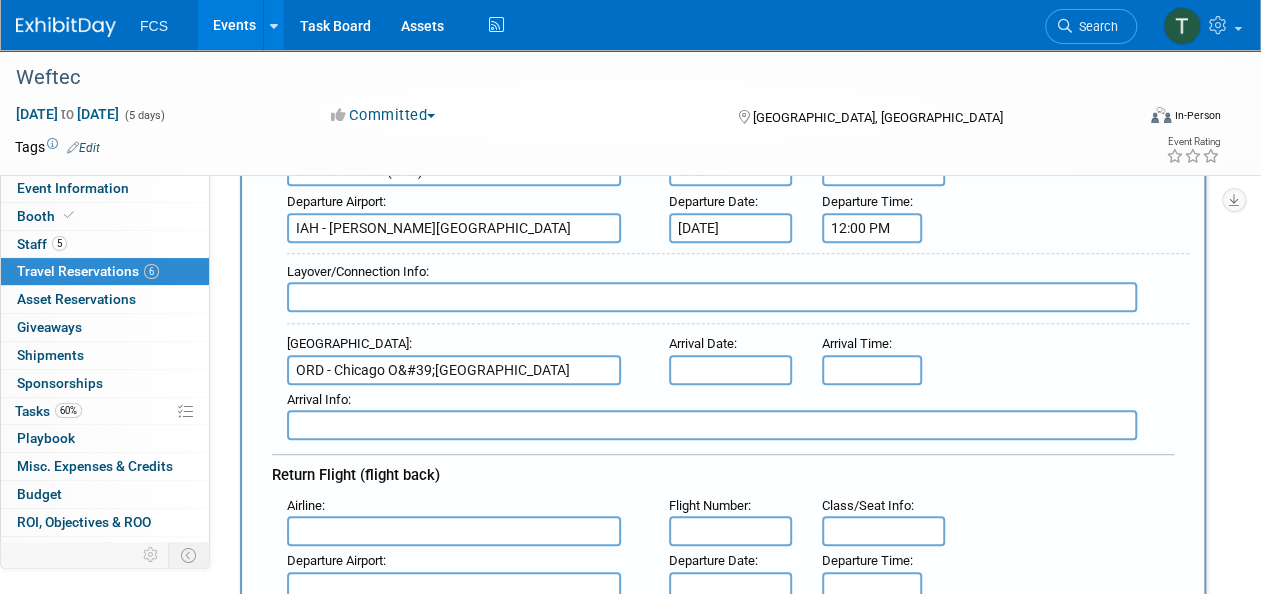click at bounding box center (730, 370) 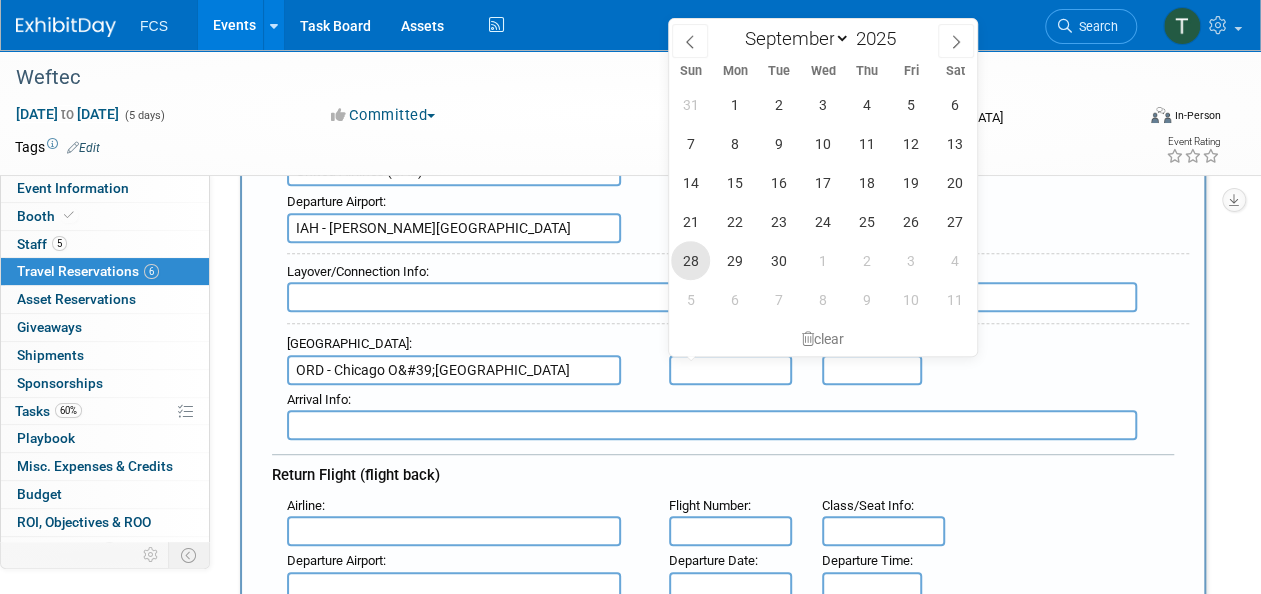 click on "28" at bounding box center (690, 260) 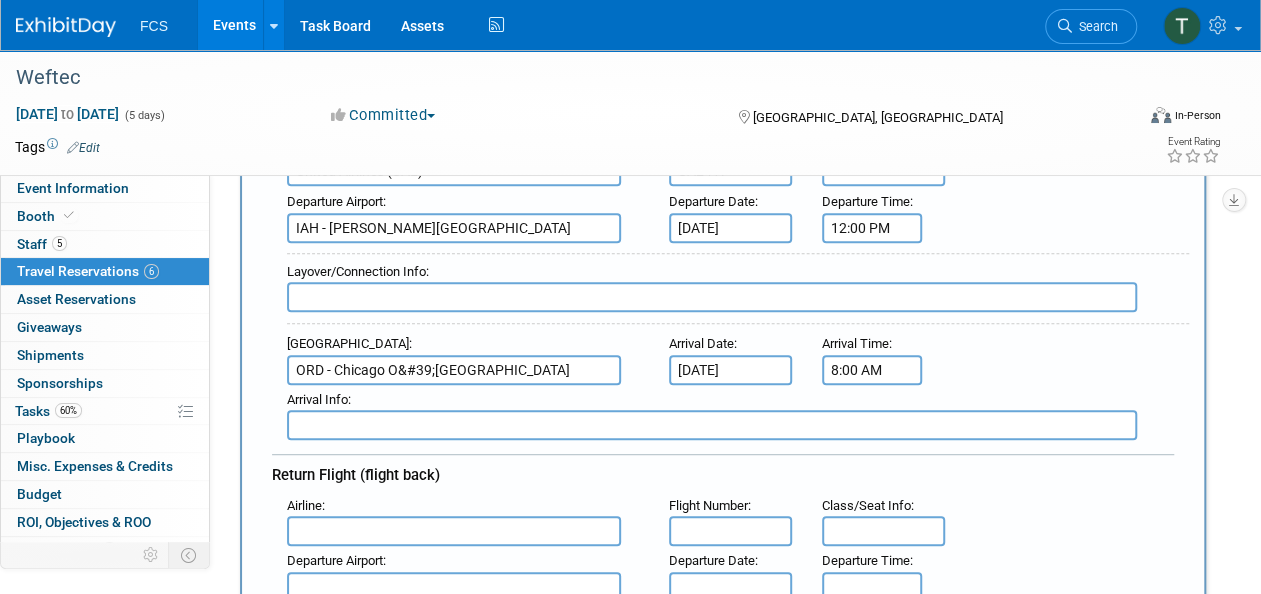 click on "8:00 AM" at bounding box center [872, 370] 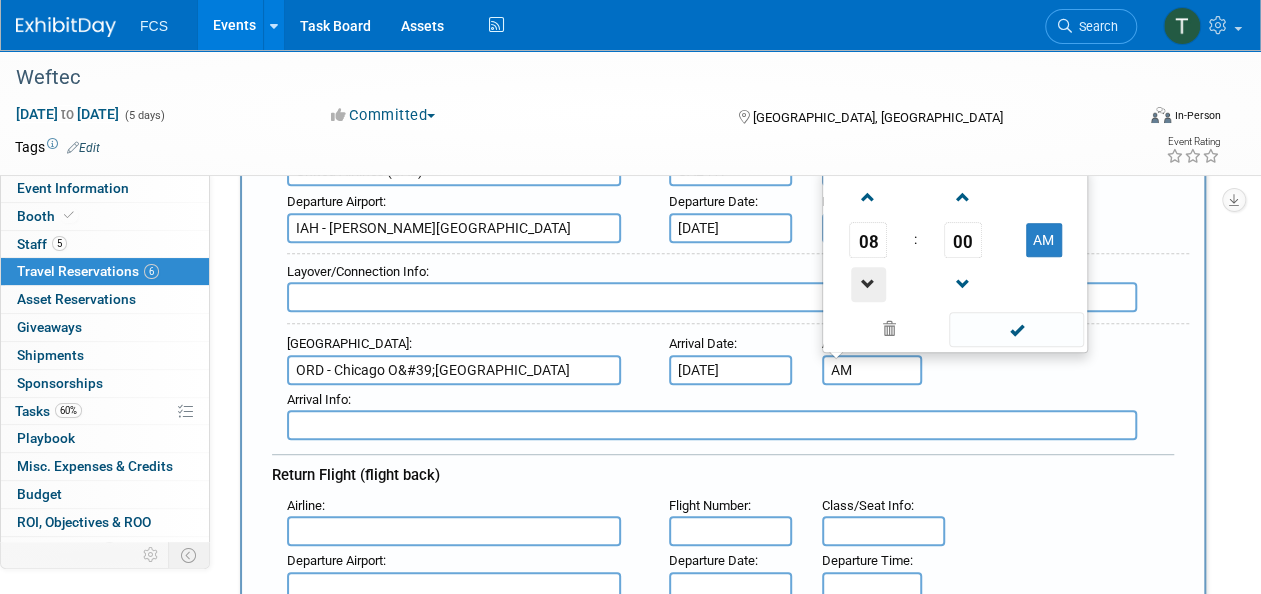 click at bounding box center [868, 284] 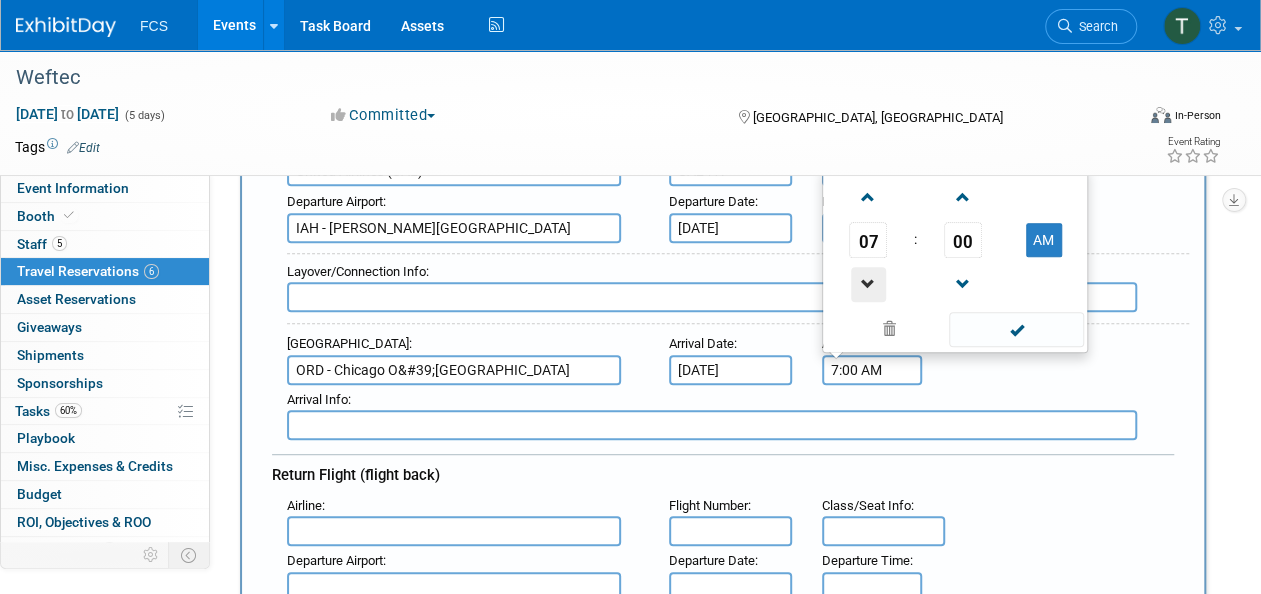 click at bounding box center (868, 284) 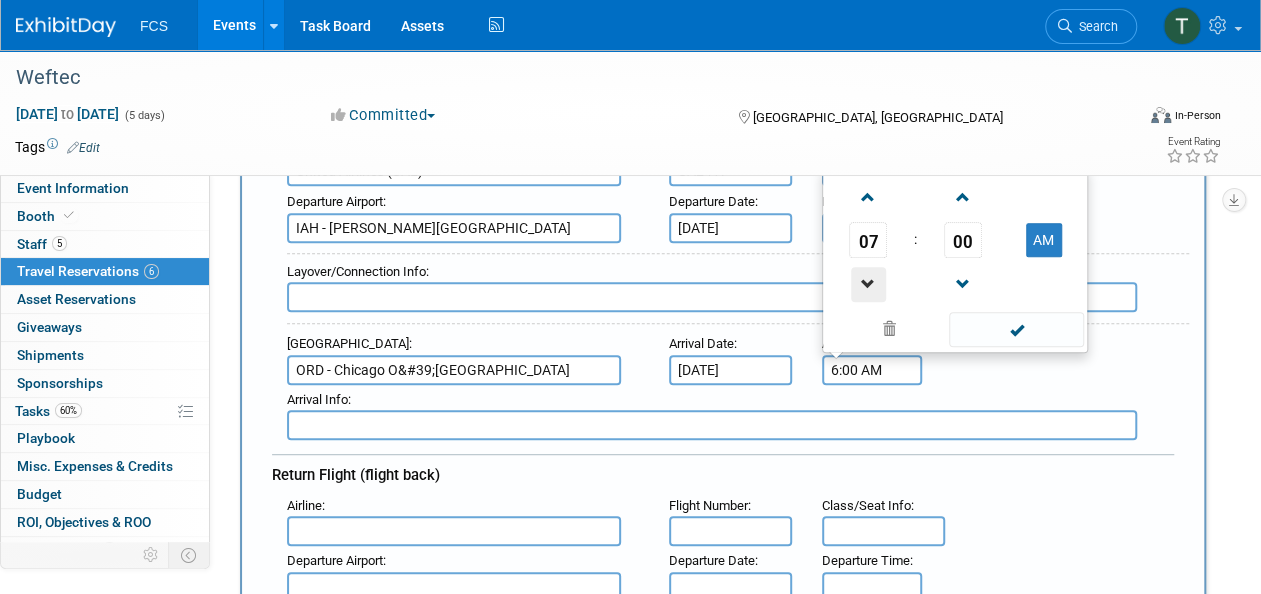 click at bounding box center (868, 284) 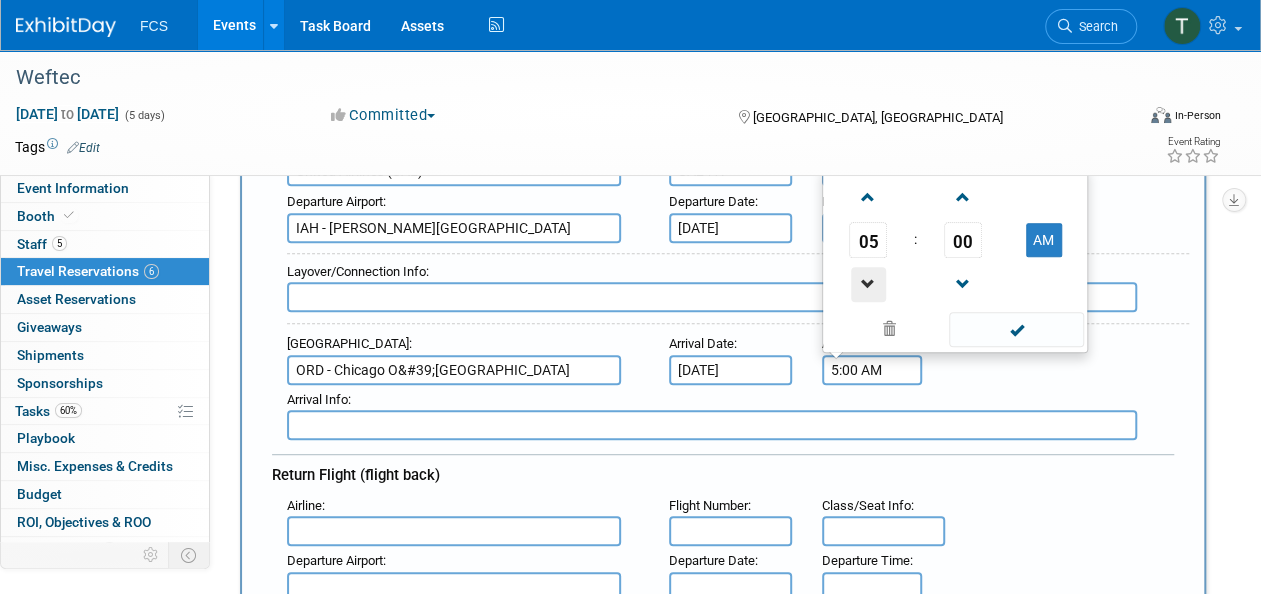 click at bounding box center (868, 284) 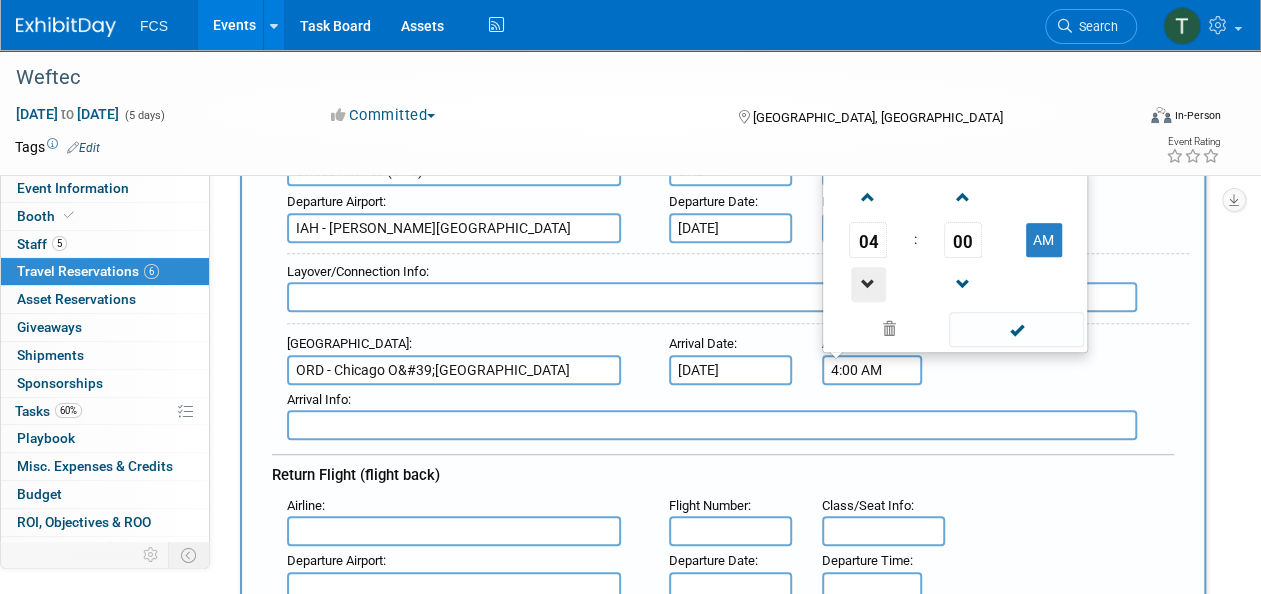 click at bounding box center [868, 284] 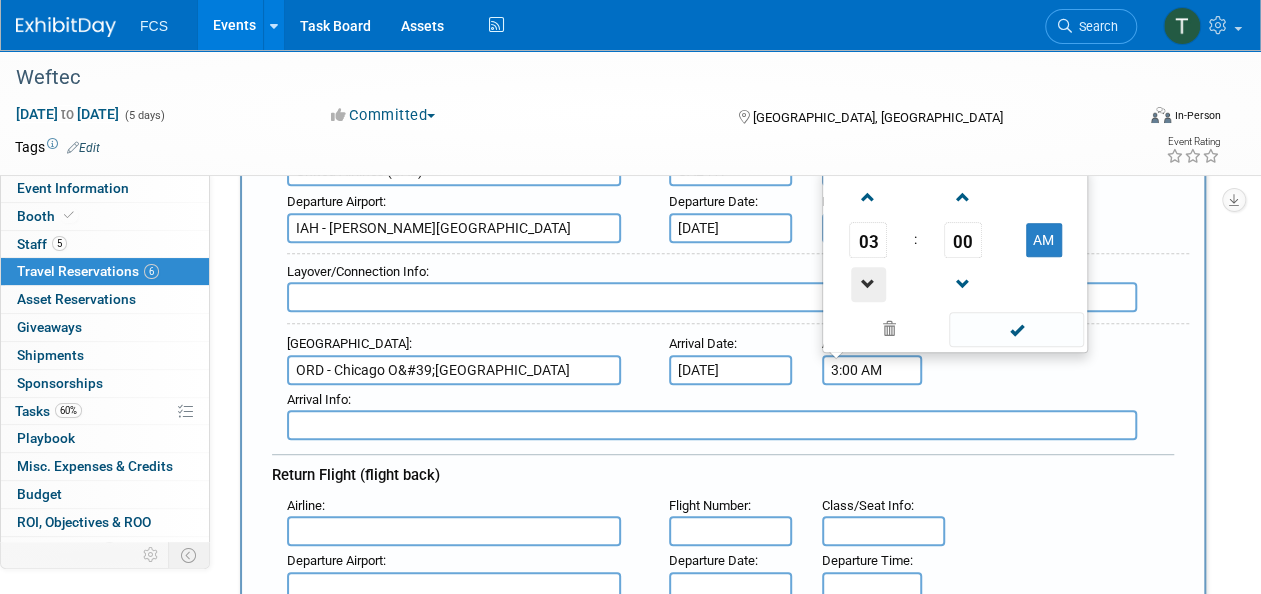 click at bounding box center [868, 284] 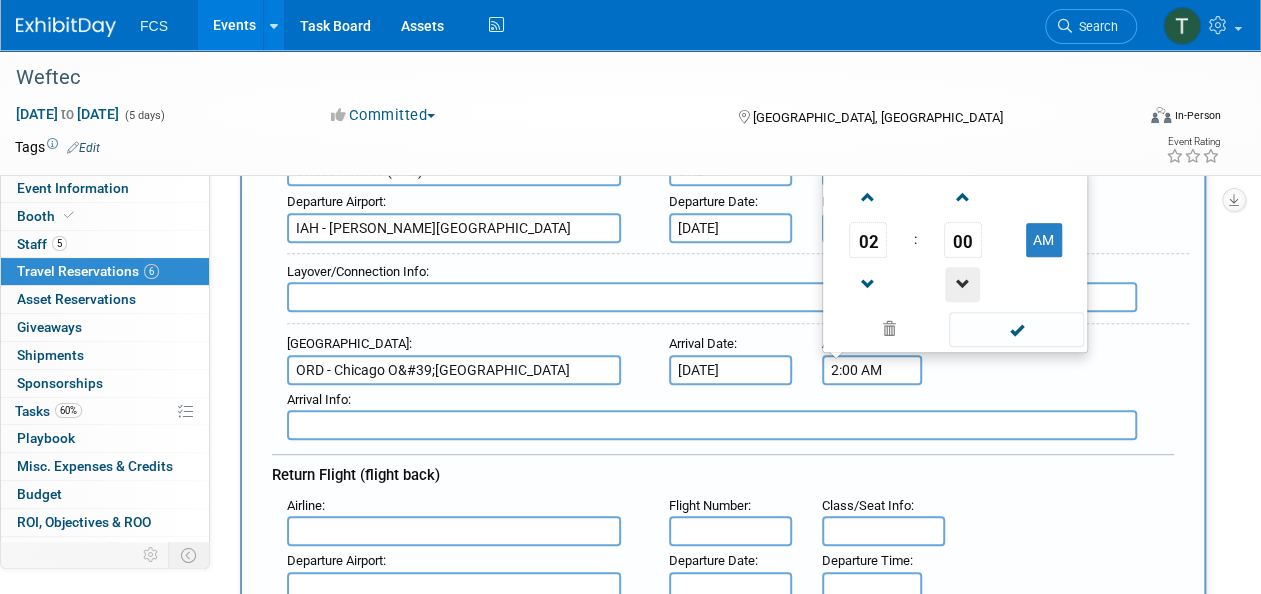 click at bounding box center (962, 284) 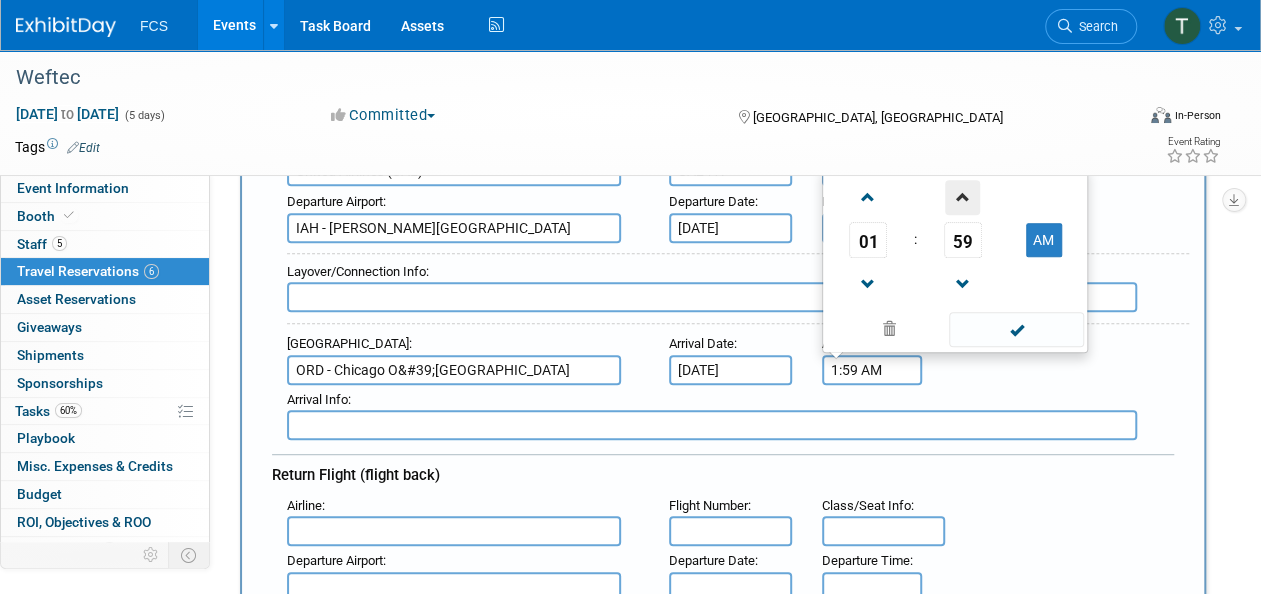 click at bounding box center [962, 197] 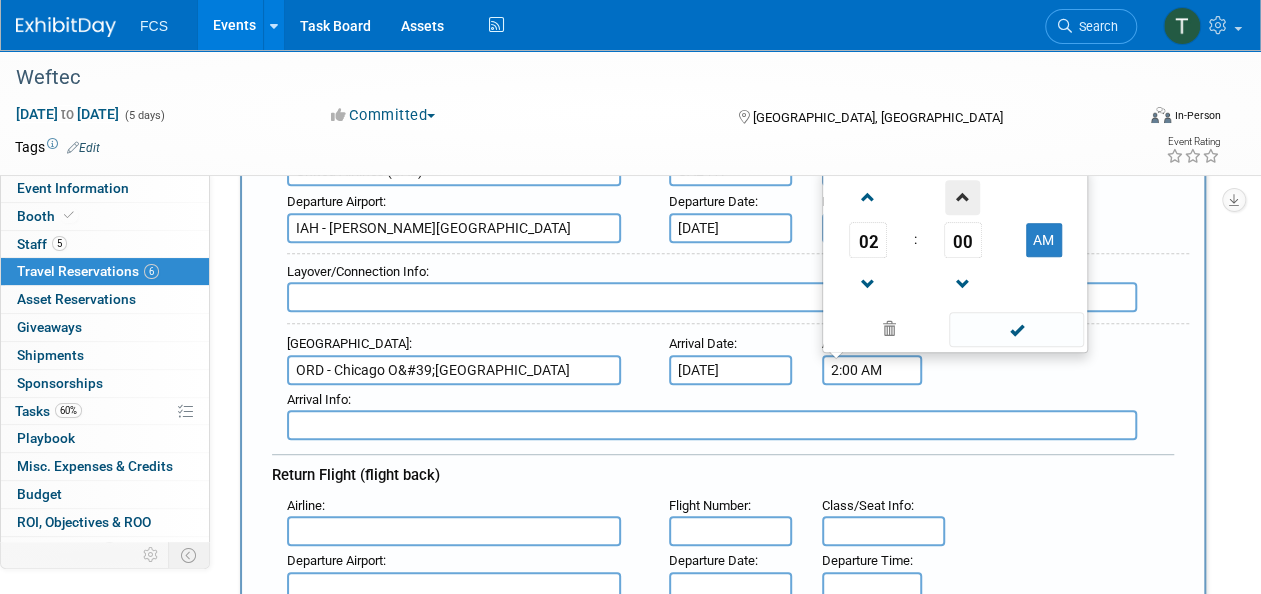 click at bounding box center (962, 197) 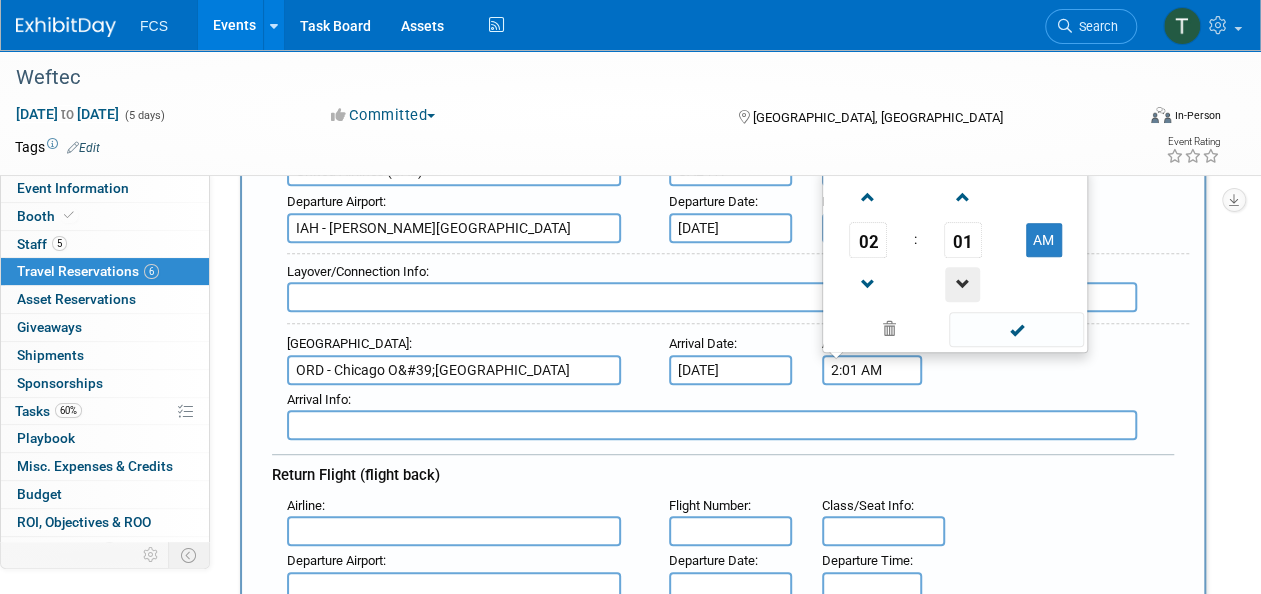 click at bounding box center (962, 284) 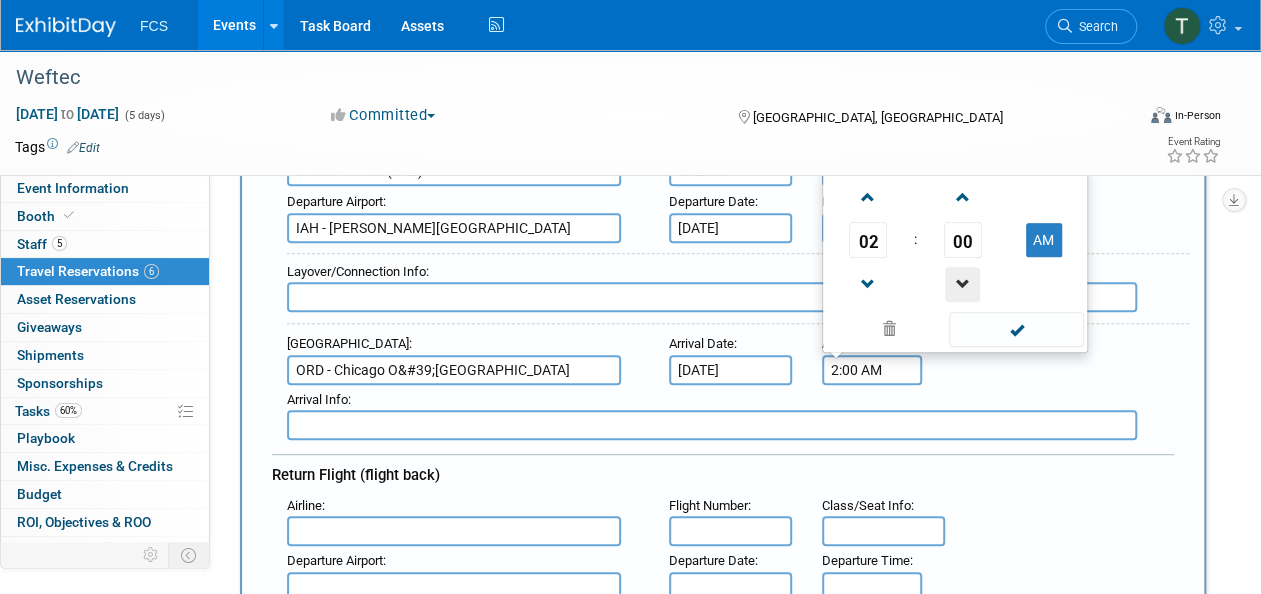 click at bounding box center [962, 284] 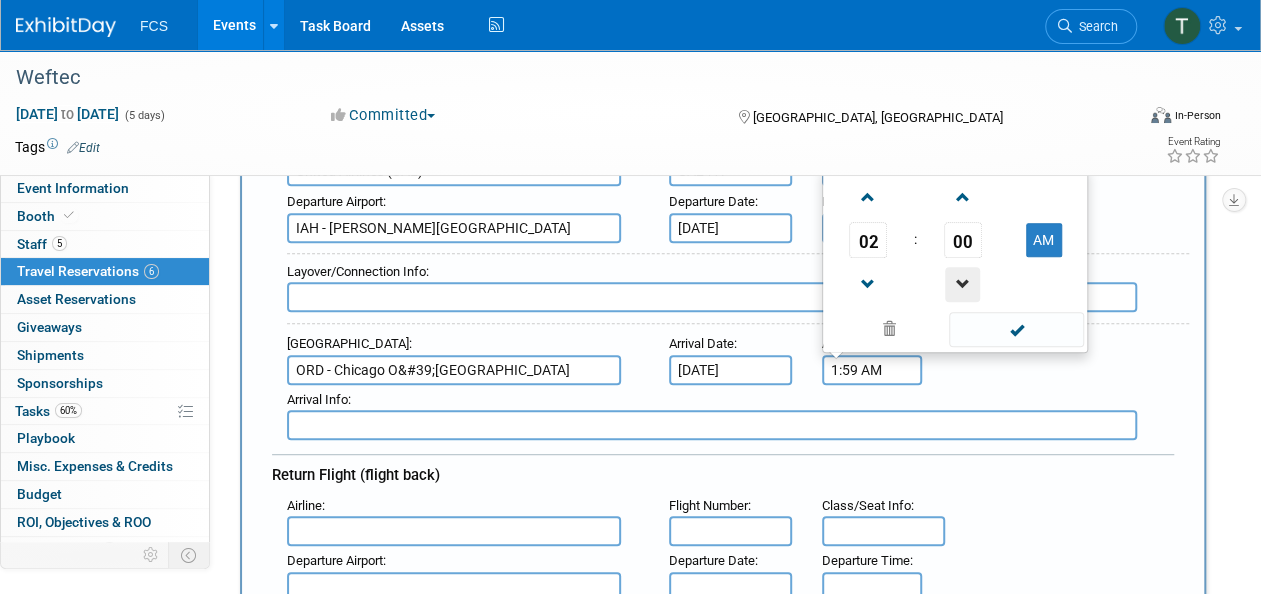 click at bounding box center (962, 284) 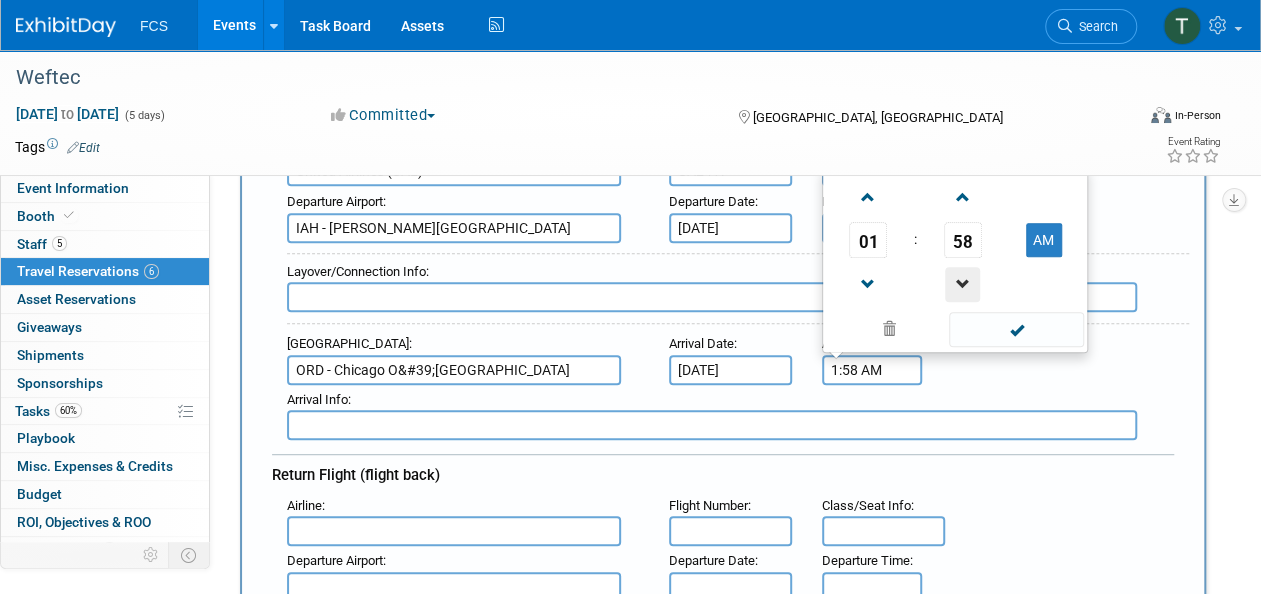 click at bounding box center [962, 284] 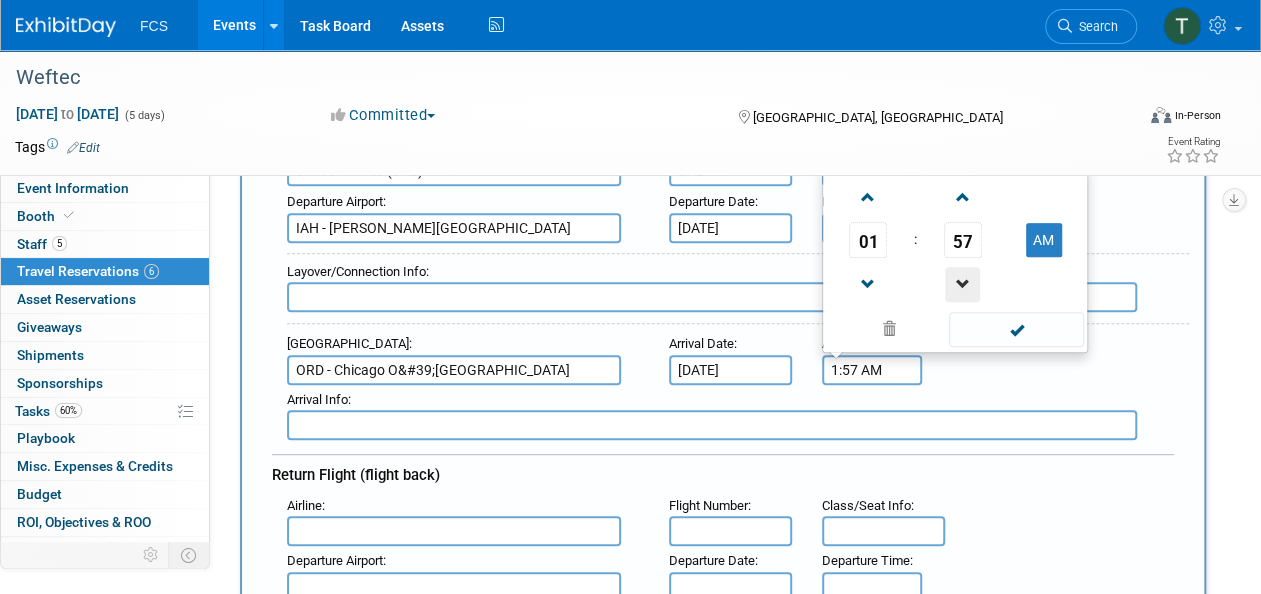 click at bounding box center [962, 284] 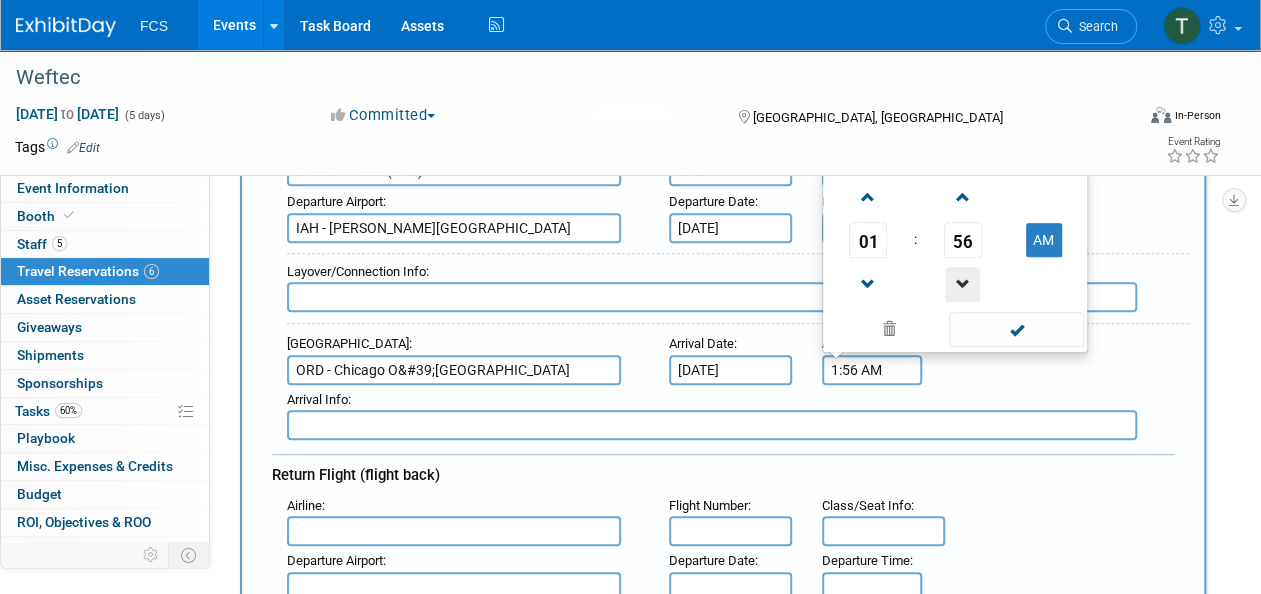 click at bounding box center (962, 284) 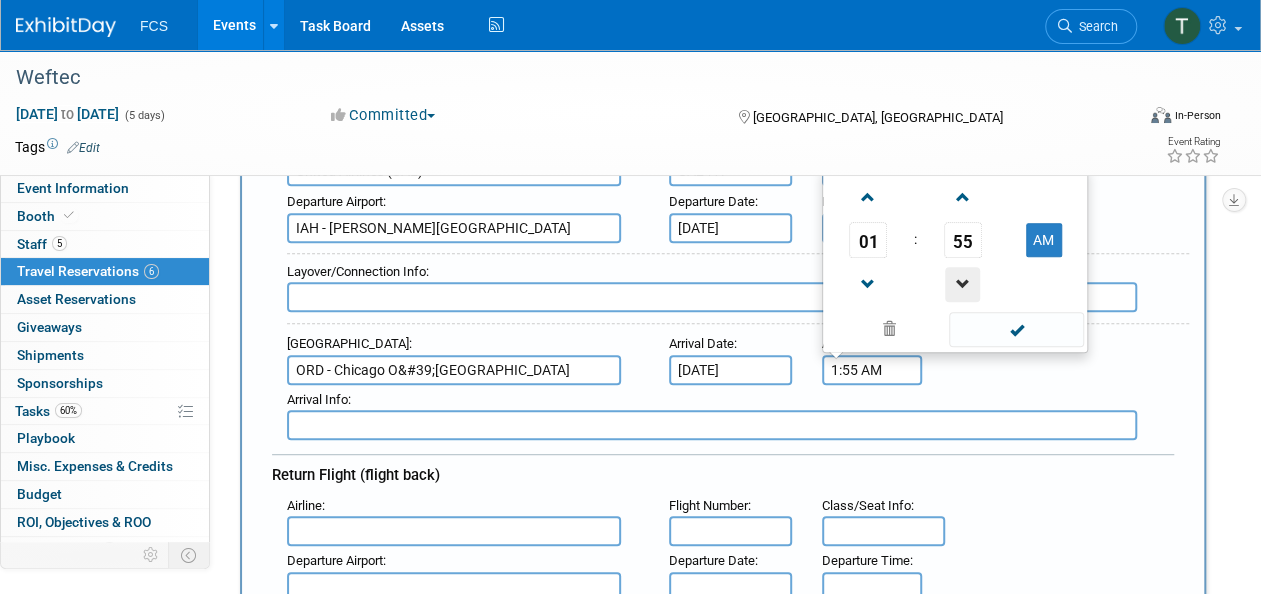 click at bounding box center (962, 284) 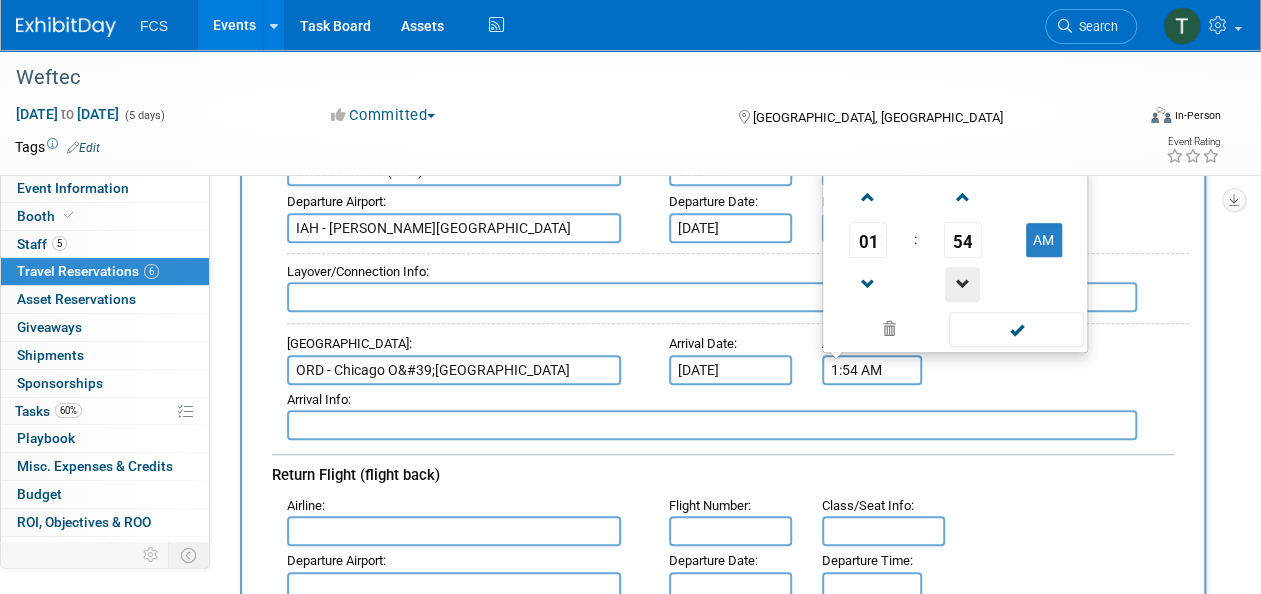 click at bounding box center (962, 284) 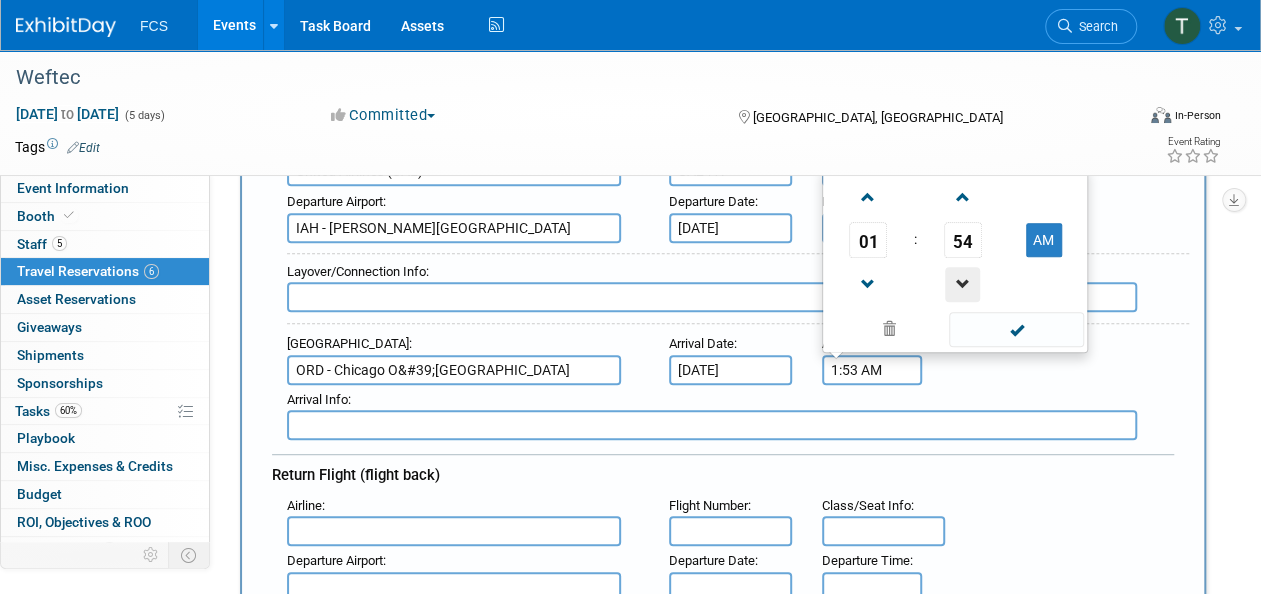 click at bounding box center [962, 284] 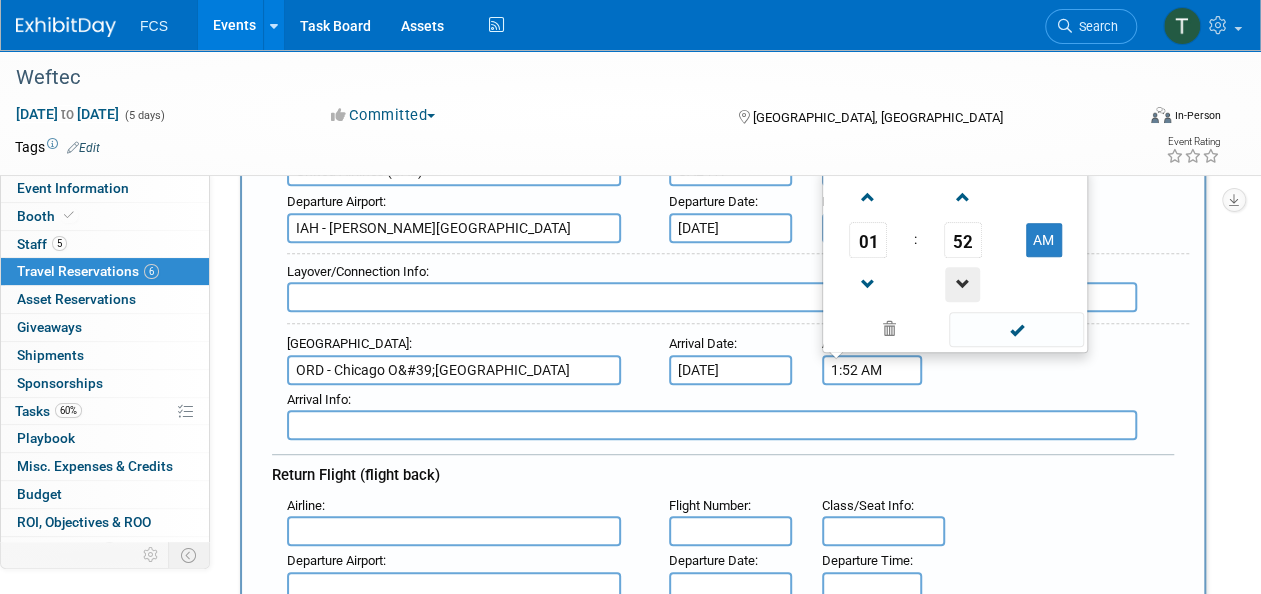 click at bounding box center (962, 284) 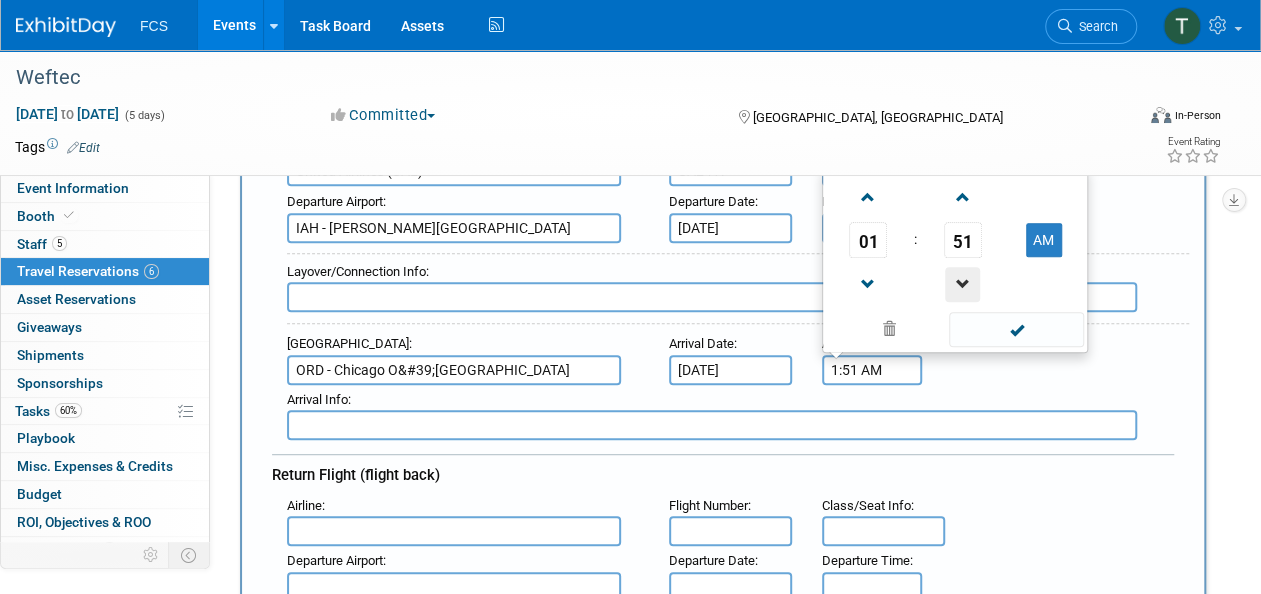 click at bounding box center [962, 284] 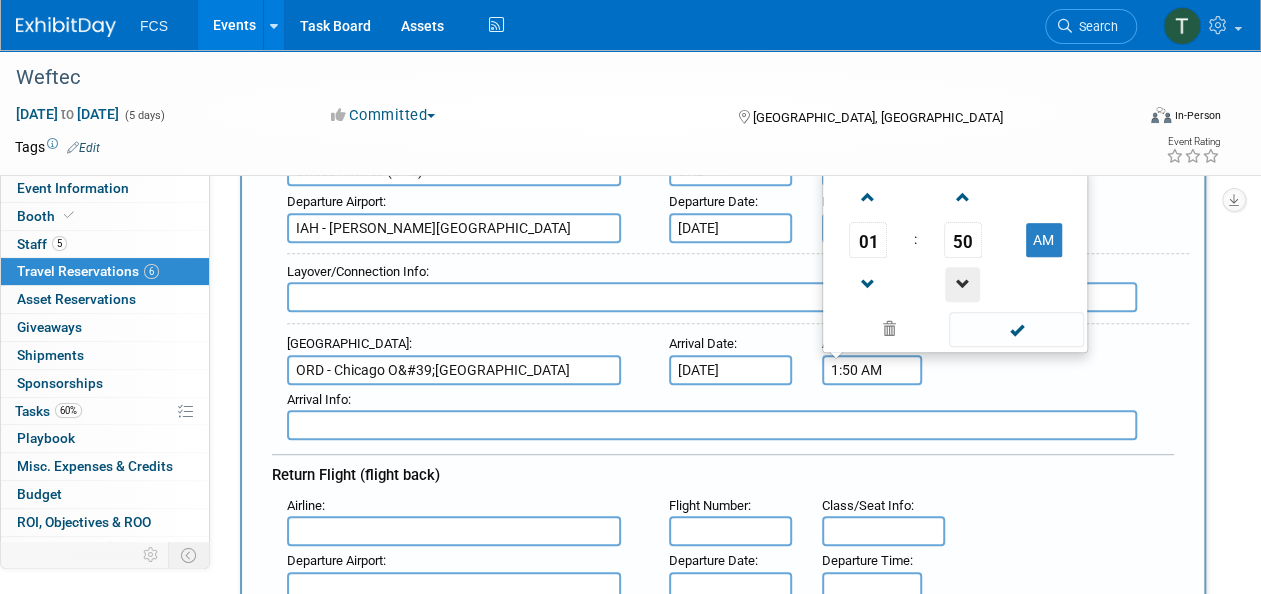click at bounding box center (962, 284) 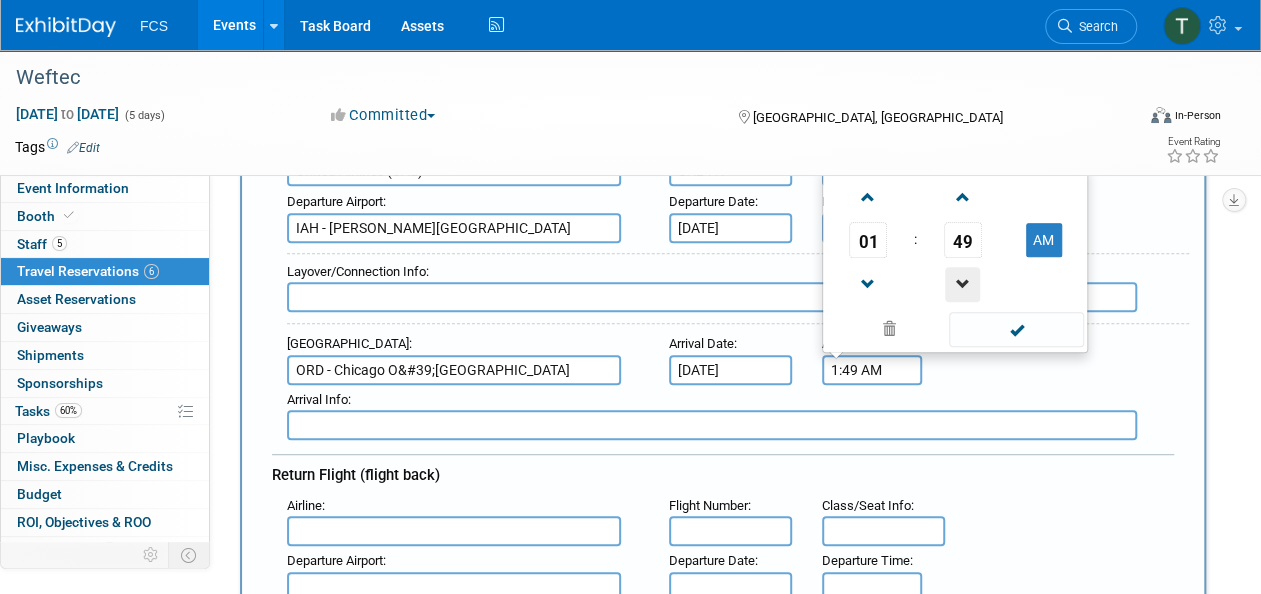 click at bounding box center [962, 284] 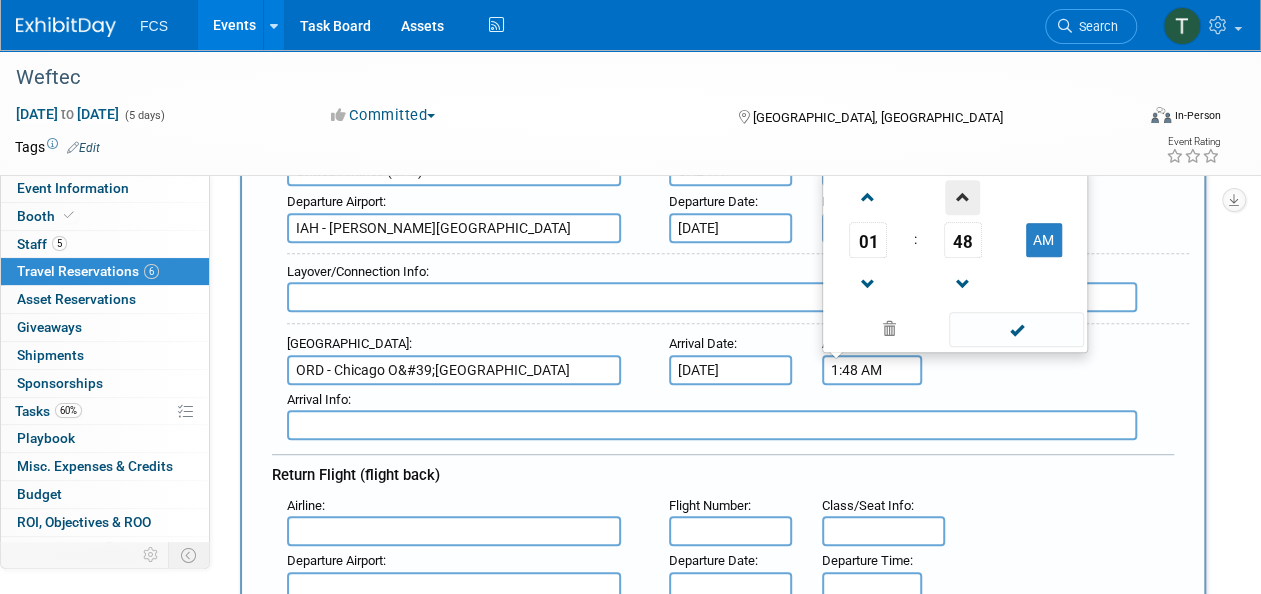 click at bounding box center (962, 197) 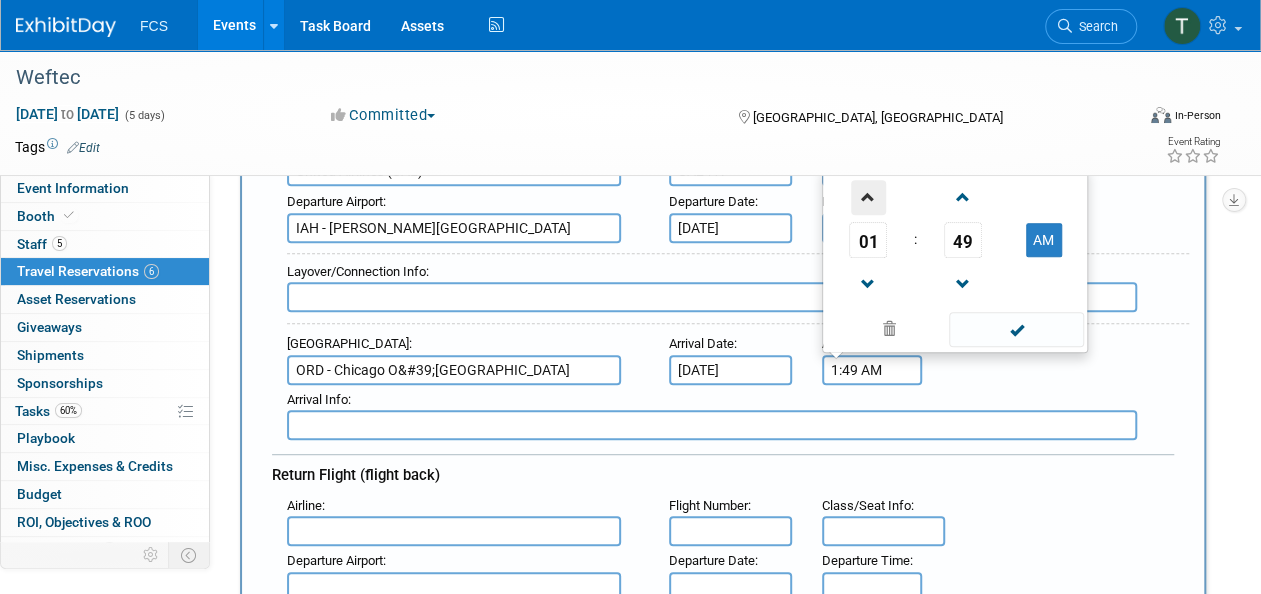 click at bounding box center (868, 197) 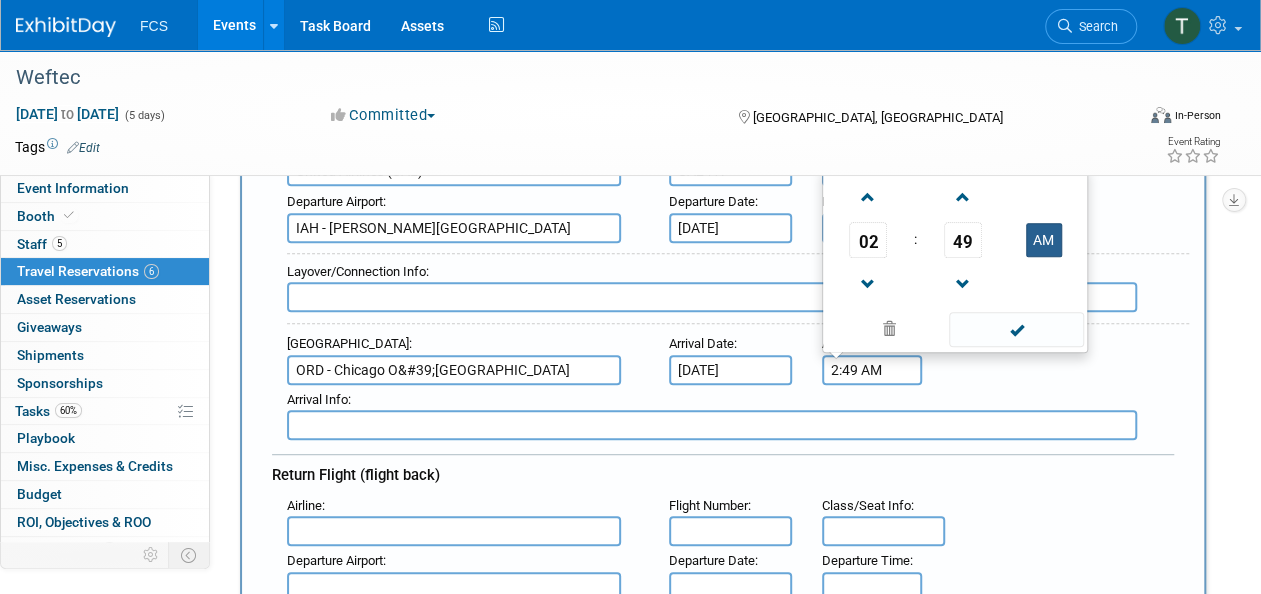 click on "AM" at bounding box center (1044, 240) 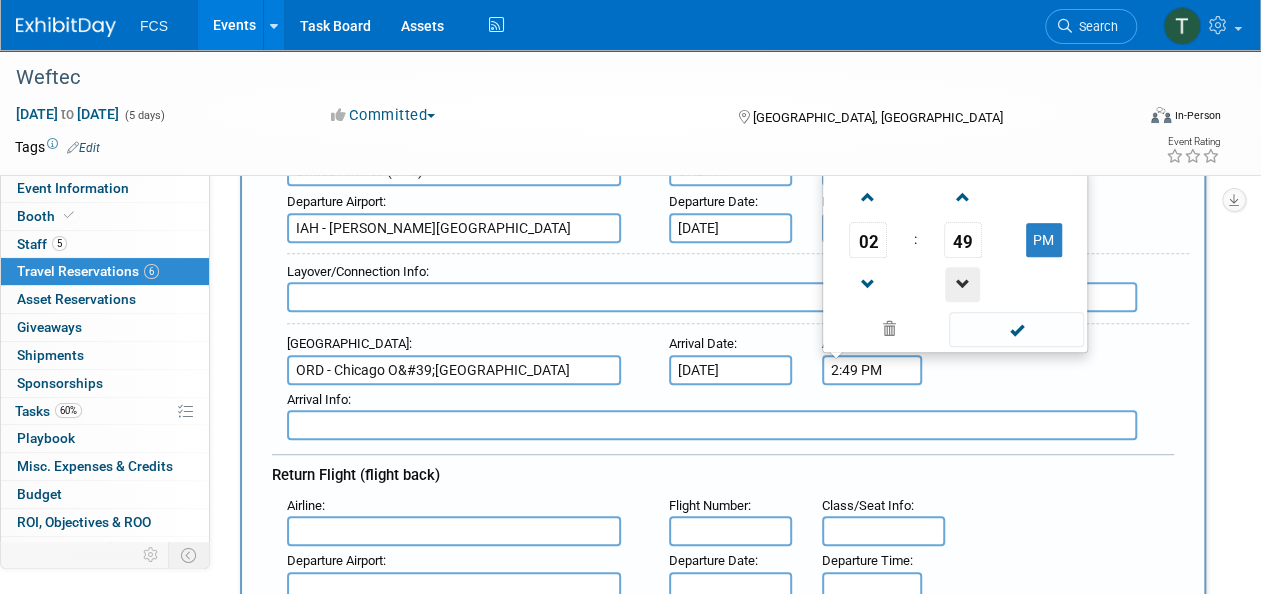 click at bounding box center (962, 284) 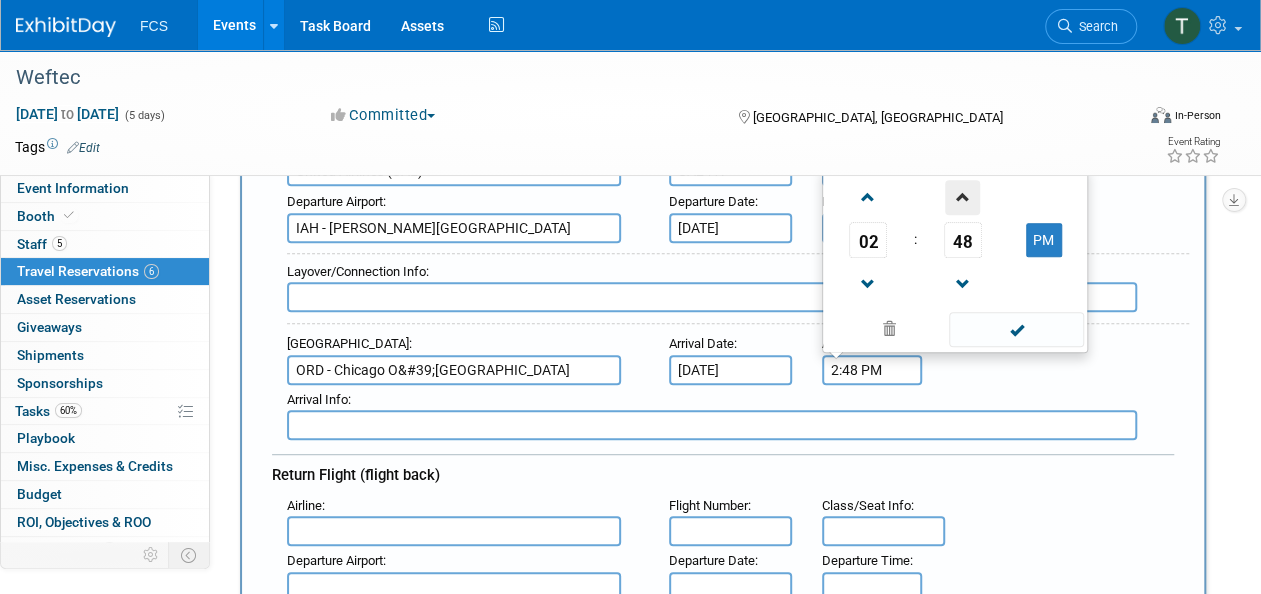 click at bounding box center (962, 197) 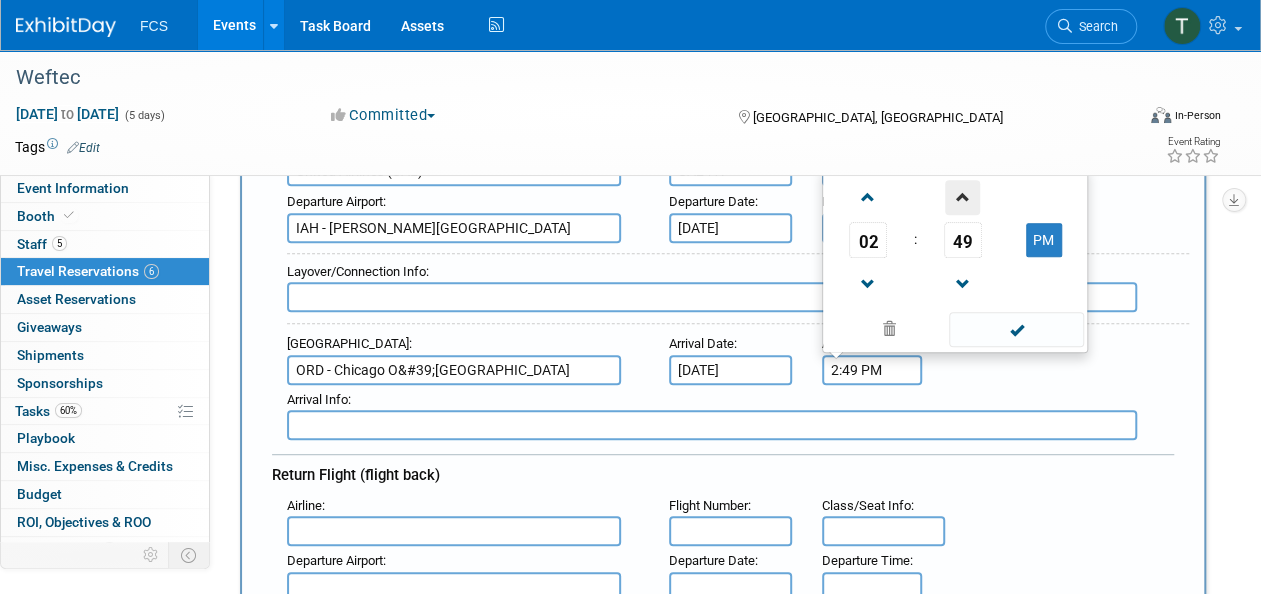 click at bounding box center [962, 197] 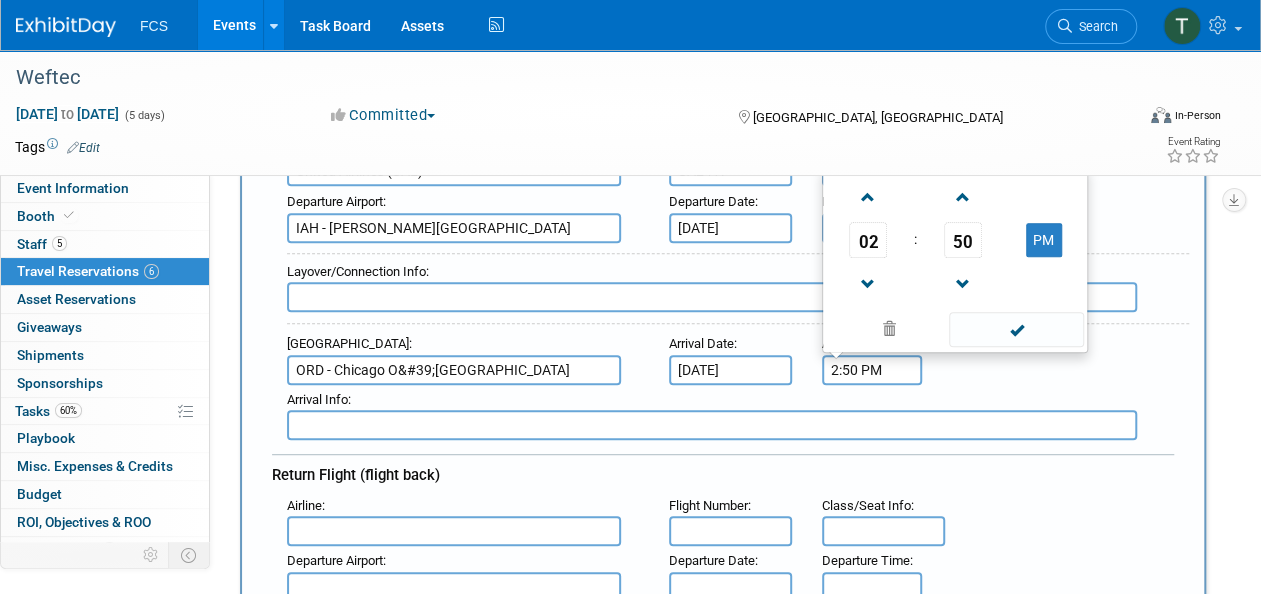 type on "2:50 PM" 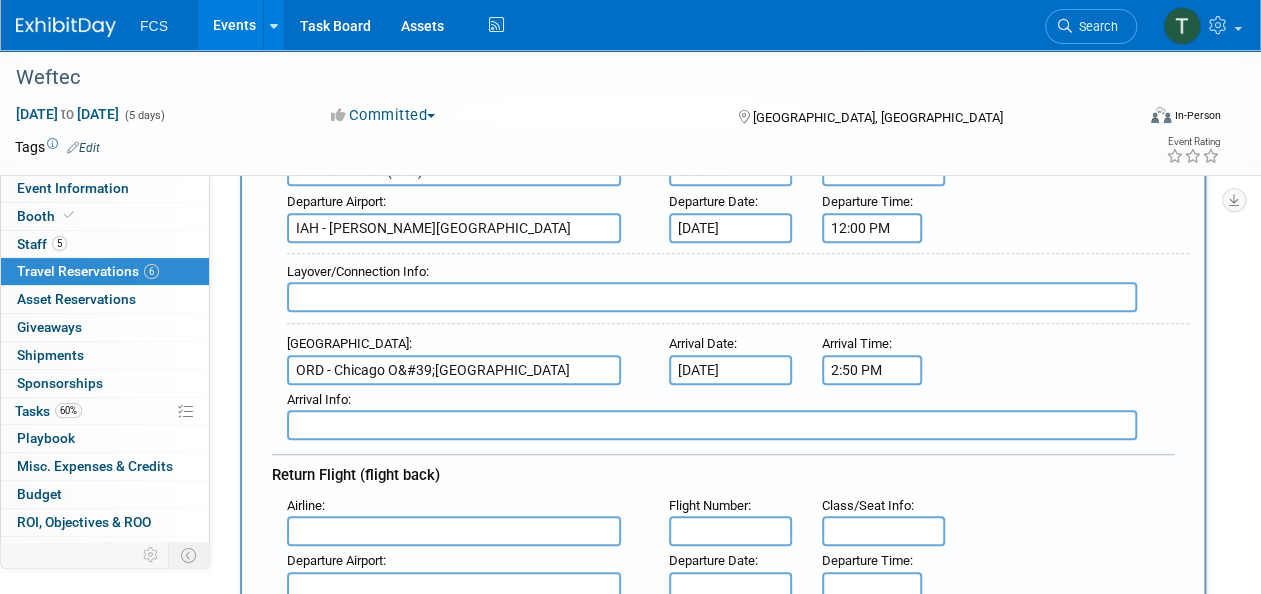 click on "Arrival Airport :
ORD - Chicago O&#39;Hare International Airport
Arrival Date :
Sep 28, 2025
Arrival Time :" at bounding box center [730, 357] 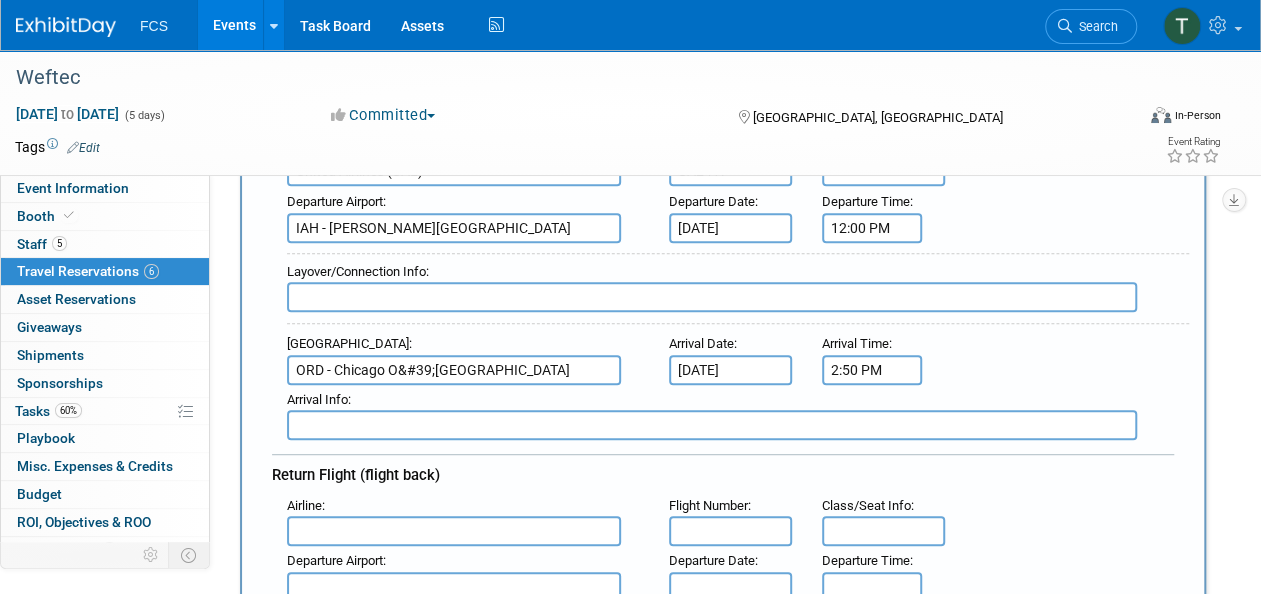 scroll, scrollTop: 427, scrollLeft: 0, axis: vertical 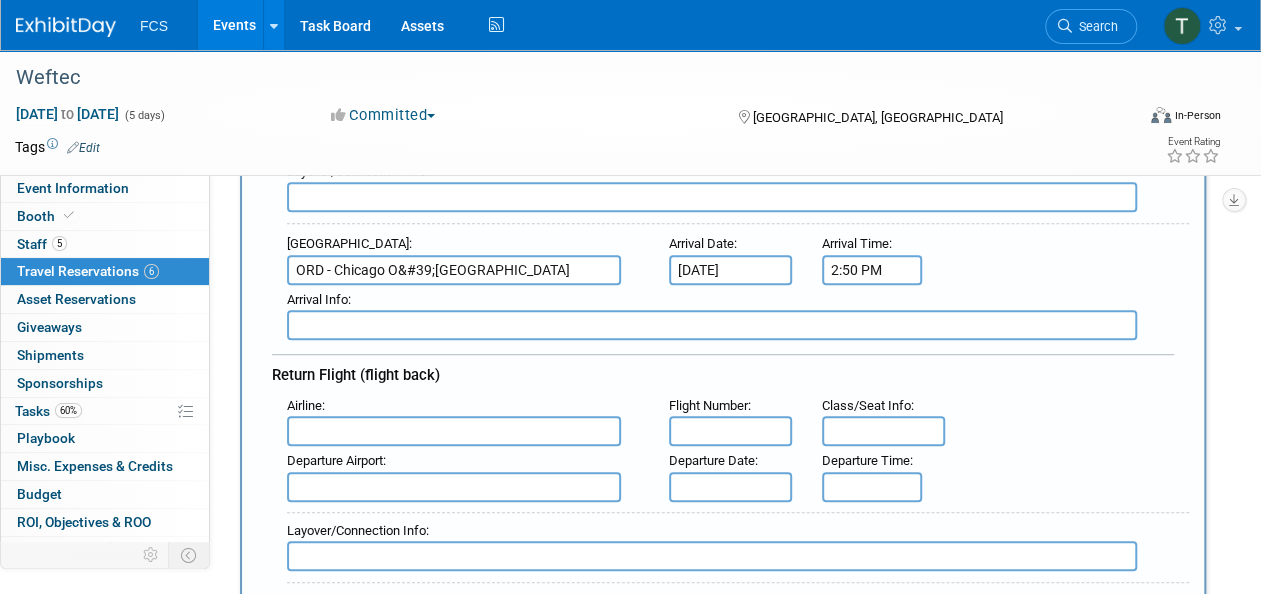 click at bounding box center (454, 431) 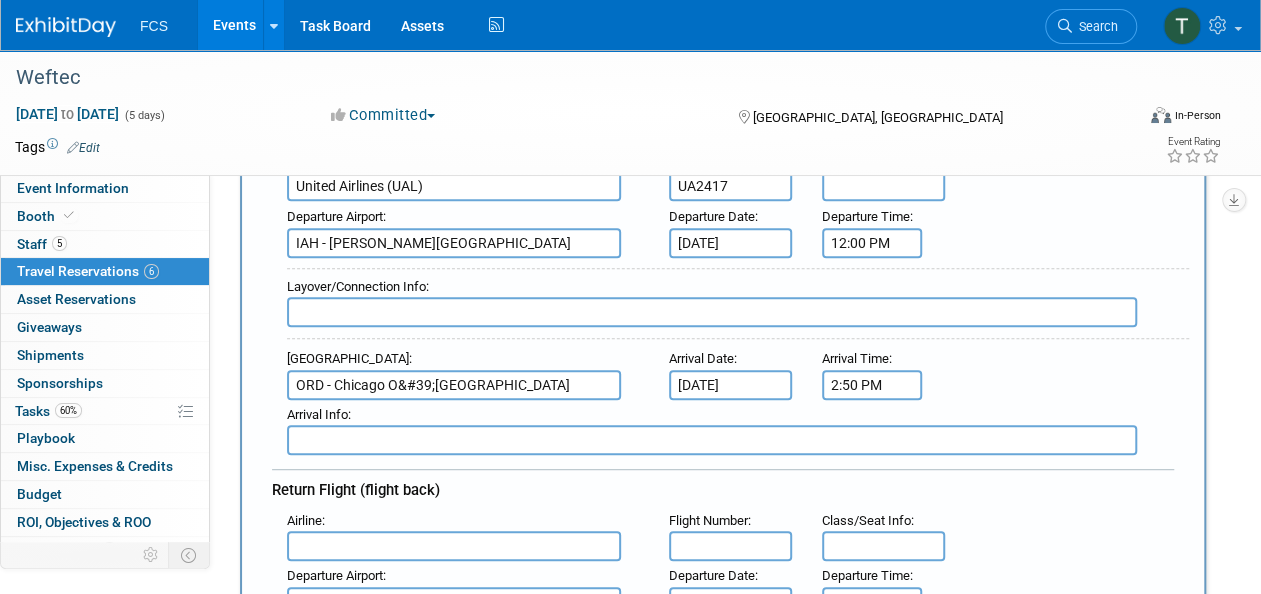 scroll, scrollTop: 427, scrollLeft: 0, axis: vertical 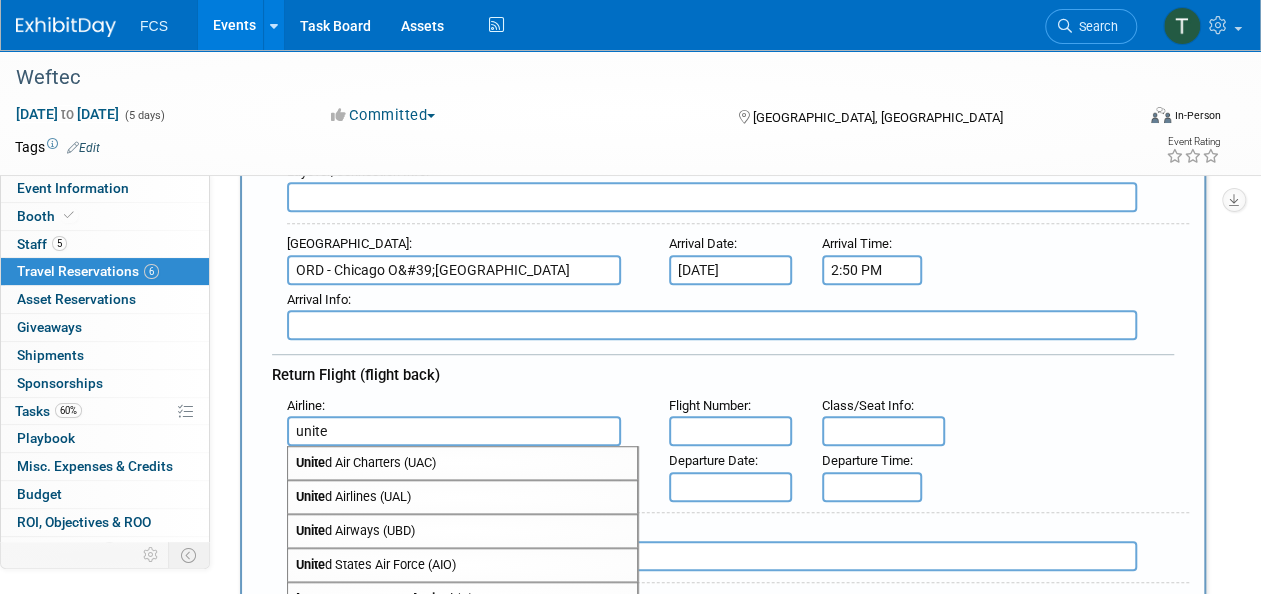 click on "Unite d Airlines (UAL)" at bounding box center [462, 497] 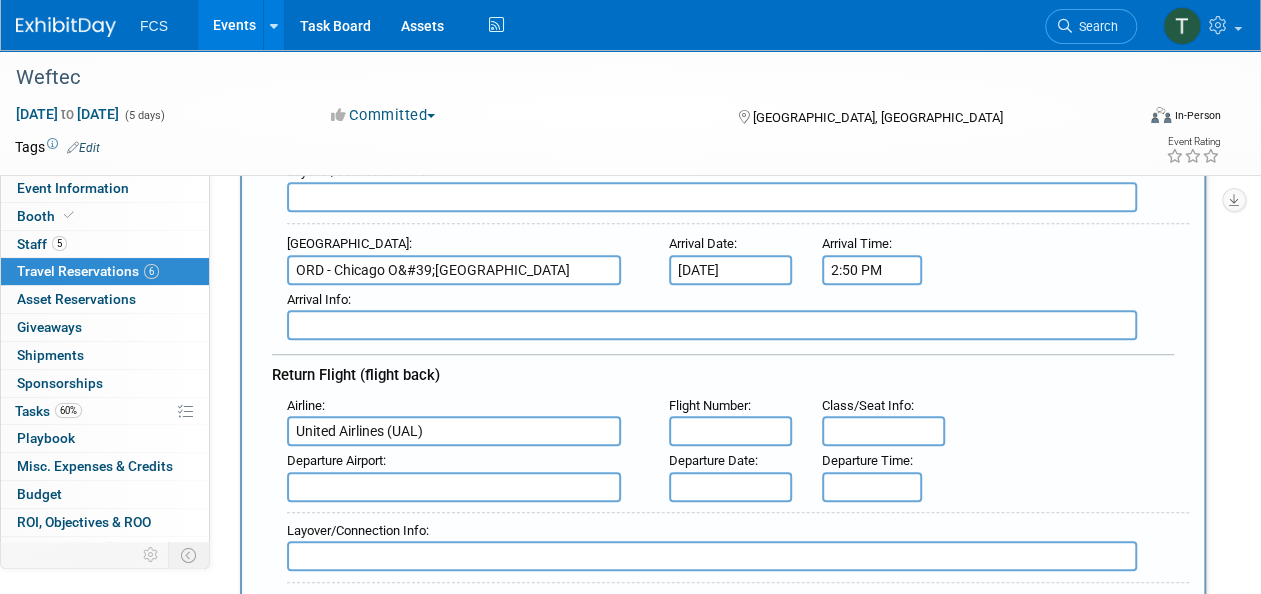 click at bounding box center (730, 431) 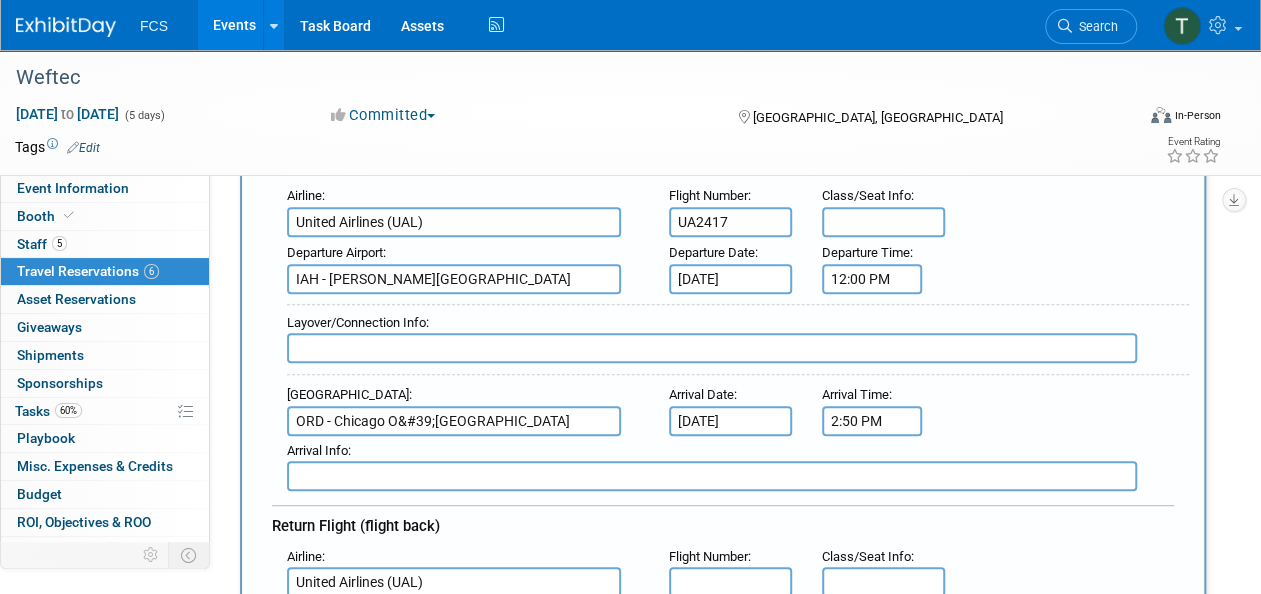 scroll, scrollTop: 327, scrollLeft: 0, axis: vertical 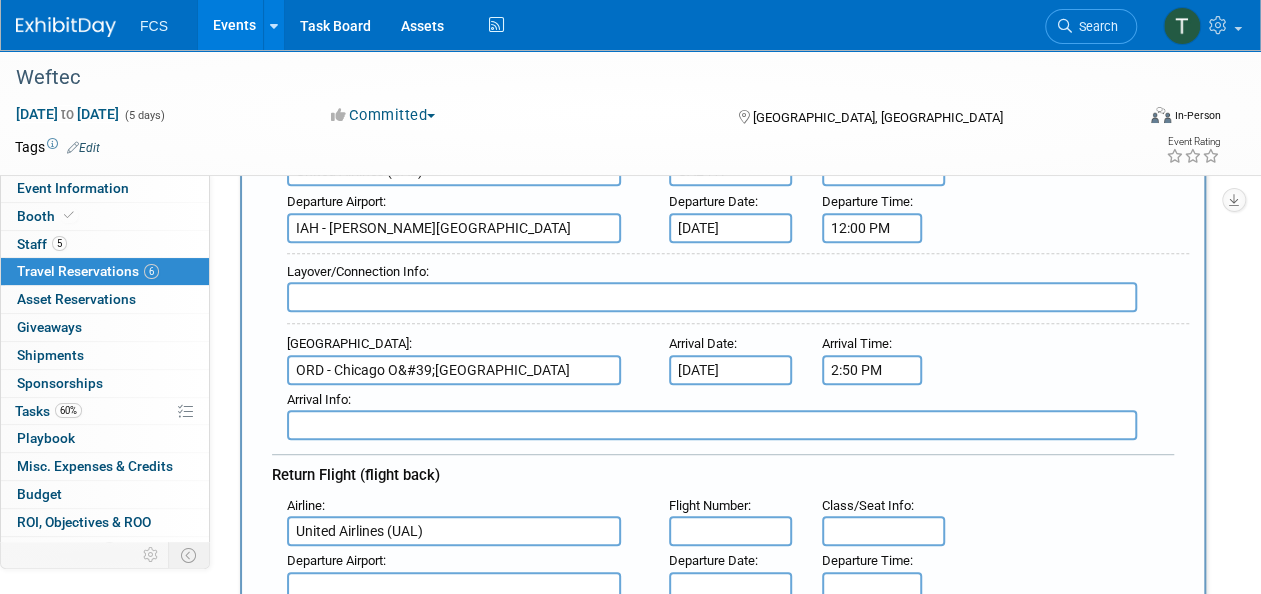 click at bounding box center (730, 531) 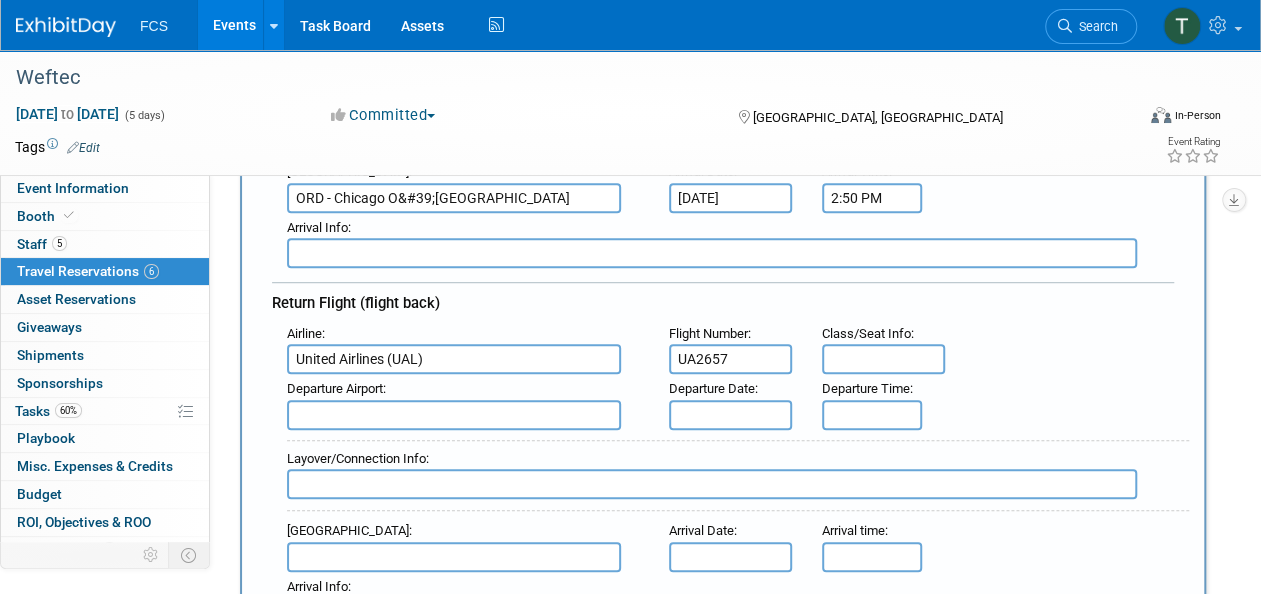 scroll, scrollTop: 527, scrollLeft: 0, axis: vertical 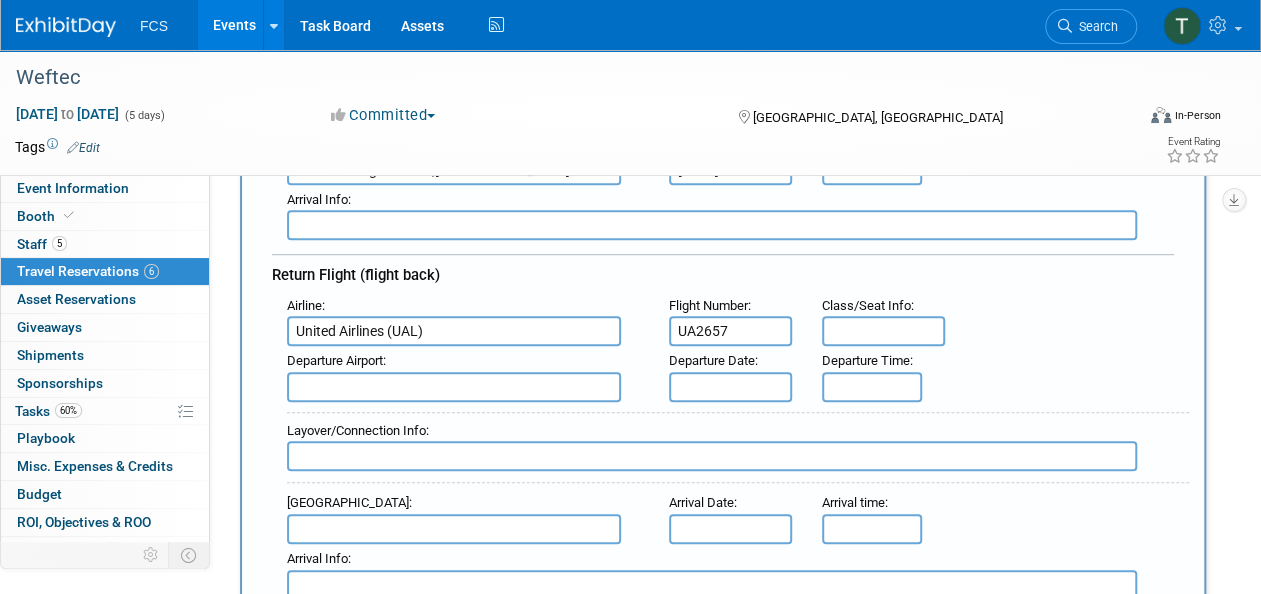 type on "UA2657" 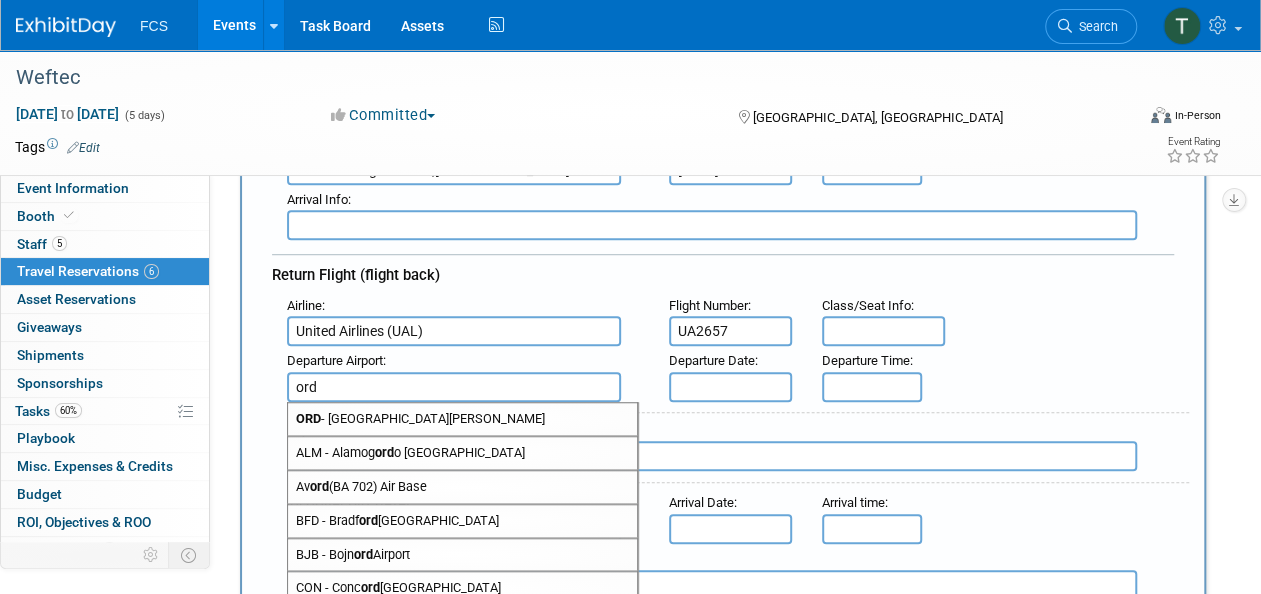 click on "ORD  - Chicago O'Hare International Airport" at bounding box center (462, 419) 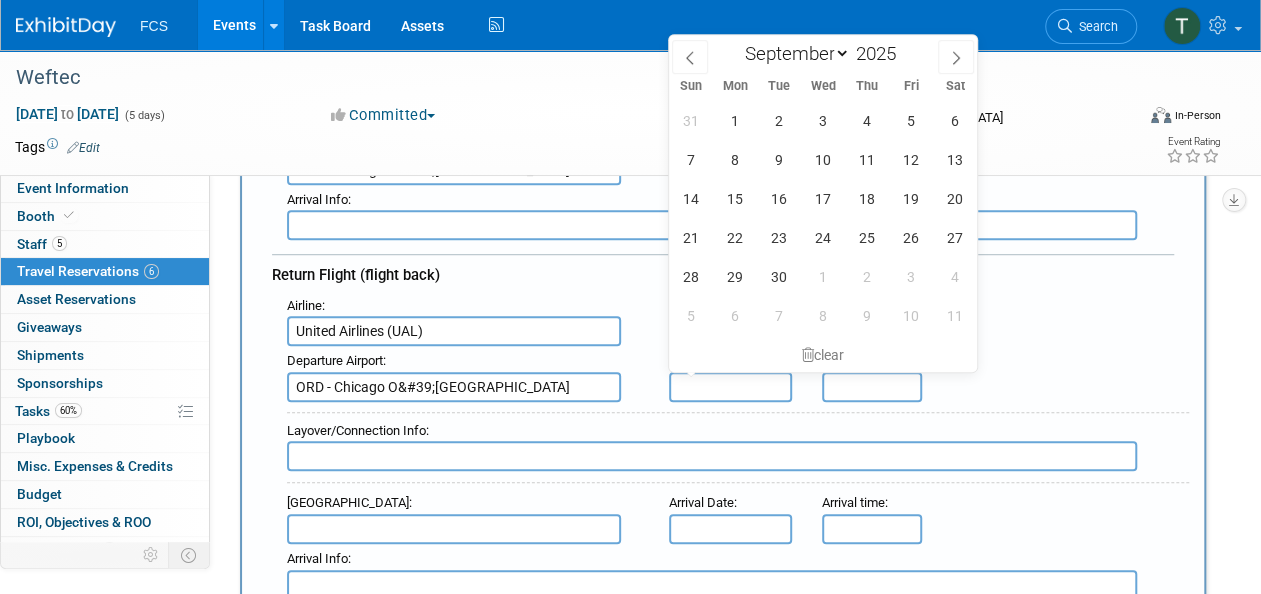 click at bounding box center (730, 387) 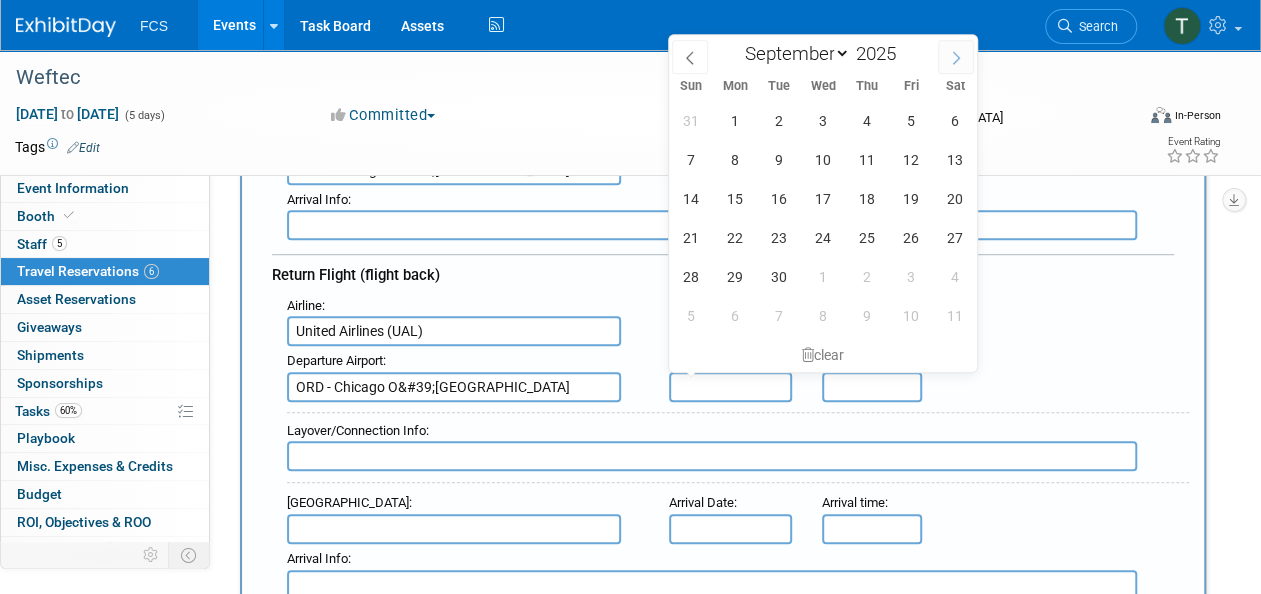 click 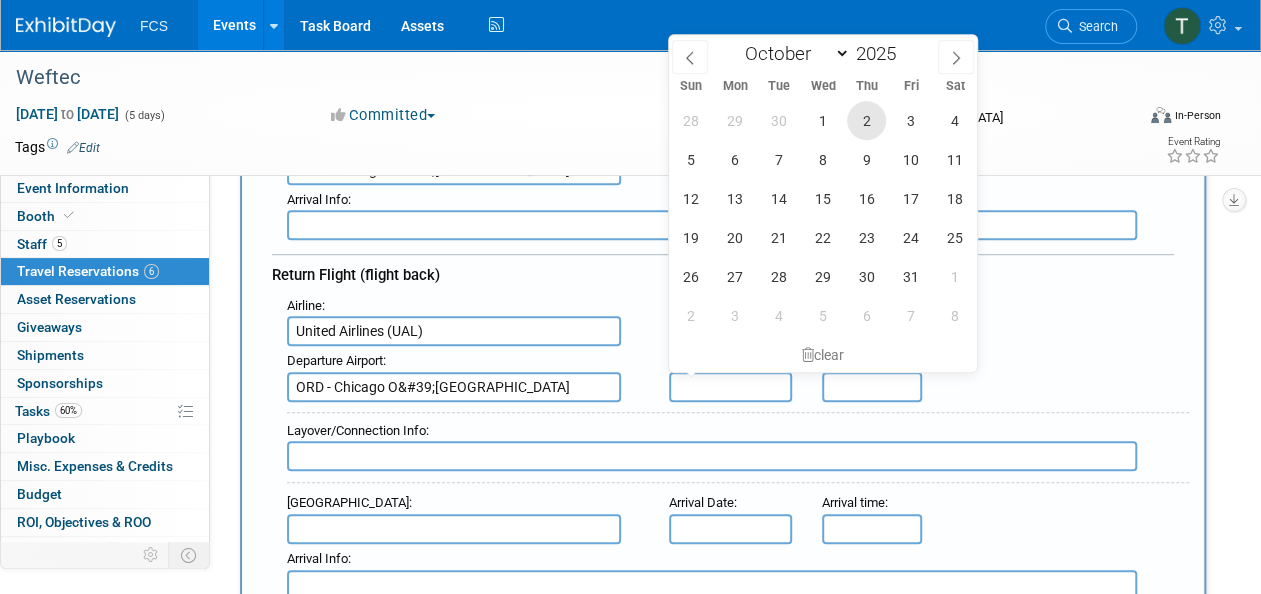 click on "2" at bounding box center [866, 120] 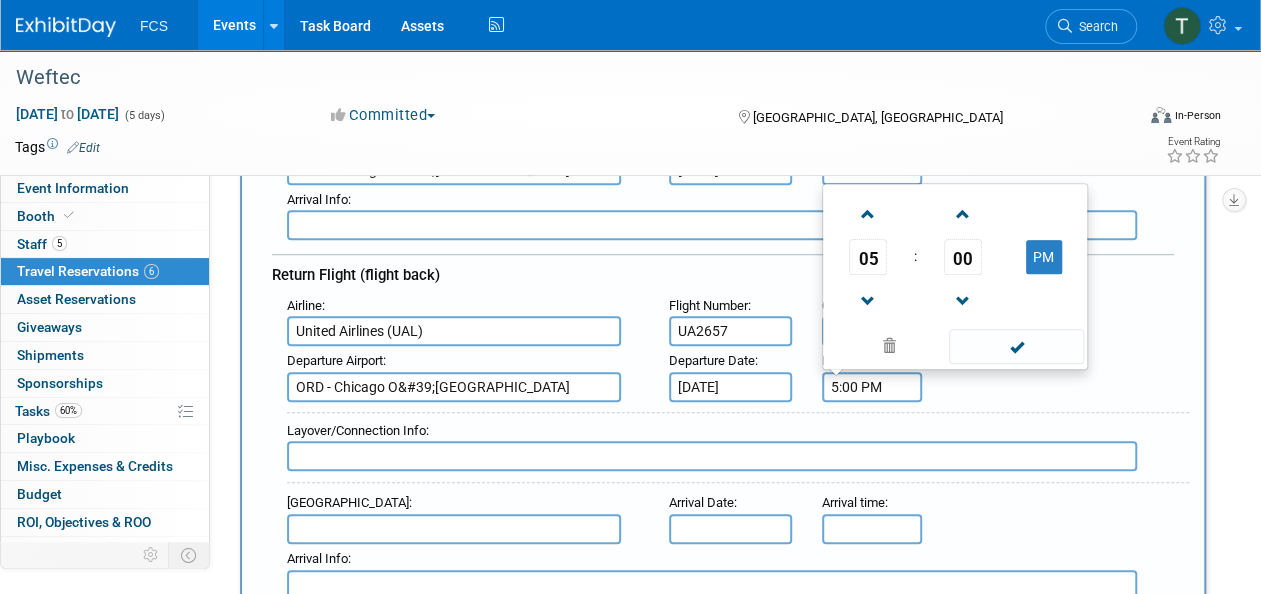 click on "5:00 PM" at bounding box center (872, 387) 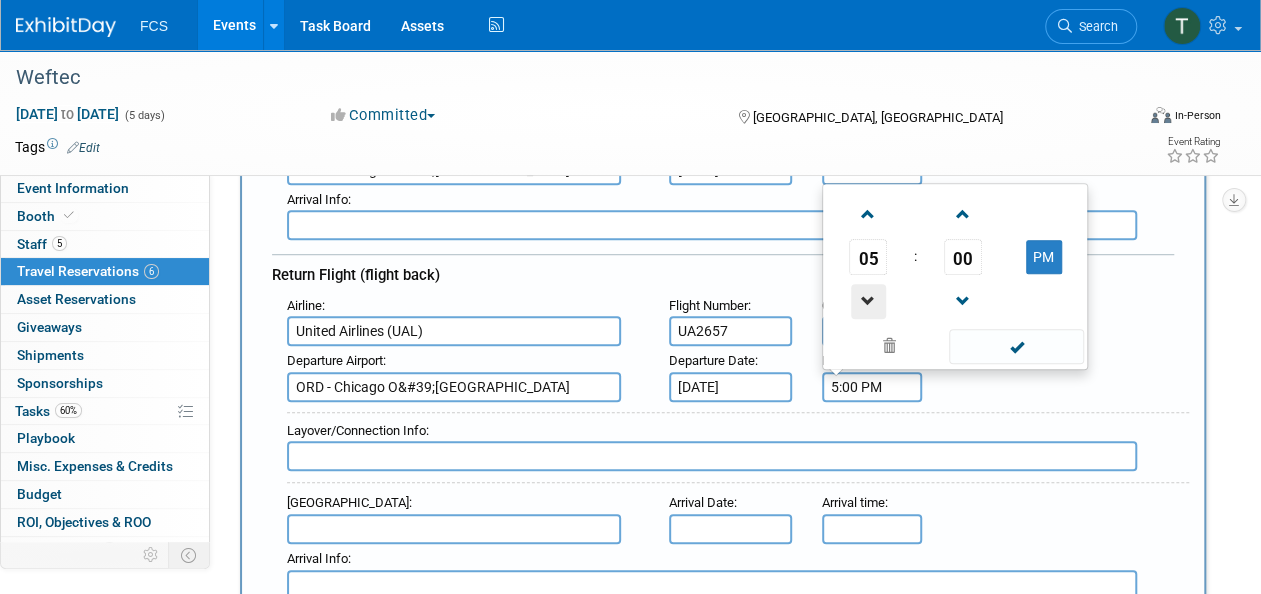 click at bounding box center (868, 301) 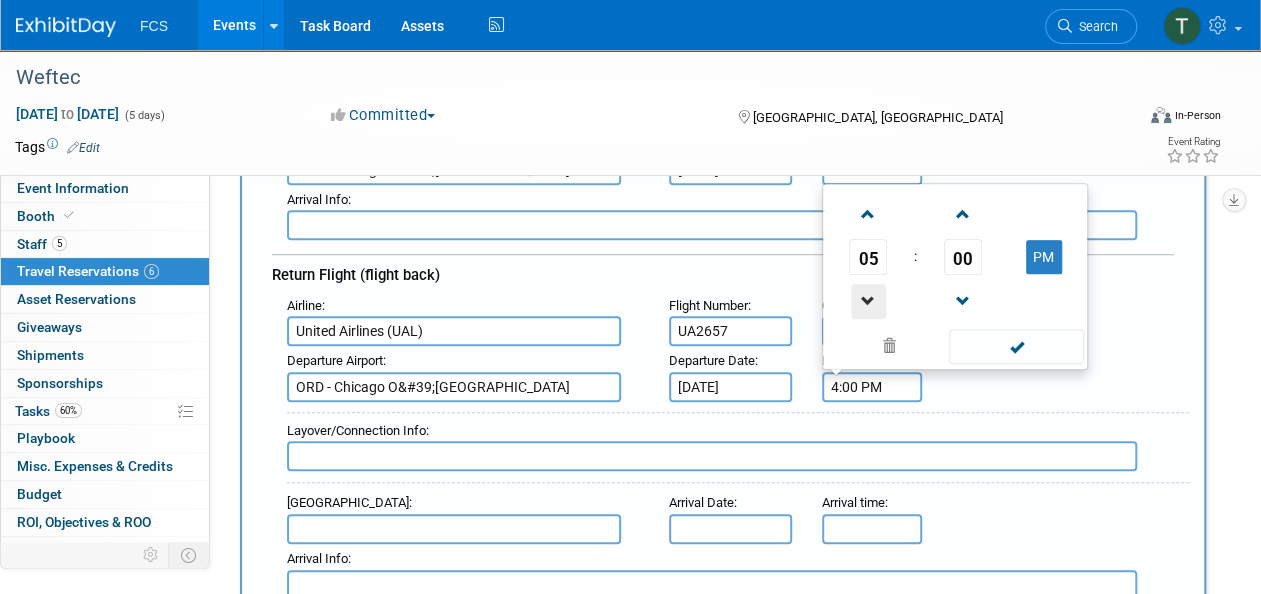 click at bounding box center (868, 301) 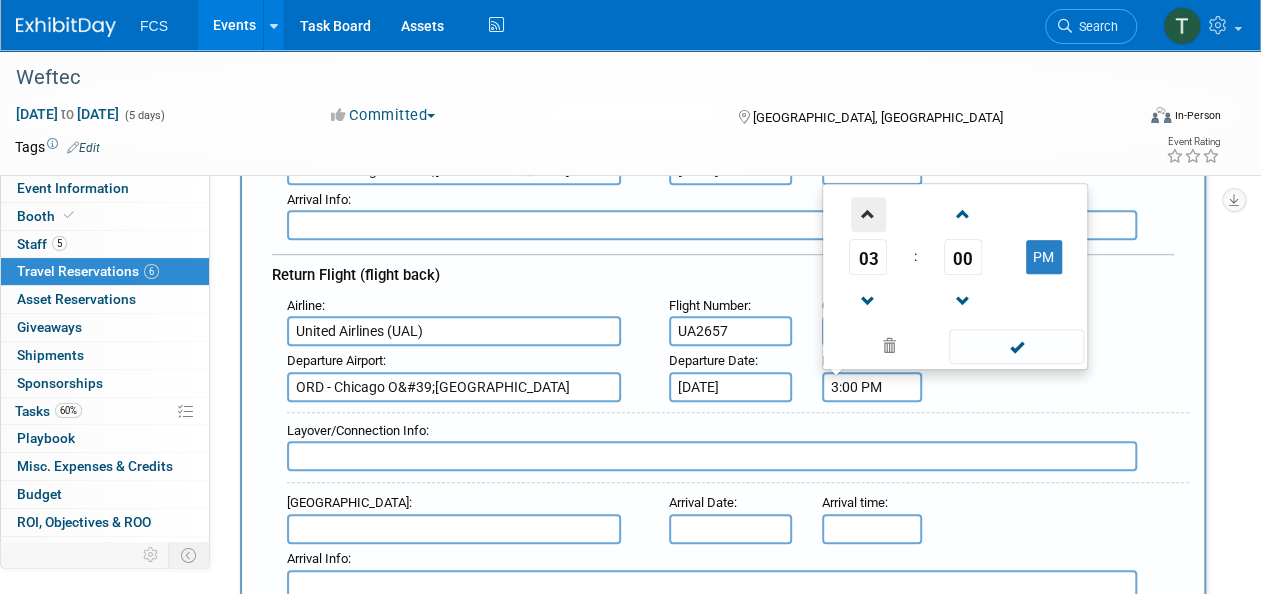 click at bounding box center (868, 214) 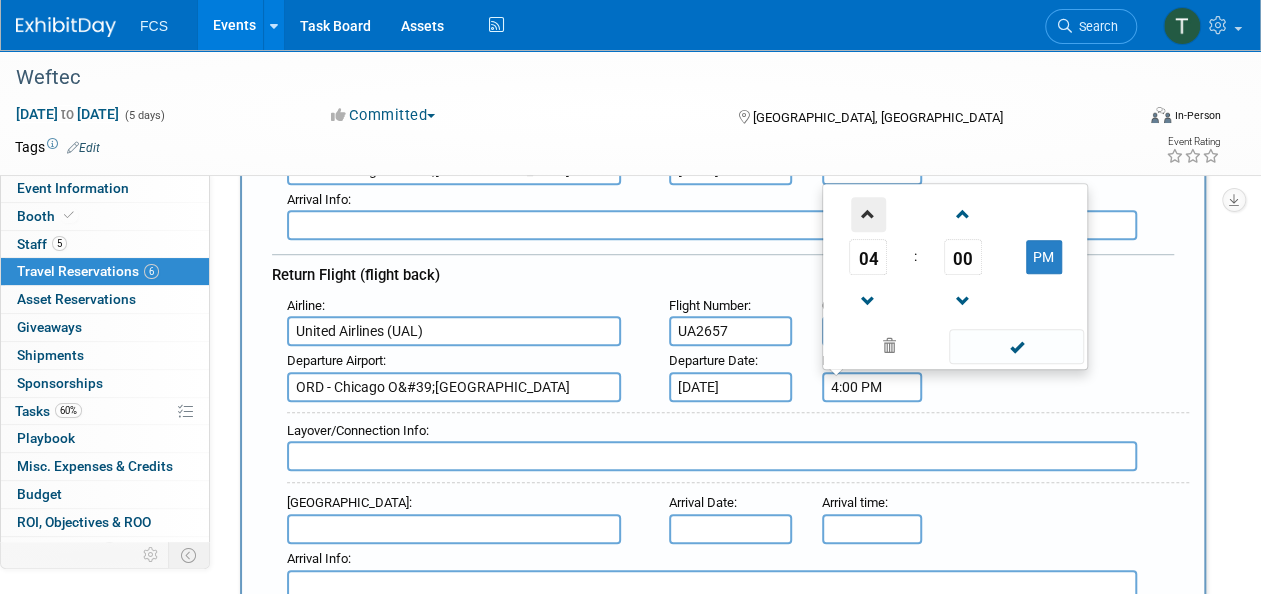 click at bounding box center [868, 214] 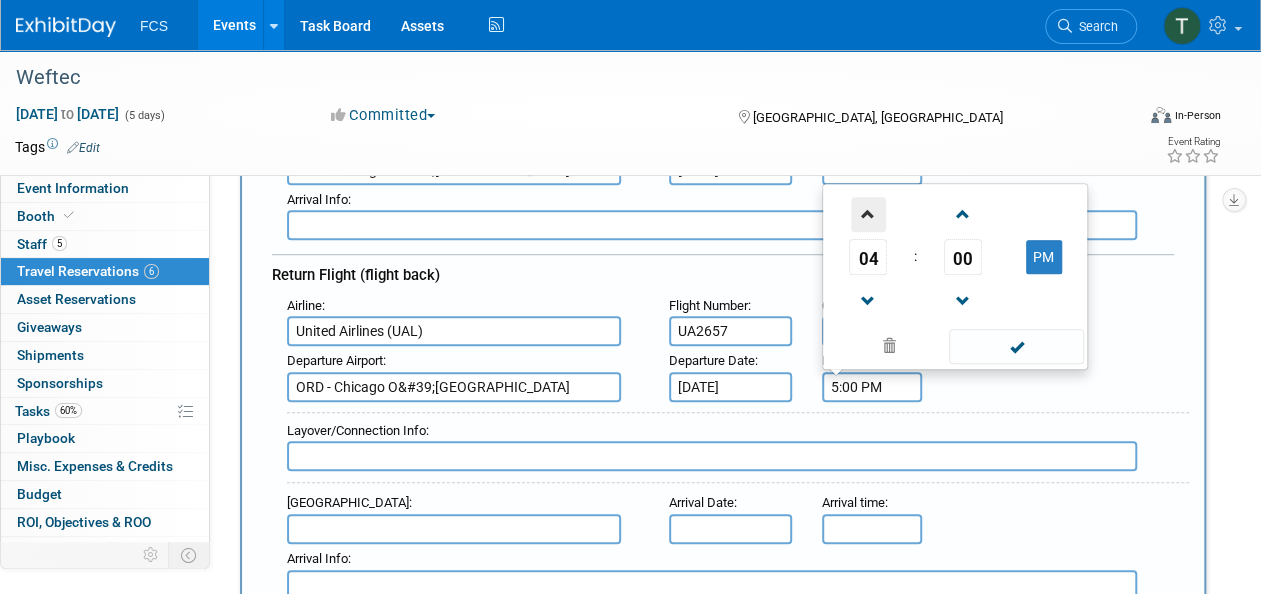 click at bounding box center [868, 214] 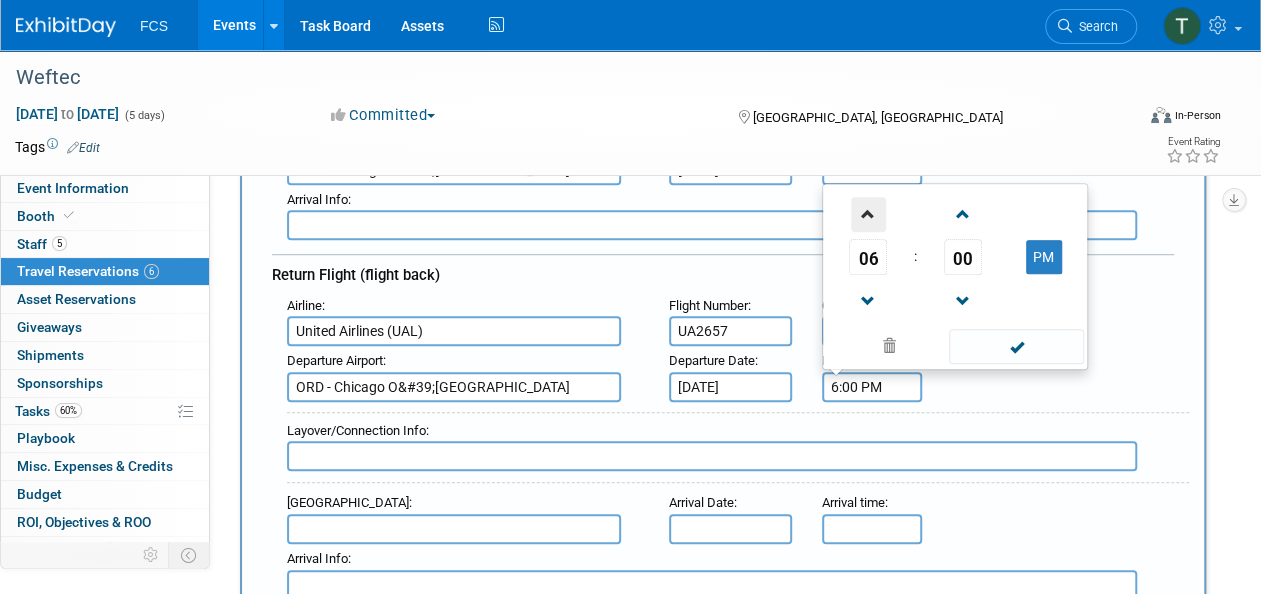 click at bounding box center [868, 214] 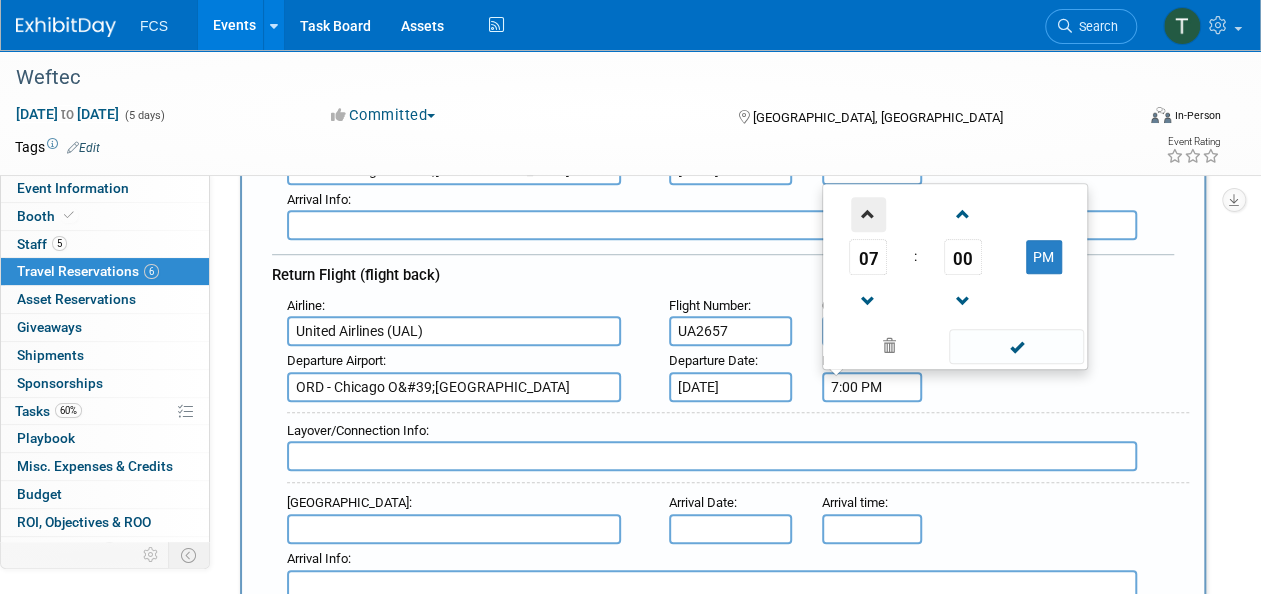 click at bounding box center (868, 214) 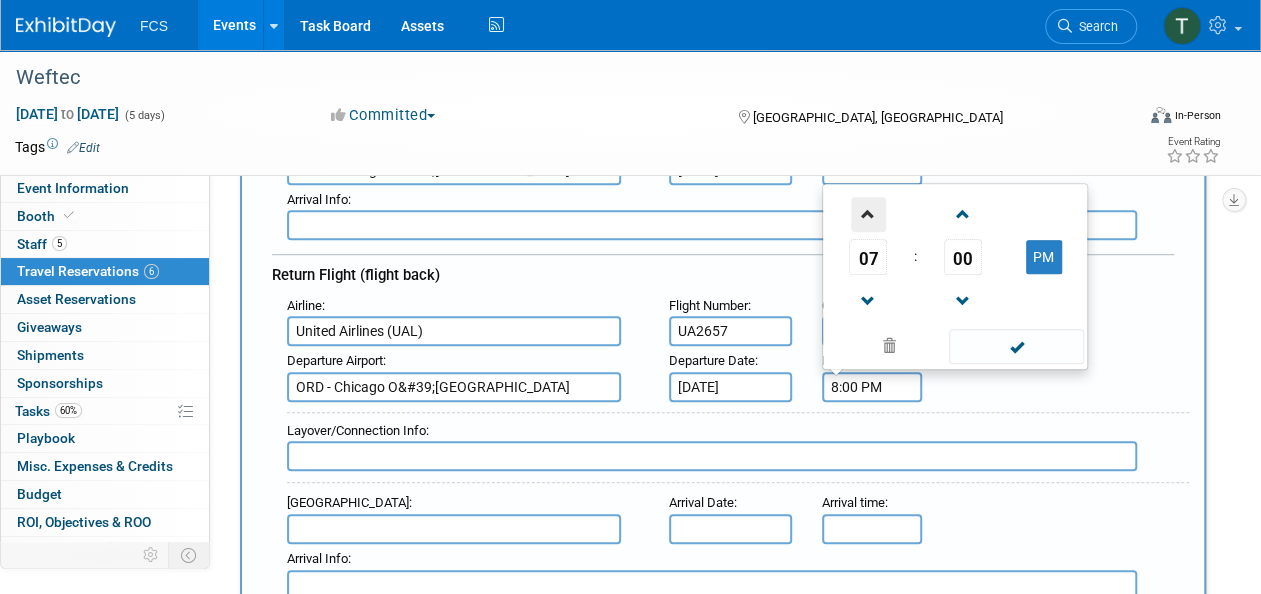 click at bounding box center (868, 214) 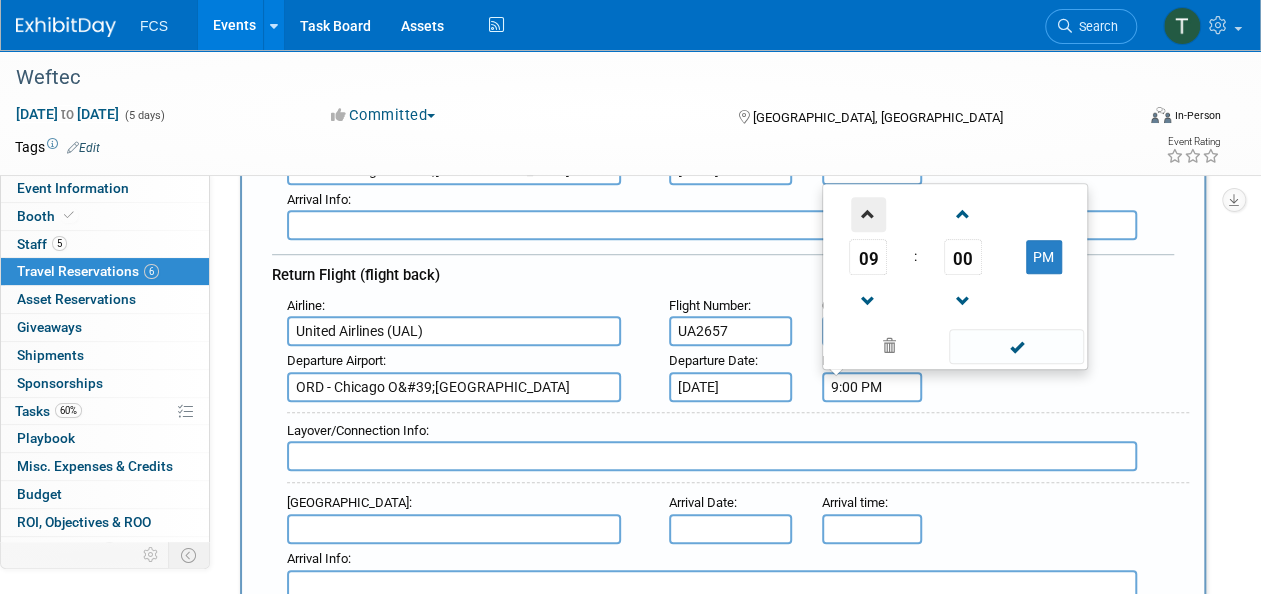 click at bounding box center (868, 214) 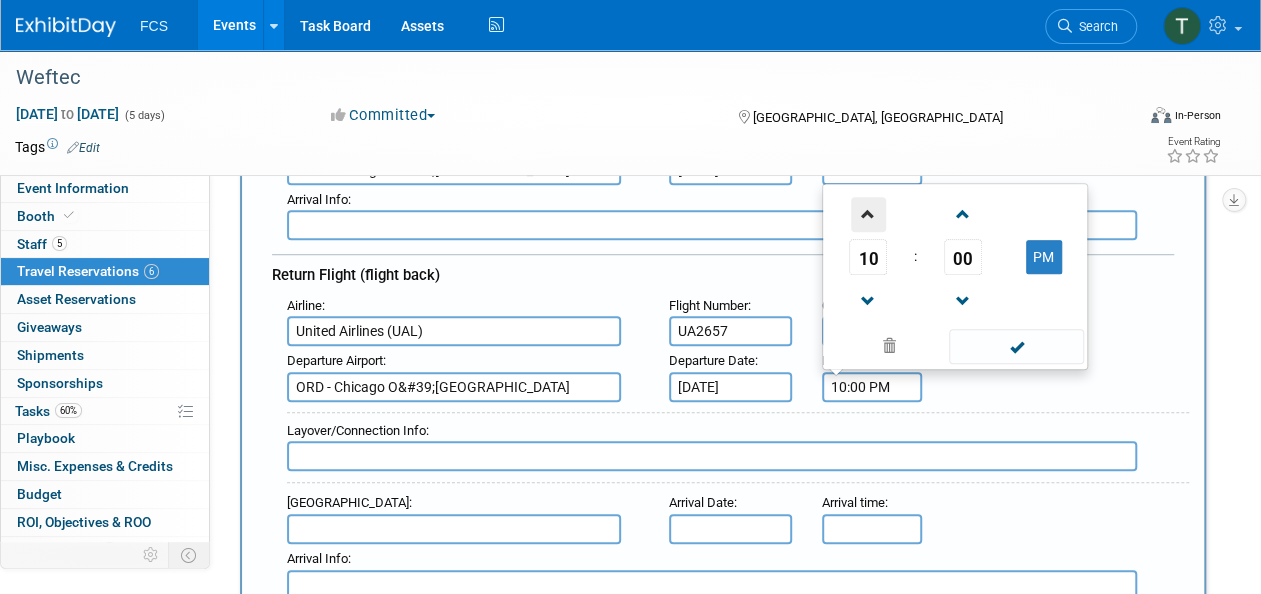 click at bounding box center (868, 214) 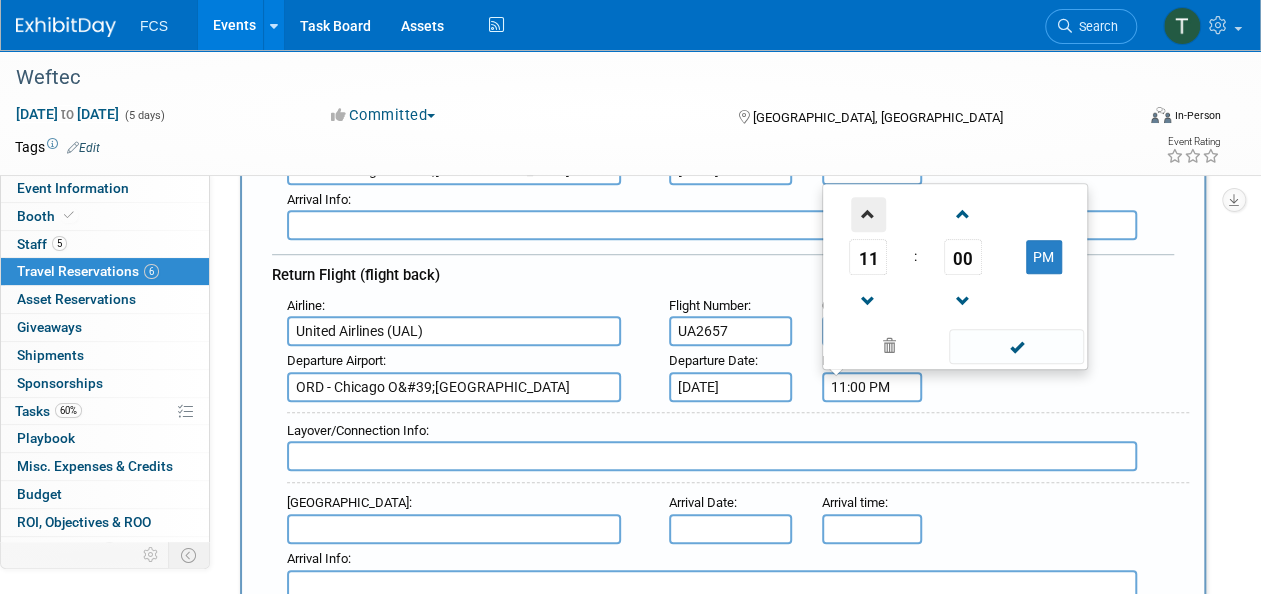 click at bounding box center [868, 214] 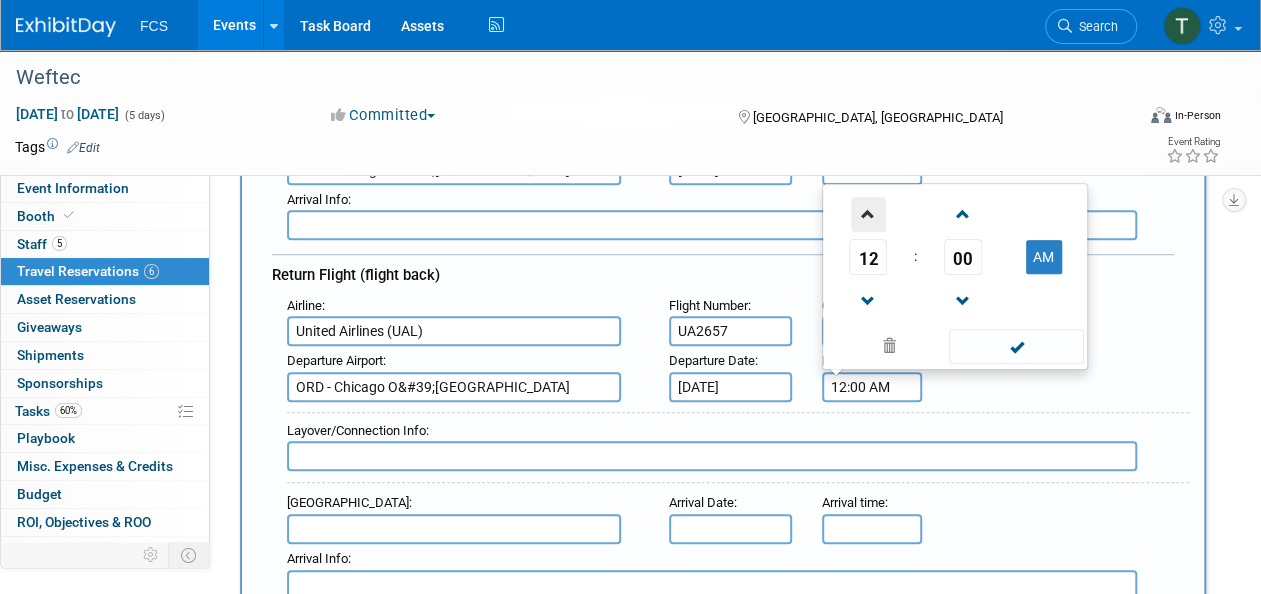 click at bounding box center [868, 214] 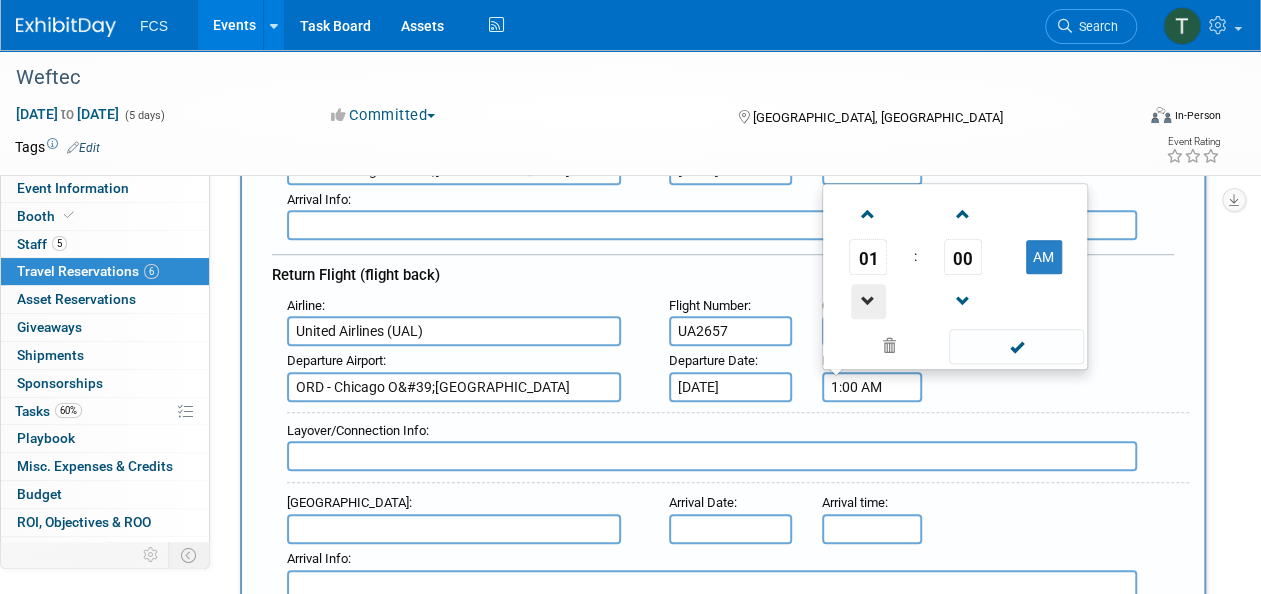 click at bounding box center [868, 301] 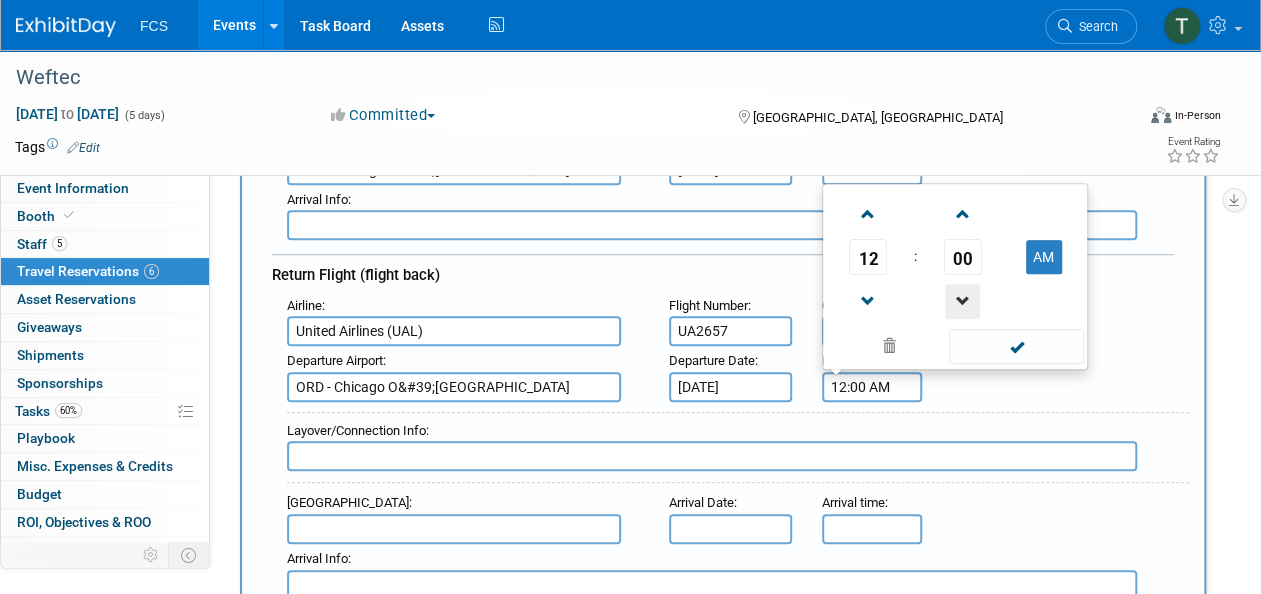 click at bounding box center [962, 301] 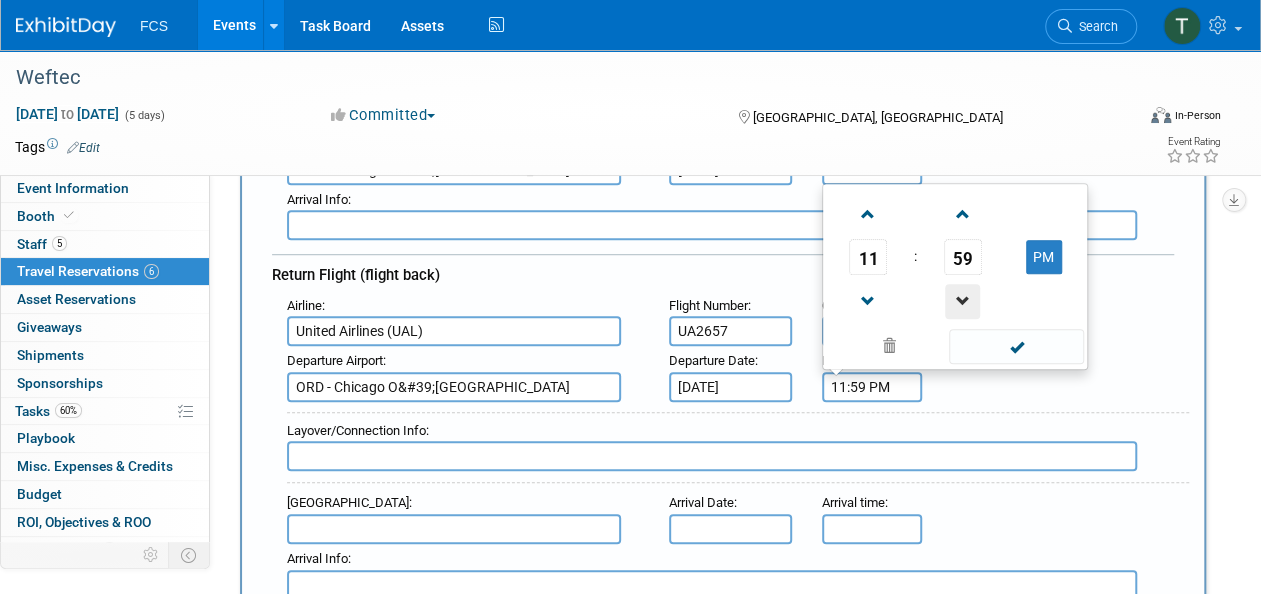 click at bounding box center (962, 301) 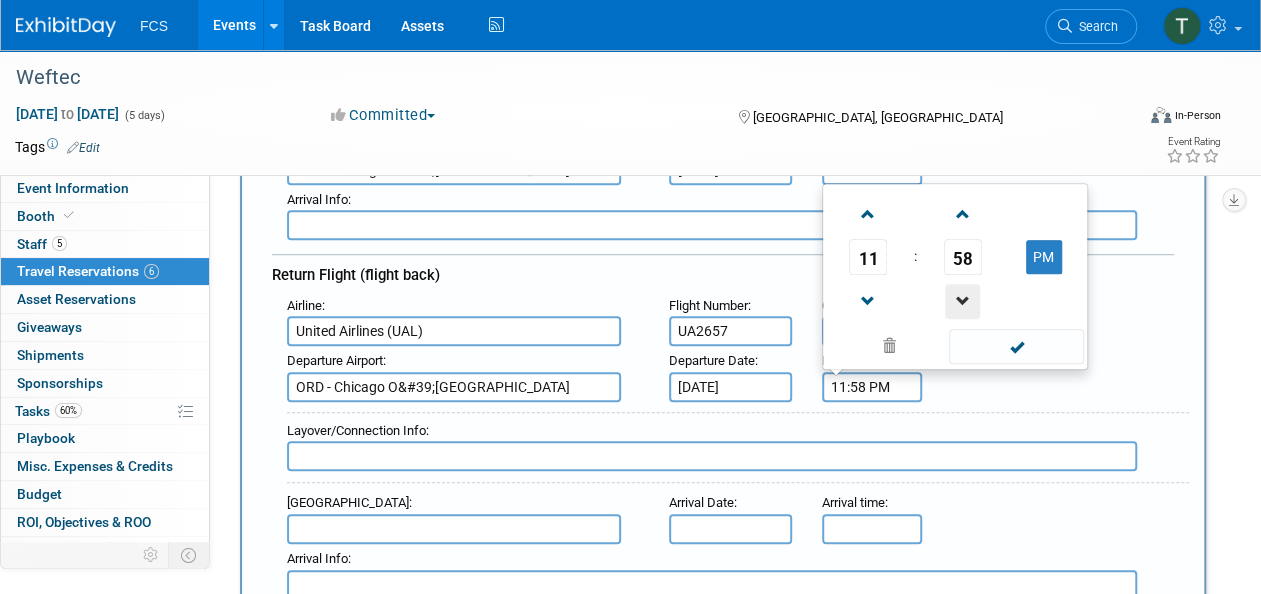 click at bounding box center [962, 301] 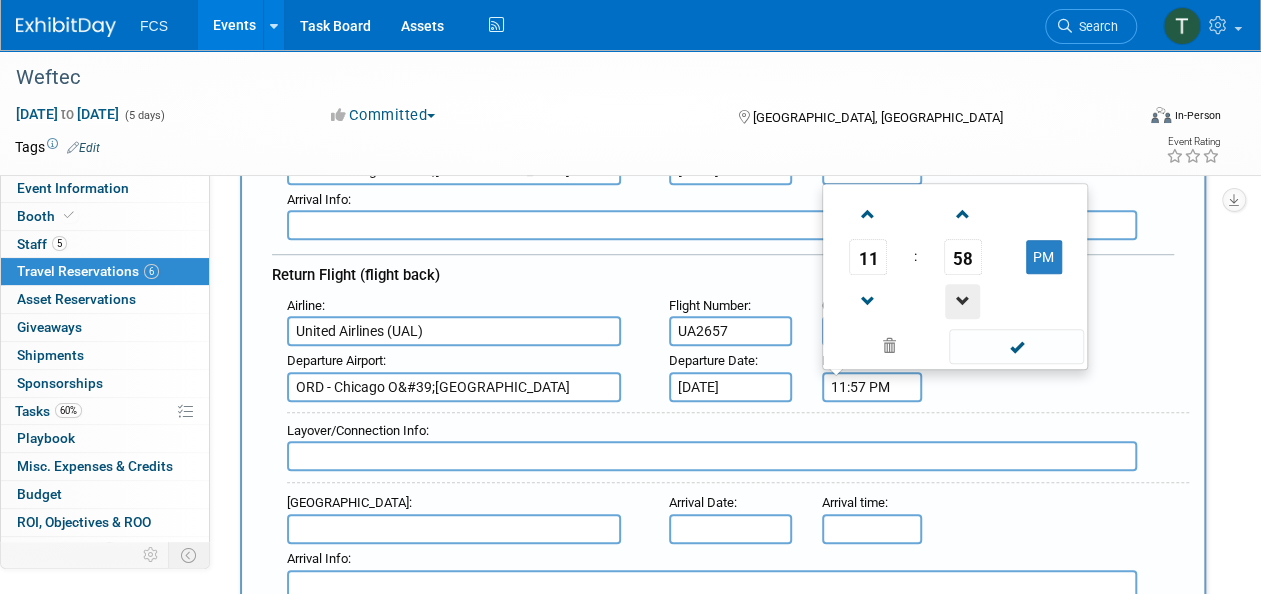 click at bounding box center (962, 301) 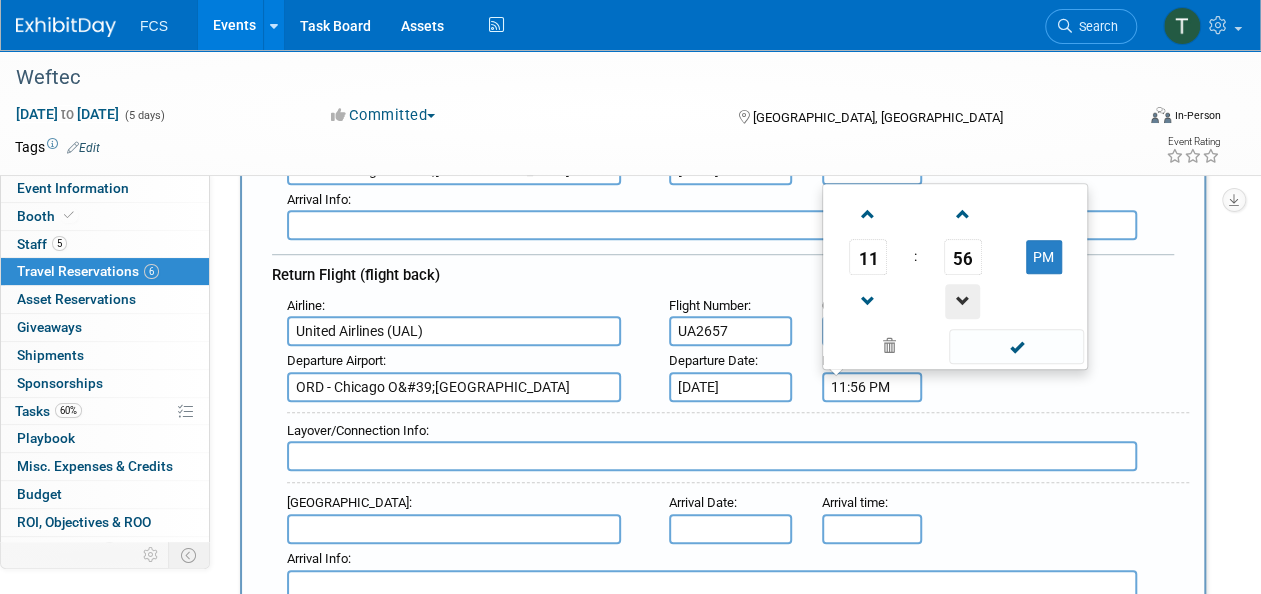 click at bounding box center [962, 301] 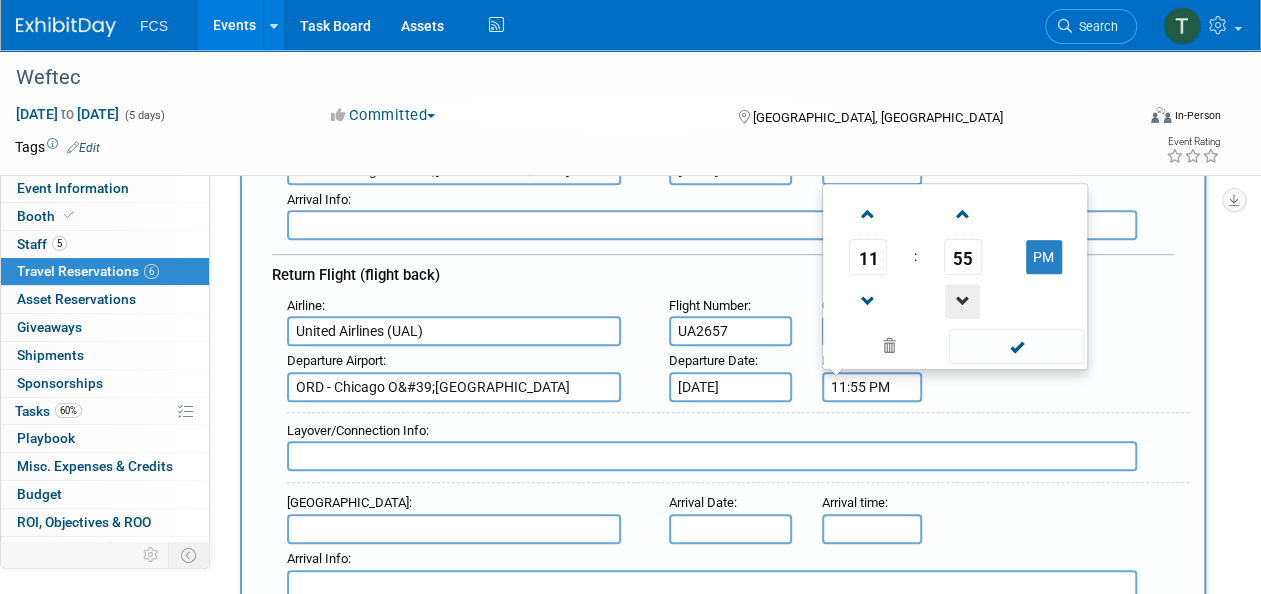 click at bounding box center [962, 301] 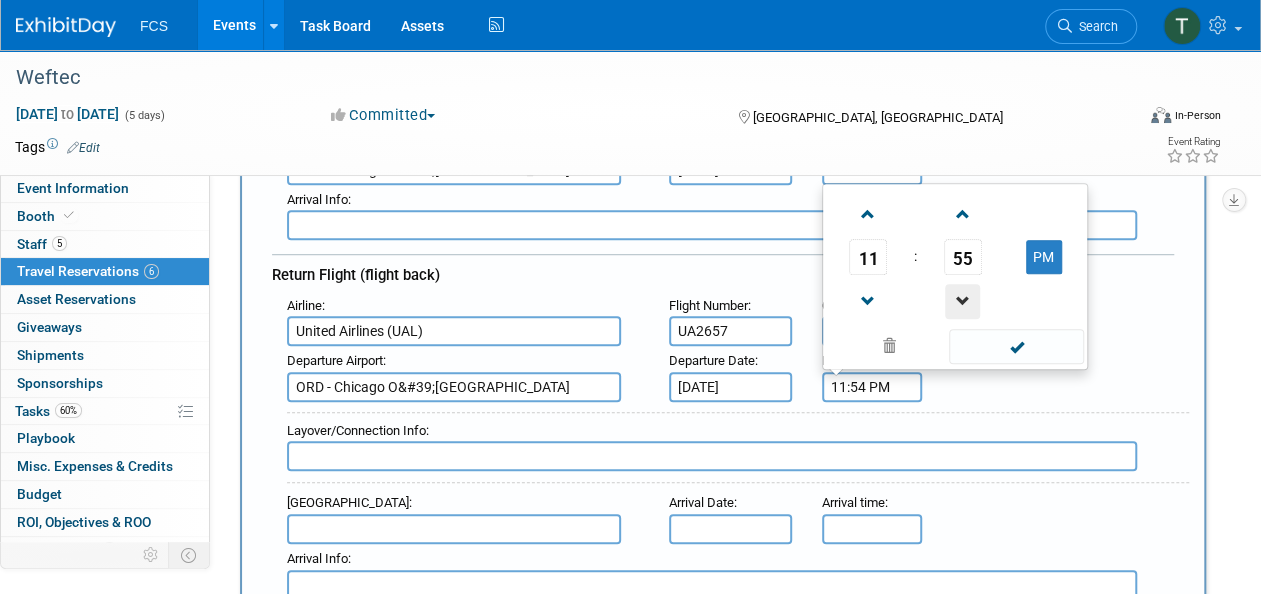 click at bounding box center (962, 301) 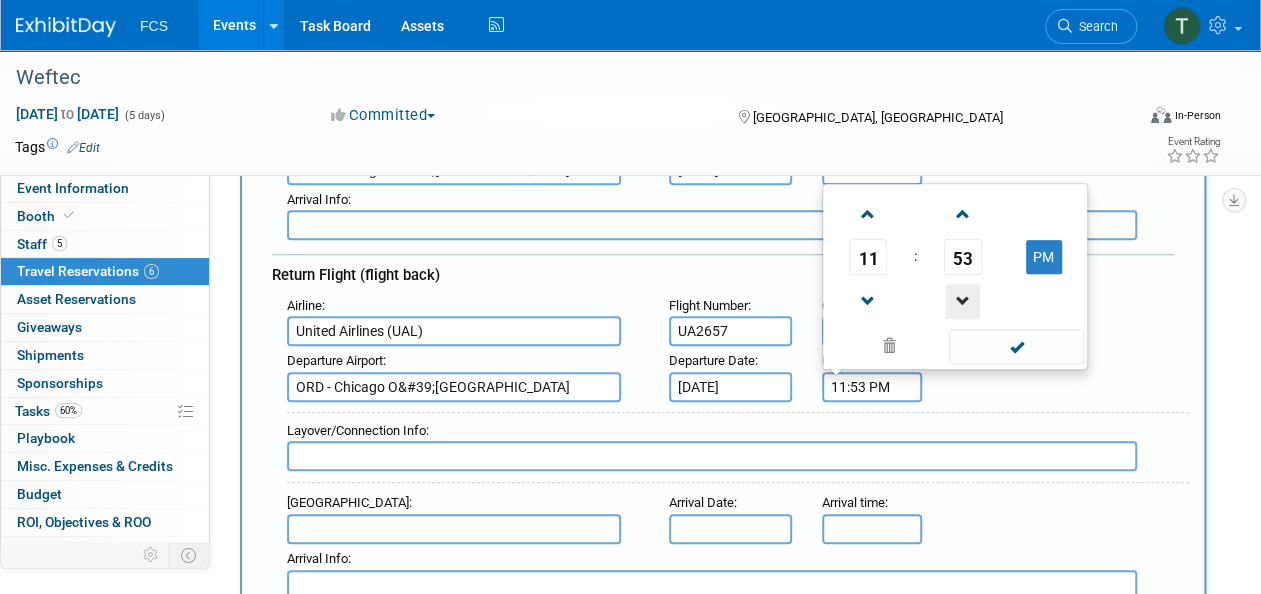 click at bounding box center [962, 301] 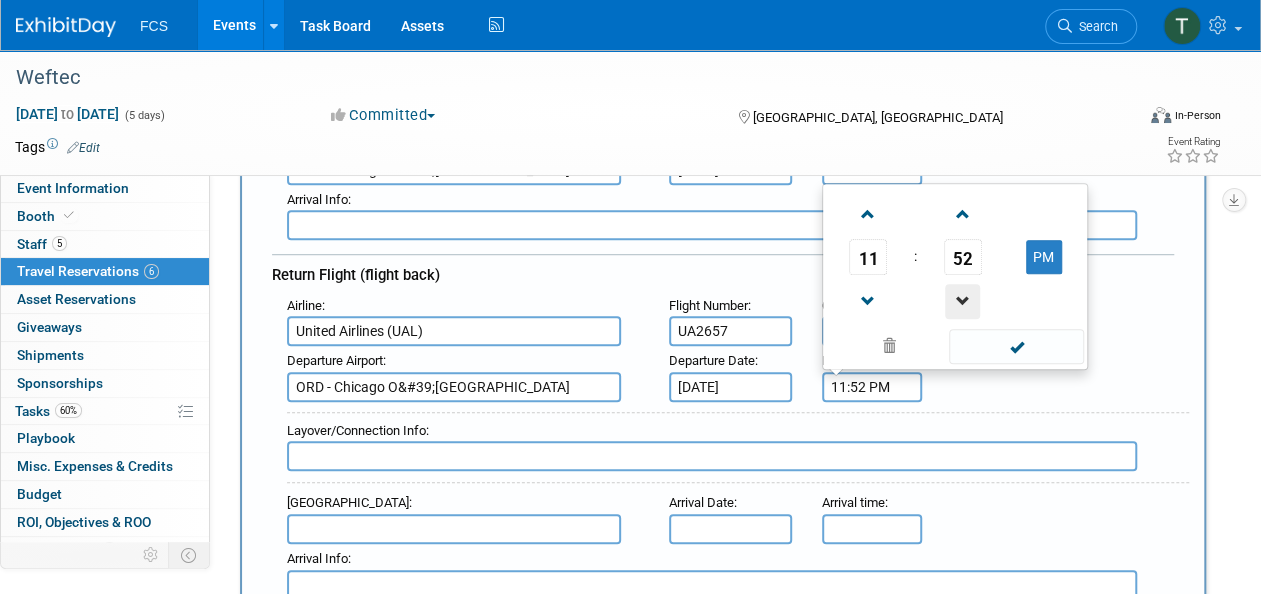 click at bounding box center (962, 301) 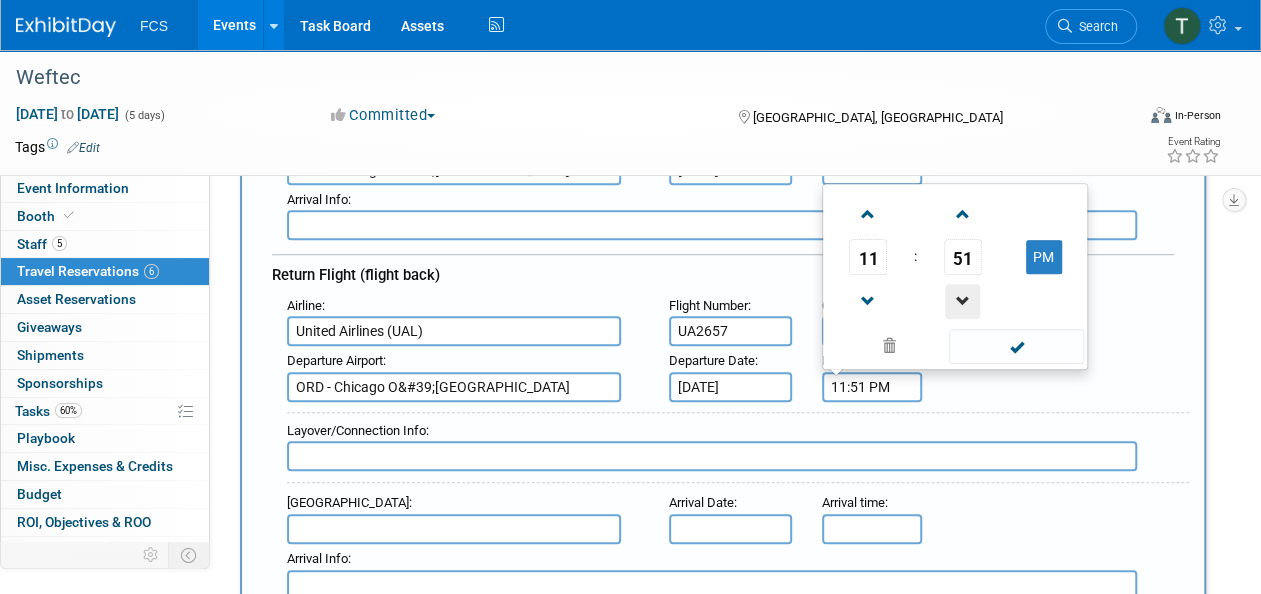 click at bounding box center [962, 301] 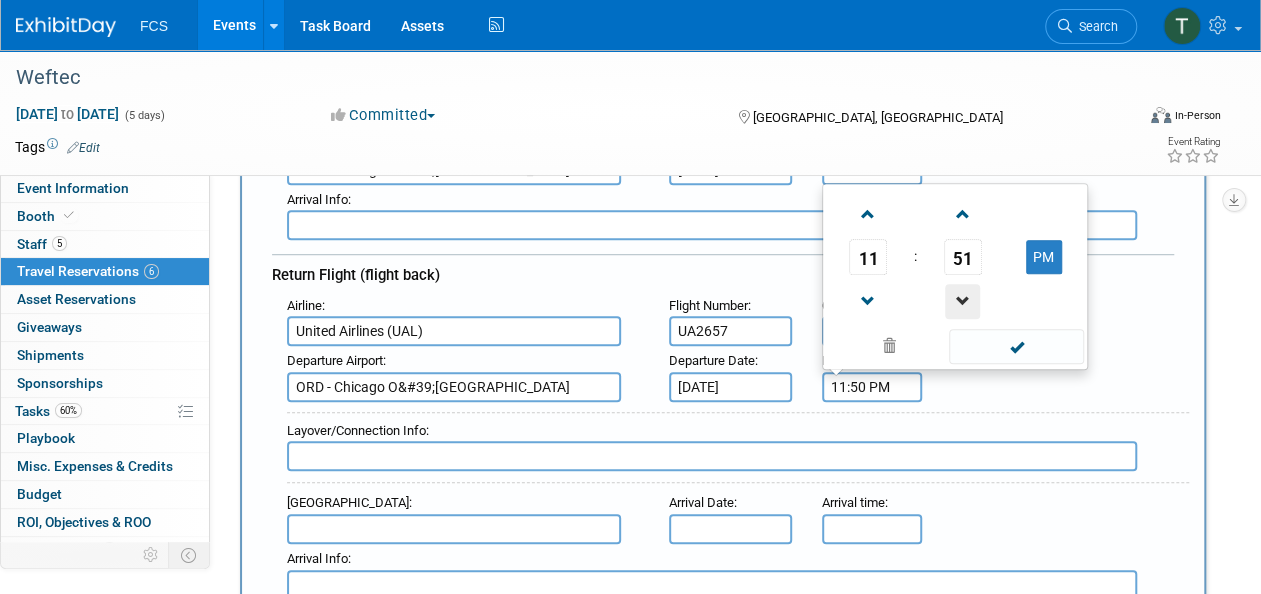 click at bounding box center [962, 301] 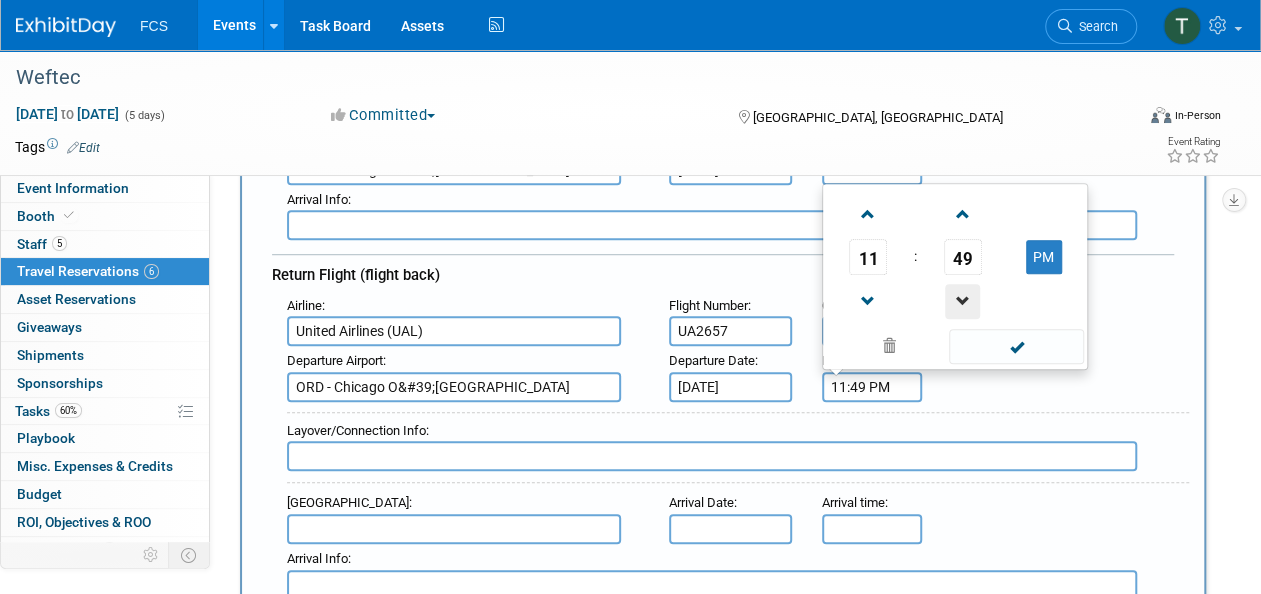 click at bounding box center [962, 301] 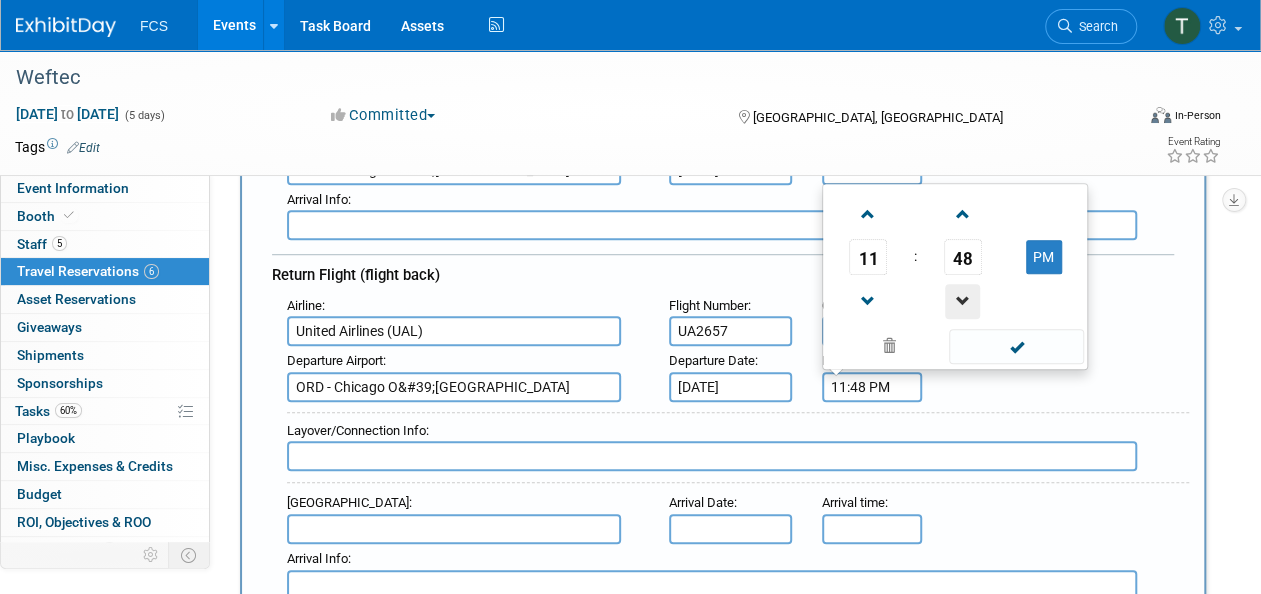 click at bounding box center (962, 301) 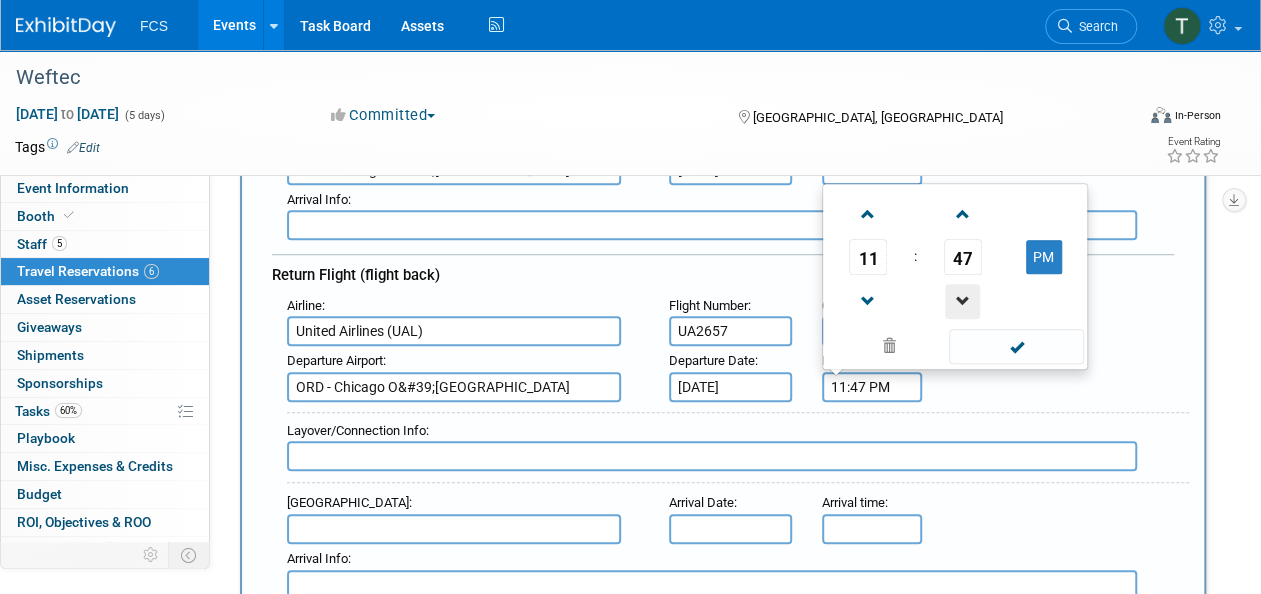 click at bounding box center [962, 301] 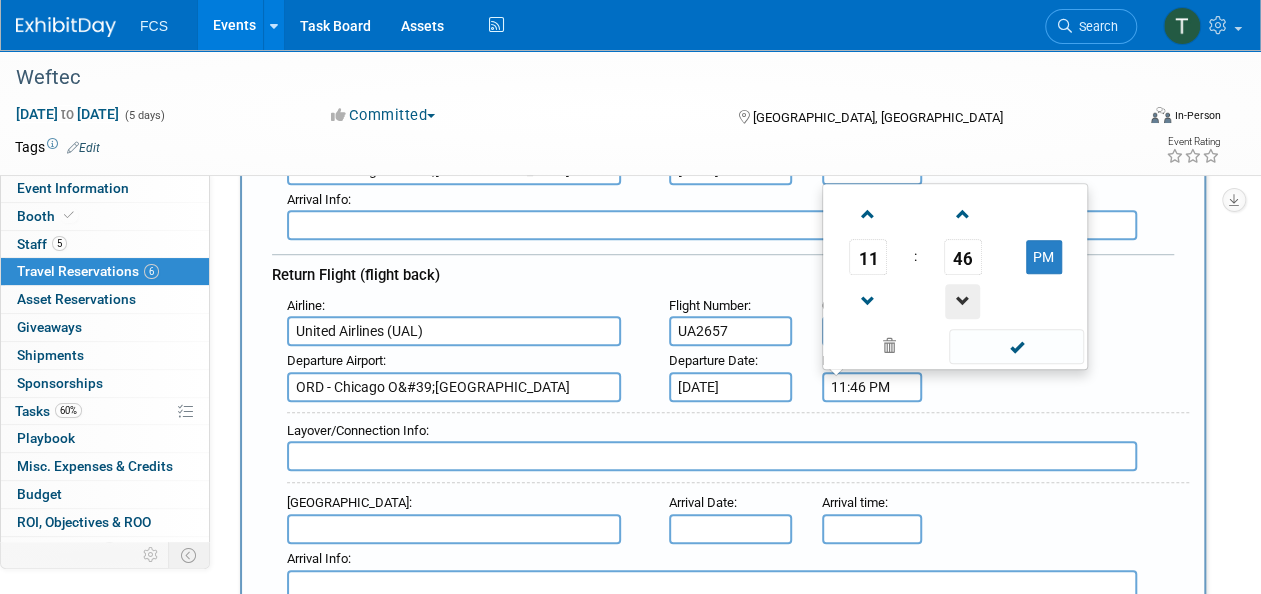 click at bounding box center (962, 301) 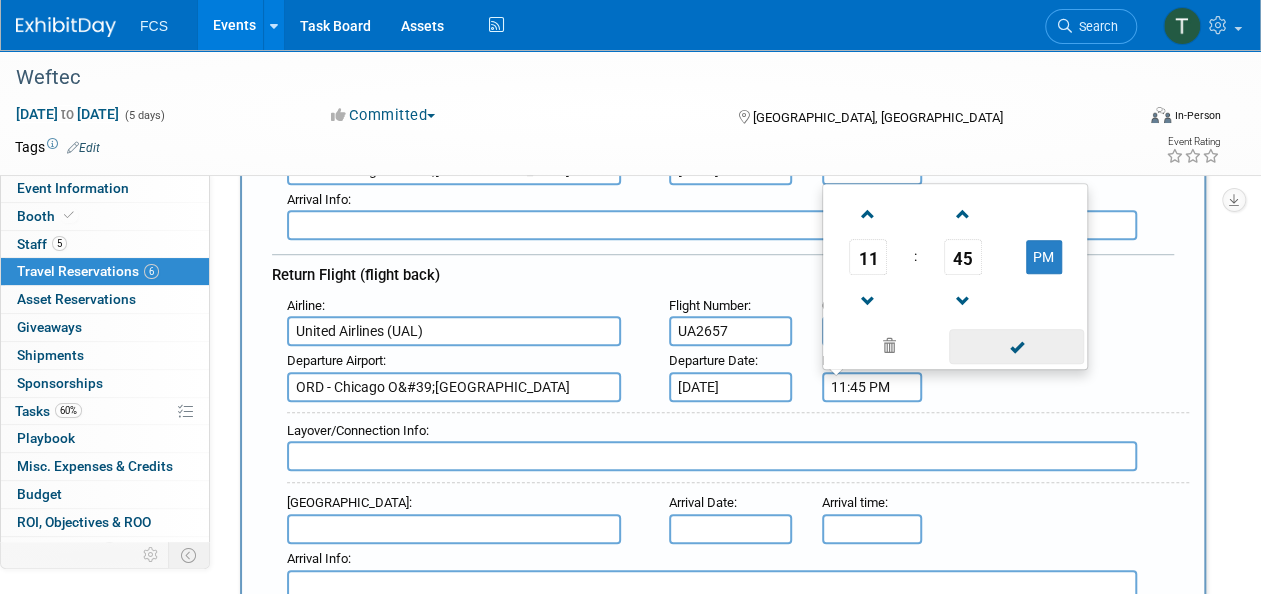 click at bounding box center (1016, 346) 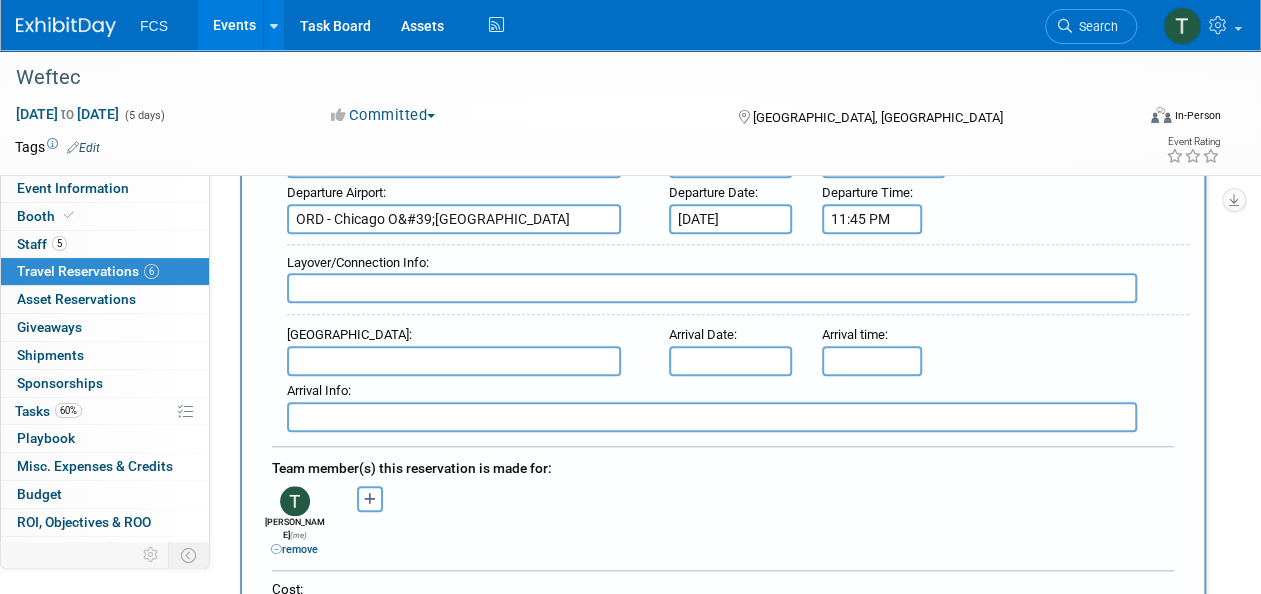 scroll, scrollTop: 727, scrollLeft: 0, axis: vertical 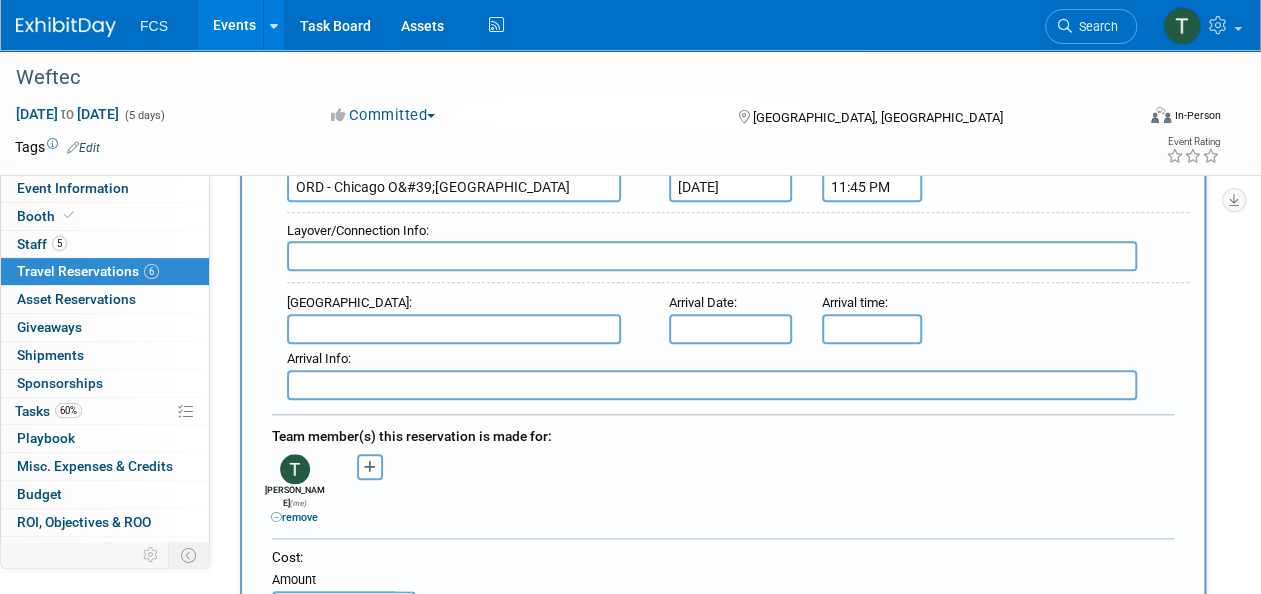 click at bounding box center [454, 329] 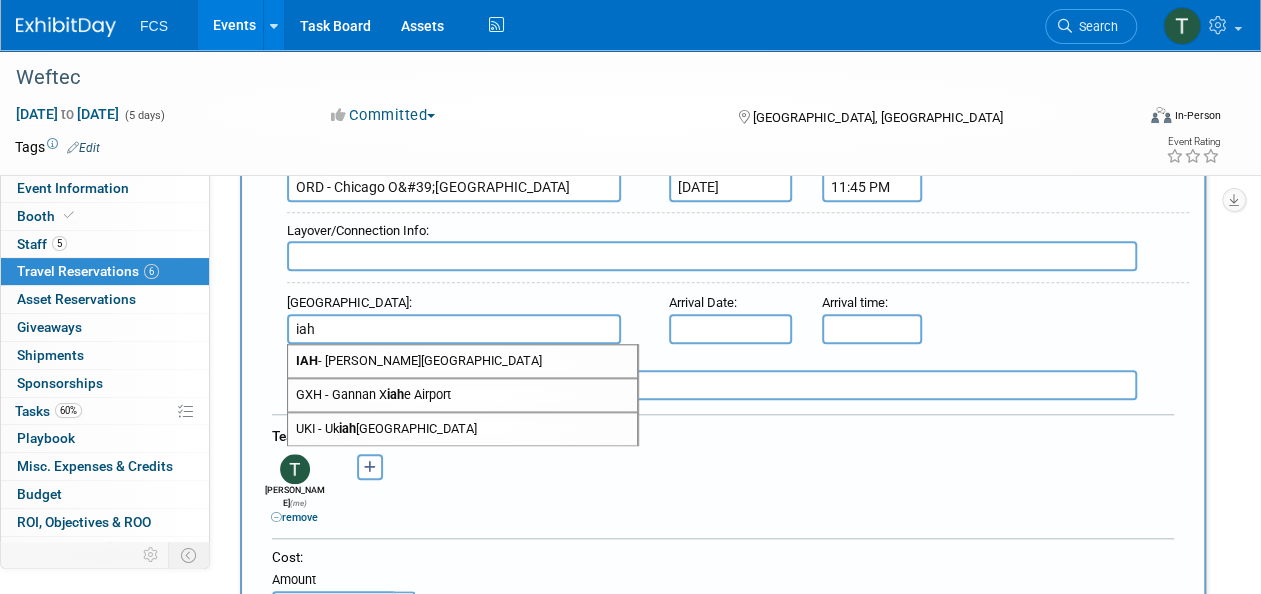click on "IAH  - George Bush Intercontinental Houston Airport" at bounding box center [462, 361] 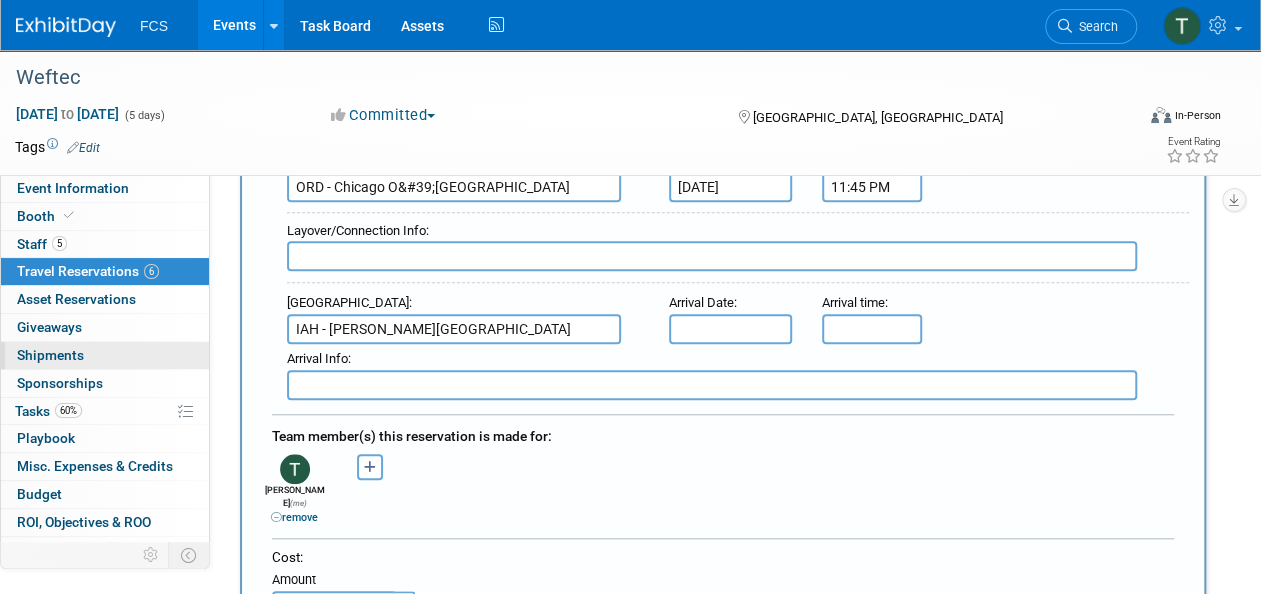 scroll, scrollTop: 0, scrollLeft: 0, axis: both 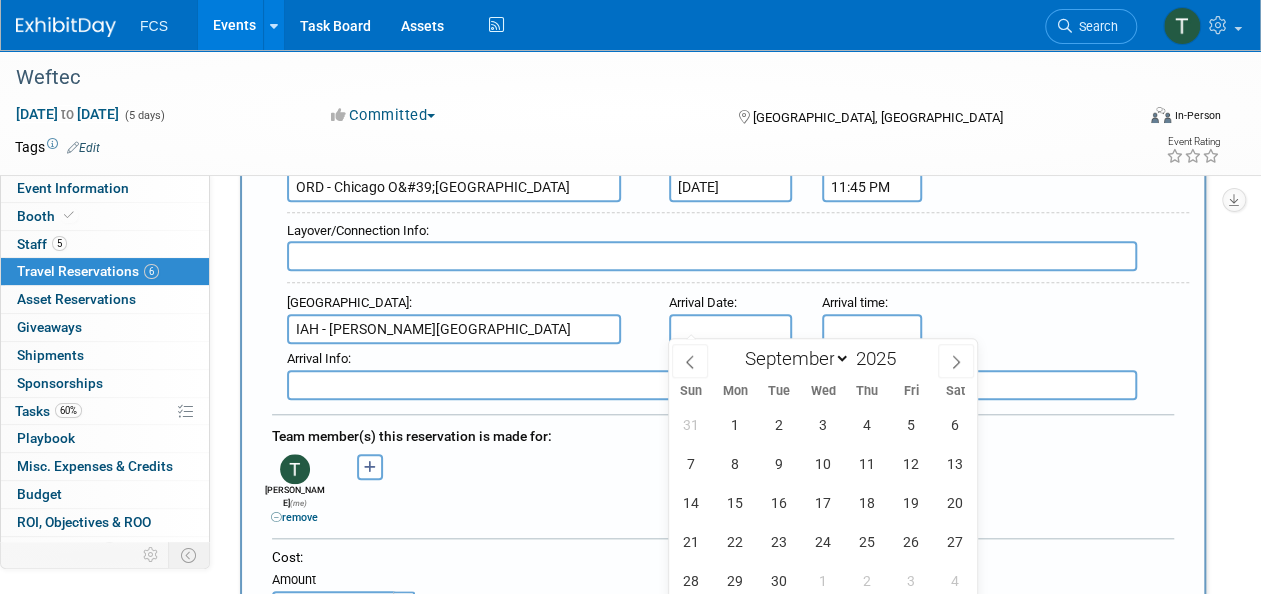 click at bounding box center [730, 329] 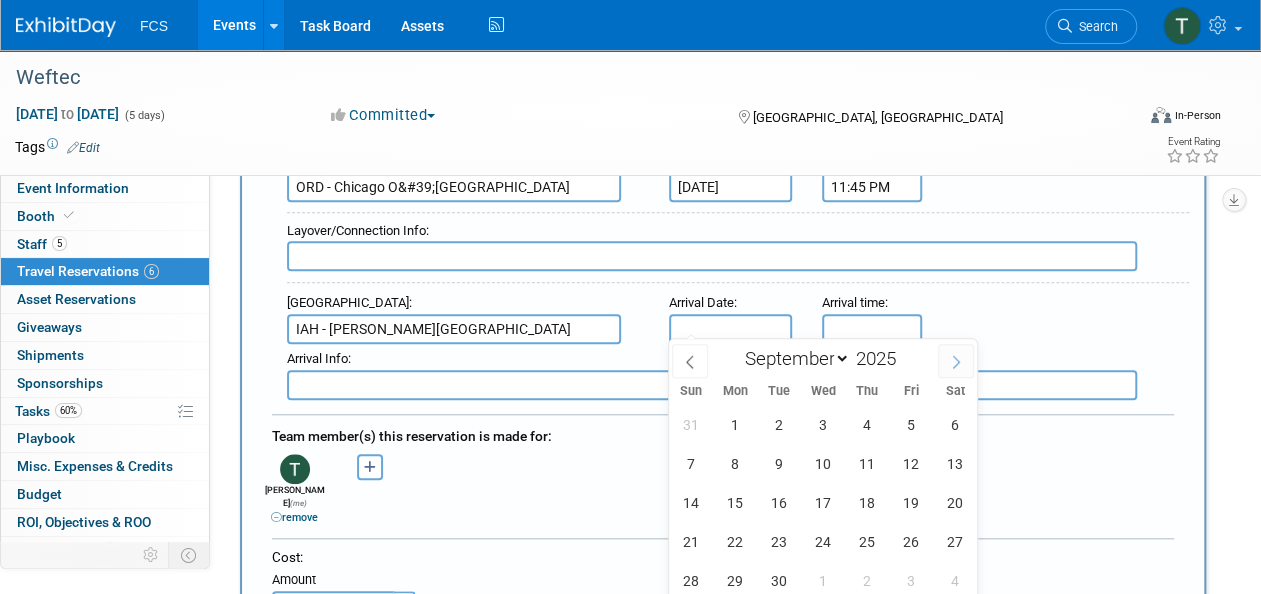 click at bounding box center (956, 361) 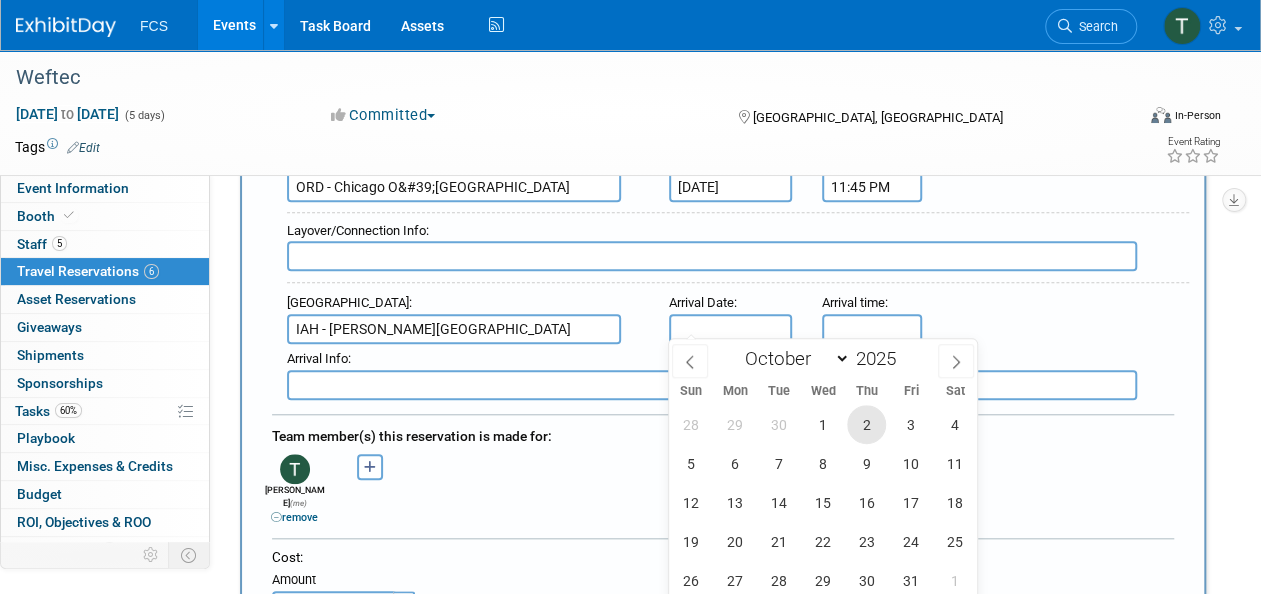 click on "2" at bounding box center [866, 424] 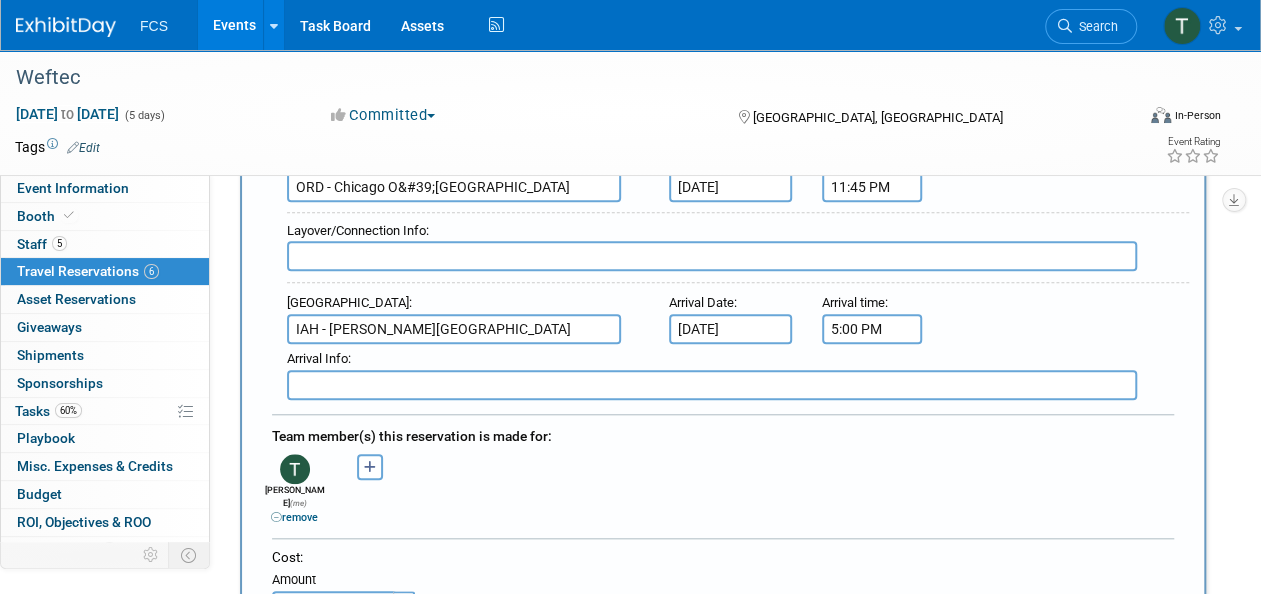 click on "5:00 PM" at bounding box center [872, 329] 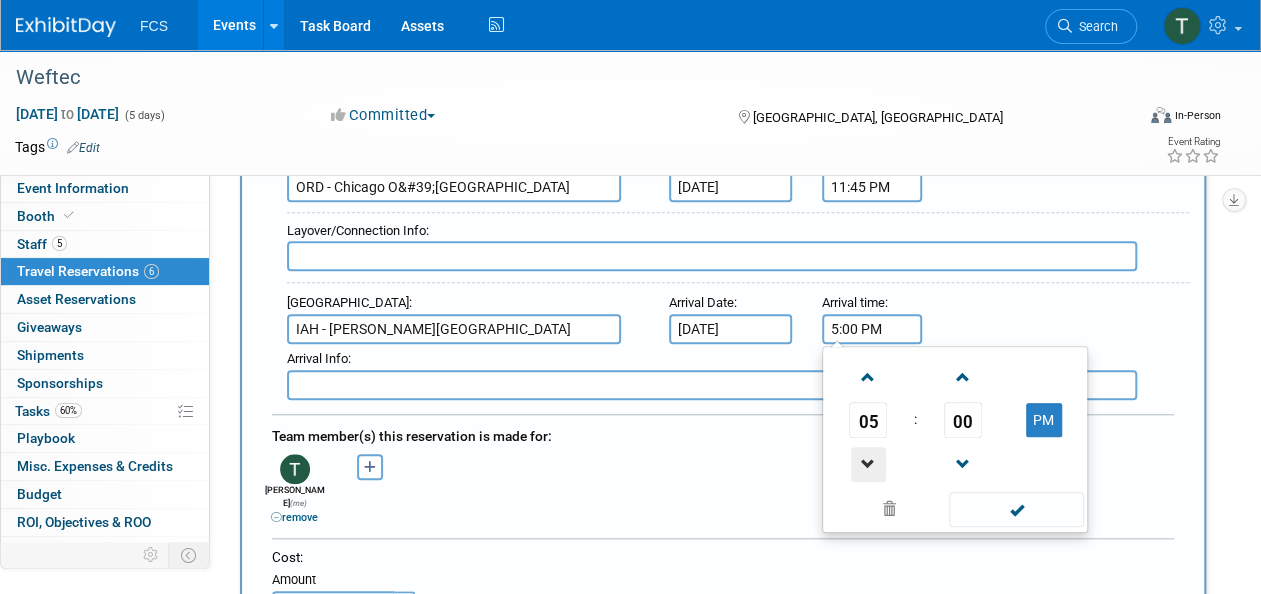 click at bounding box center (868, 464) 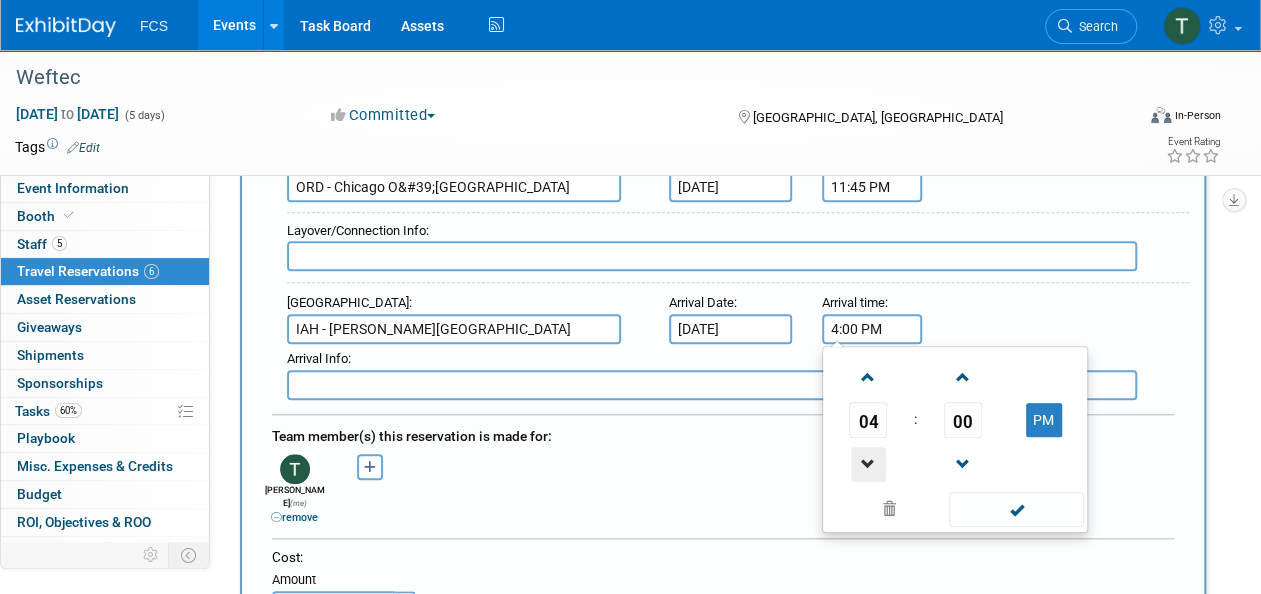 click at bounding box center [868, 464] 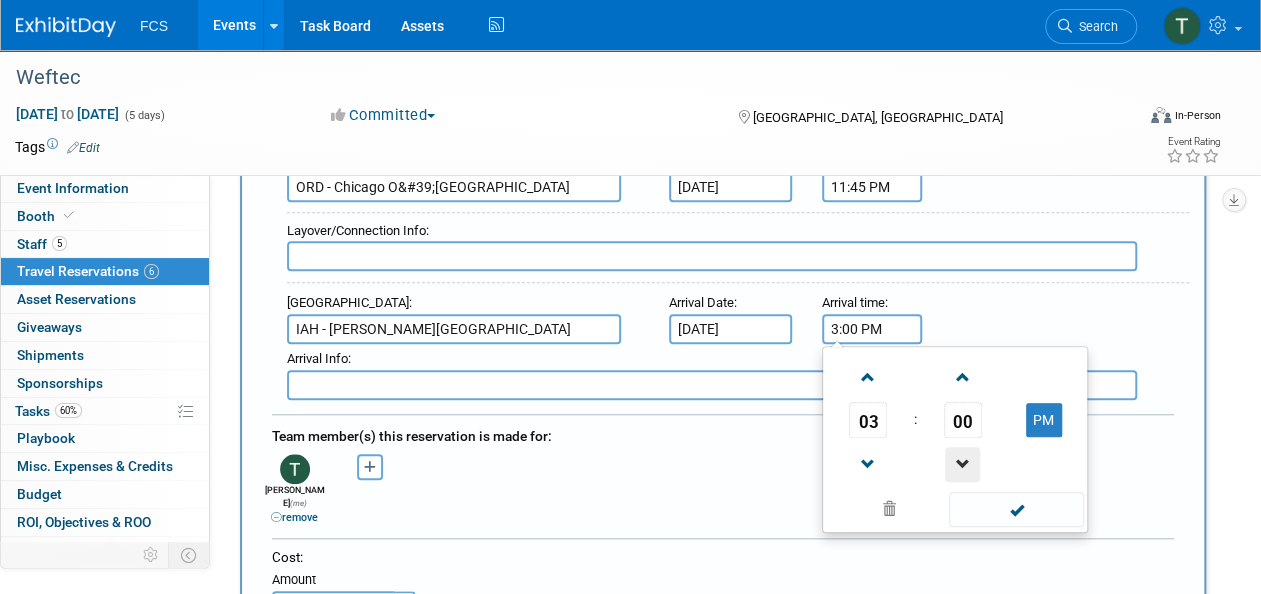 click at bounding box center [962, 464] 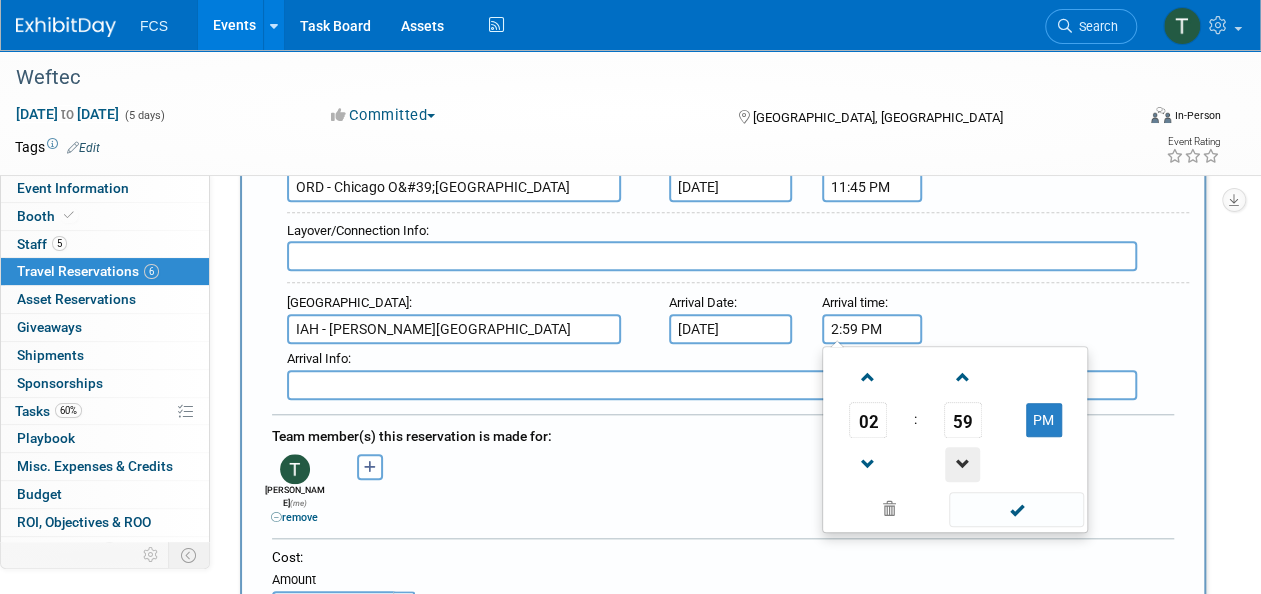 click at bounding box center (962, 464) 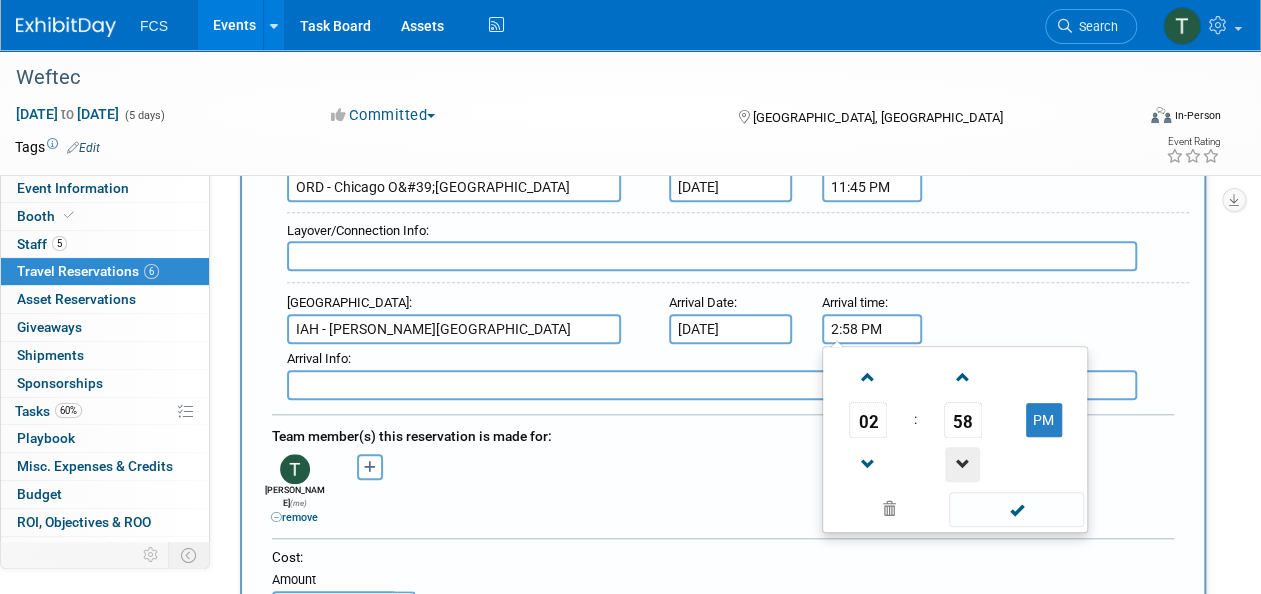 click at bounding box center (962, 464) 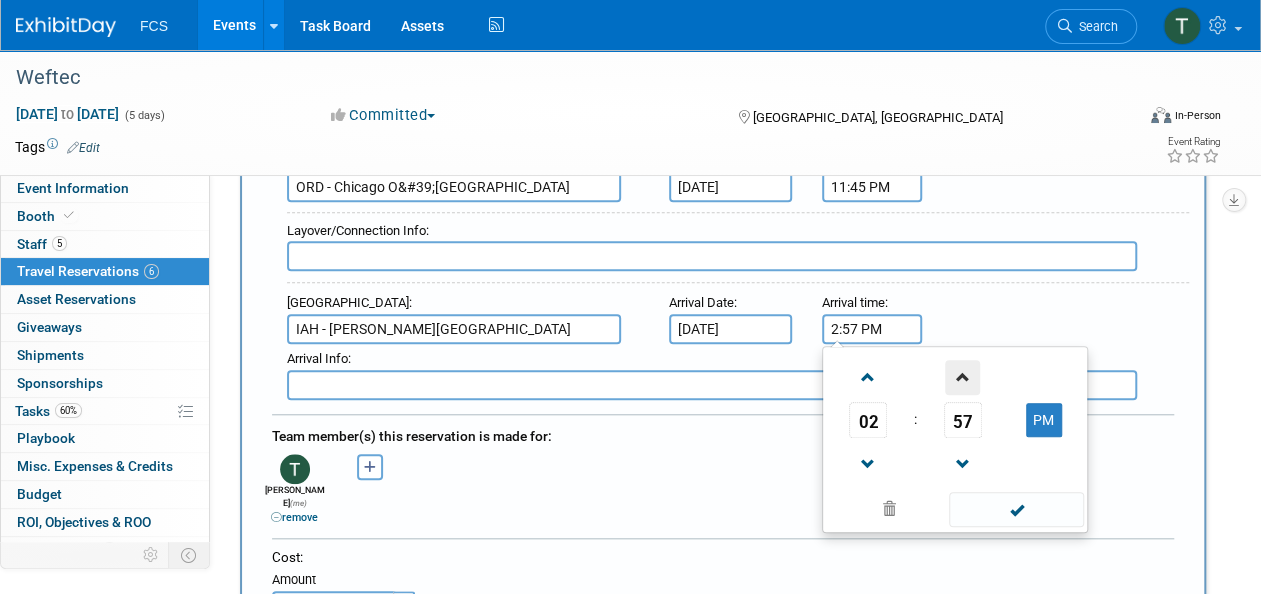 click at bounding box center (962, 377) 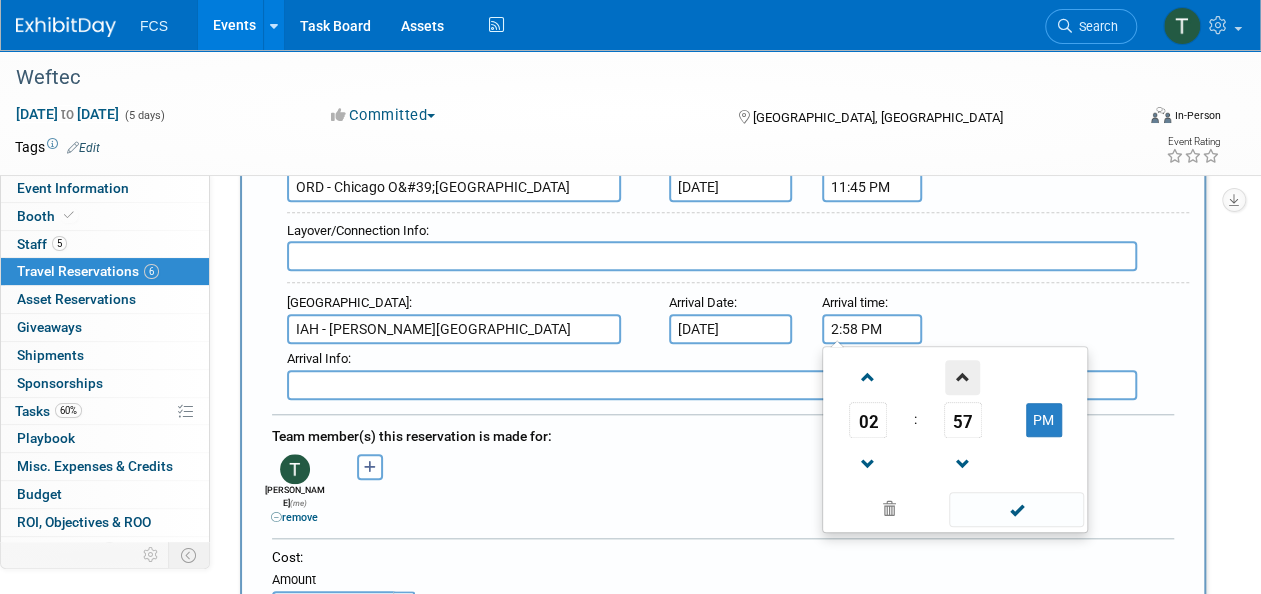 click at bounding box center (962, 377) 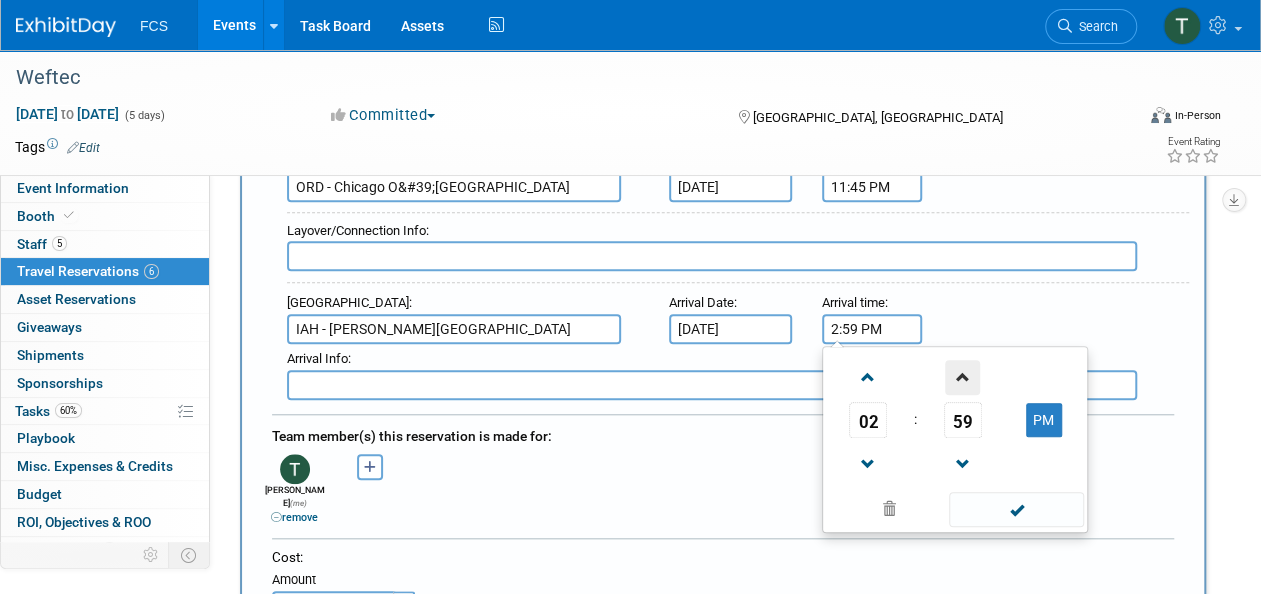 click at bounding box center [962, 377] 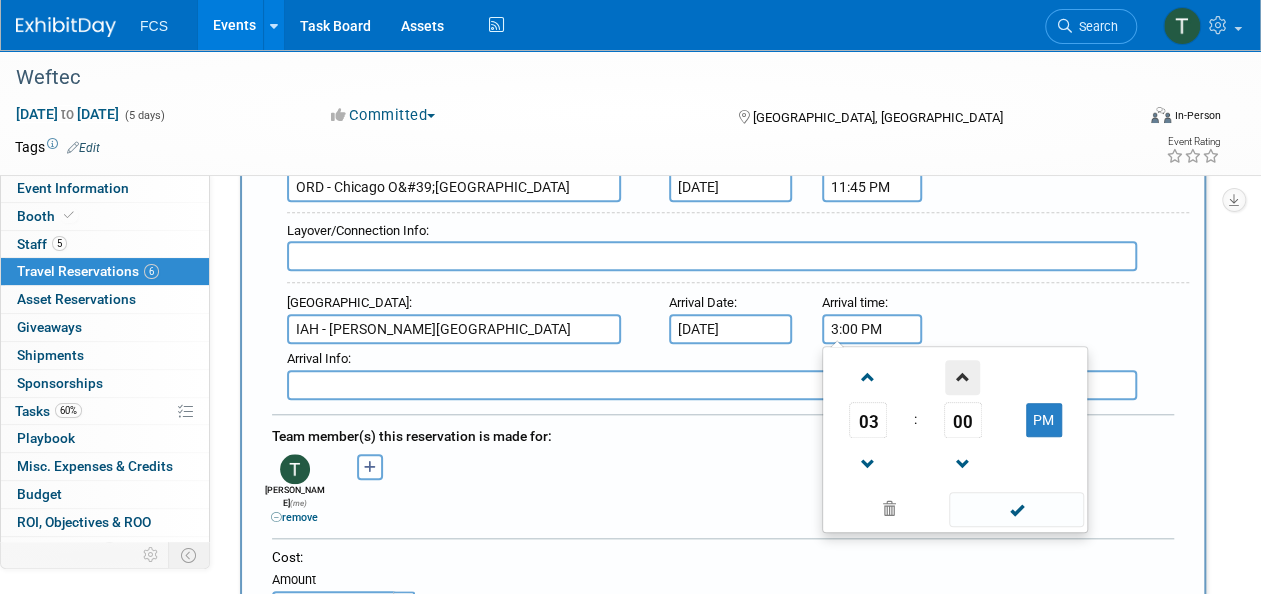 click at bounding box center (962, 377) 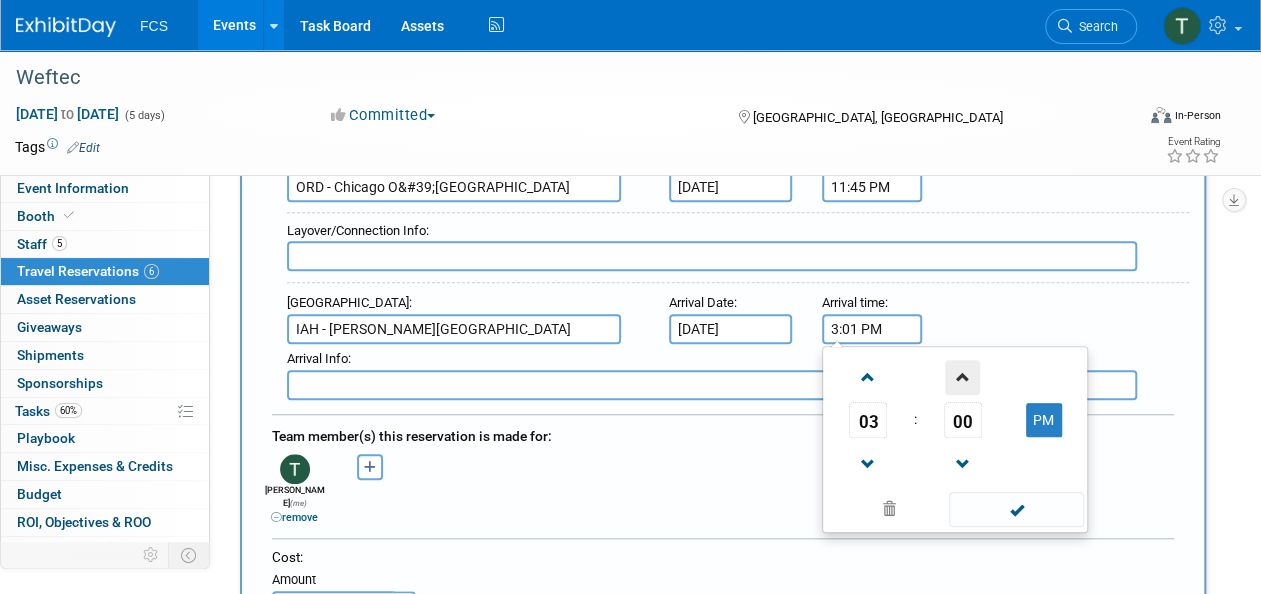 click at bounding box center [962, 377] 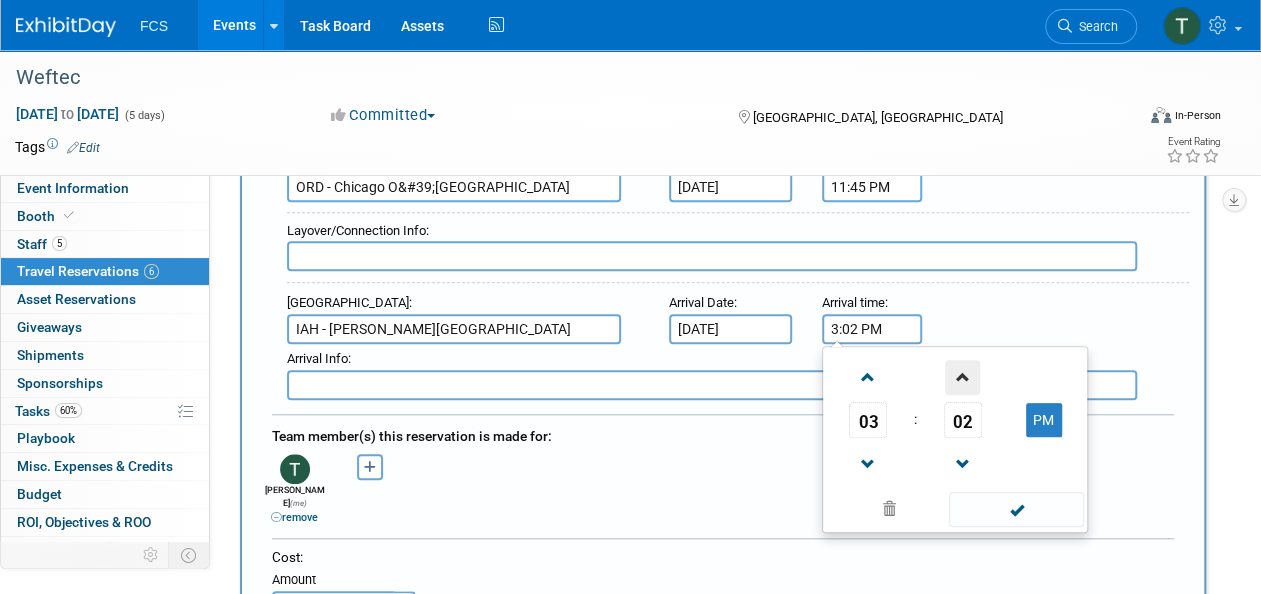 click at bounding box center [962, 377] 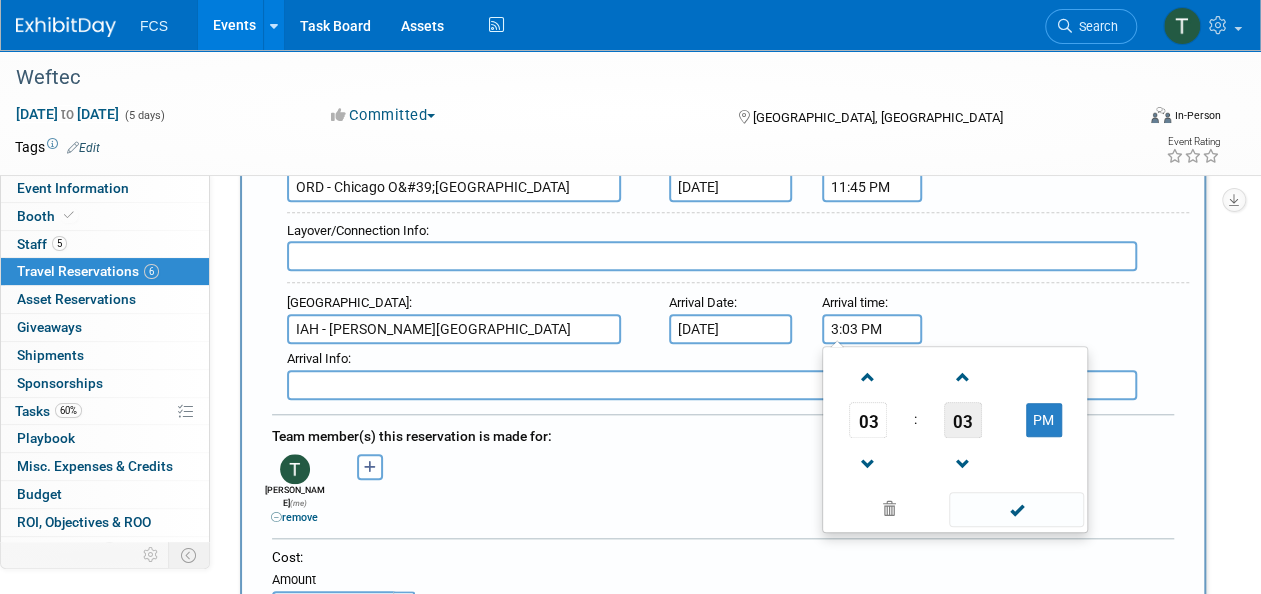 click on "03" at bounding box center [963, 420] 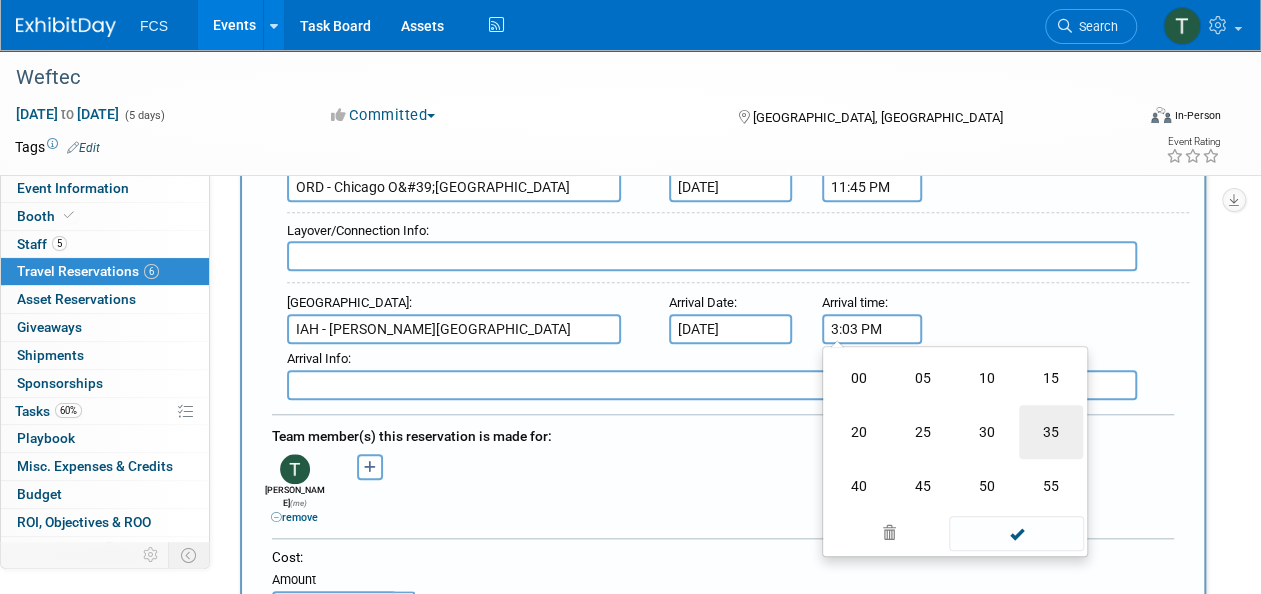 click on "35" at bounding box center [1051, 432] 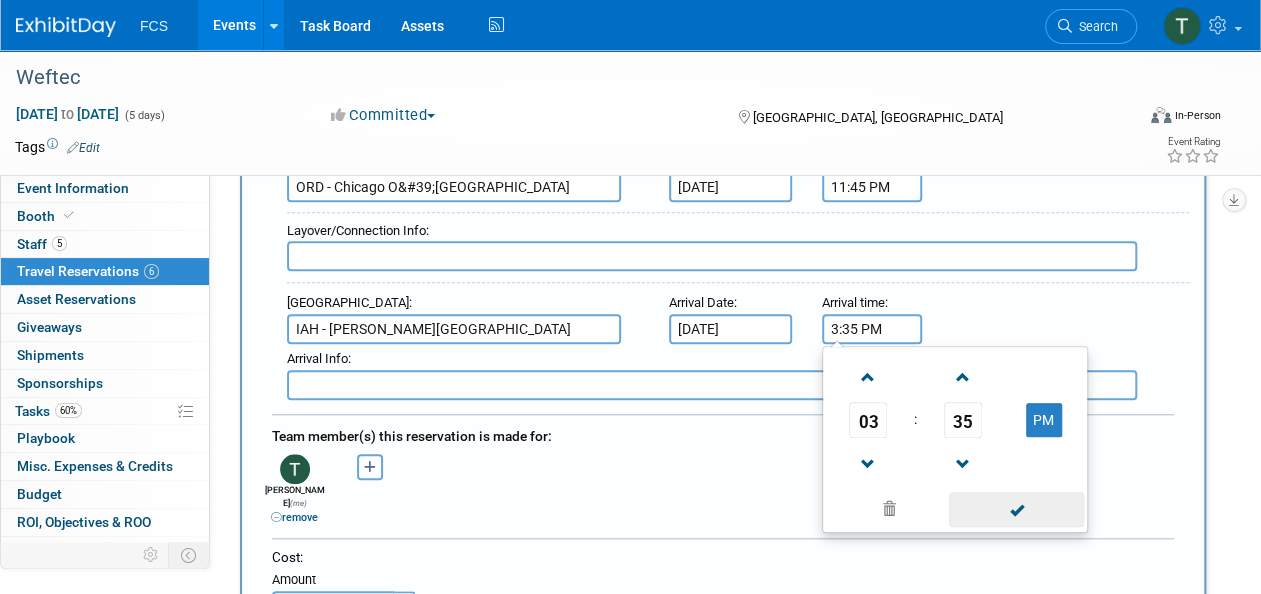 click at bounding box center [1016, 509] 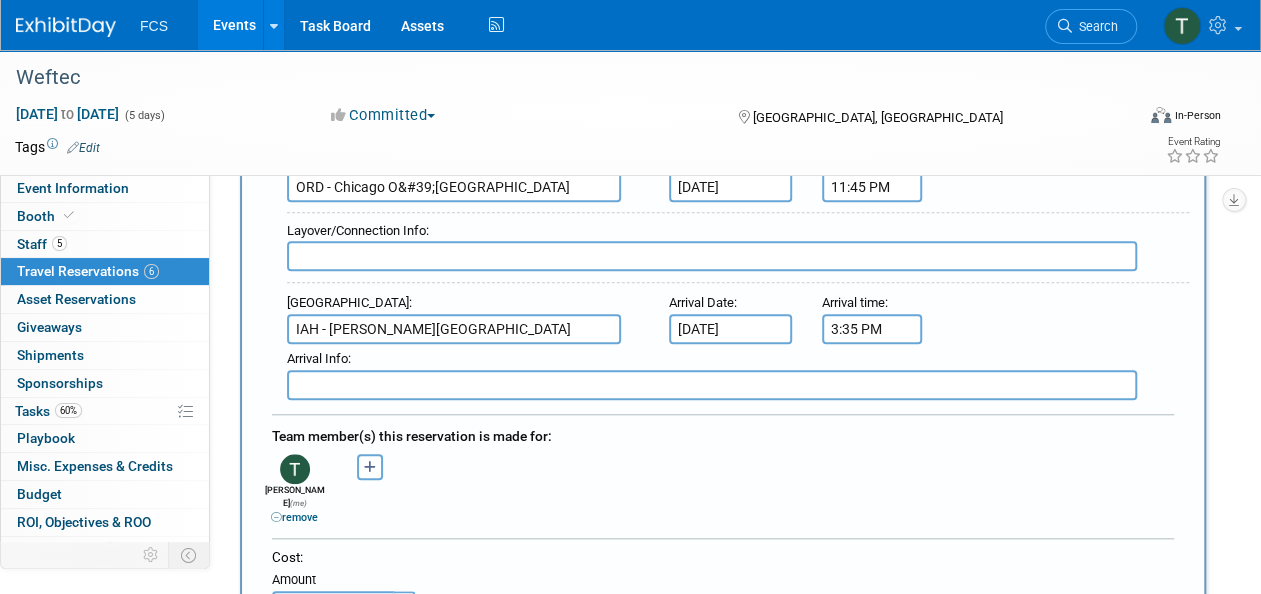 click on "3:35 PM" at bounding box center (872, 329) 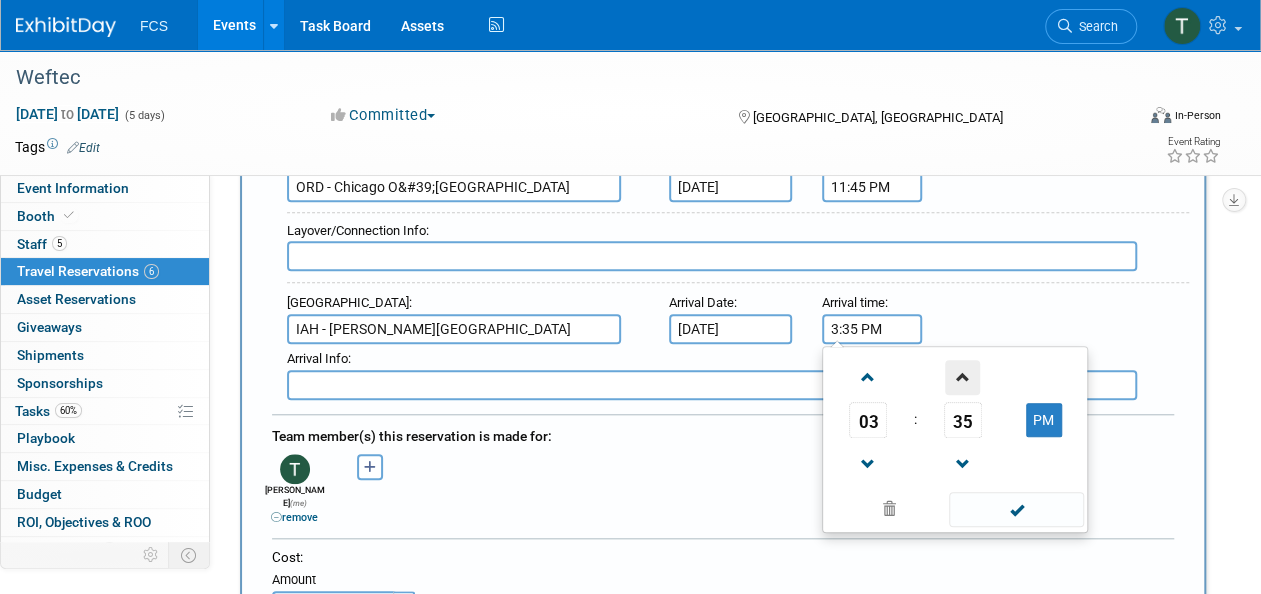click at bounding box center [962, 377] 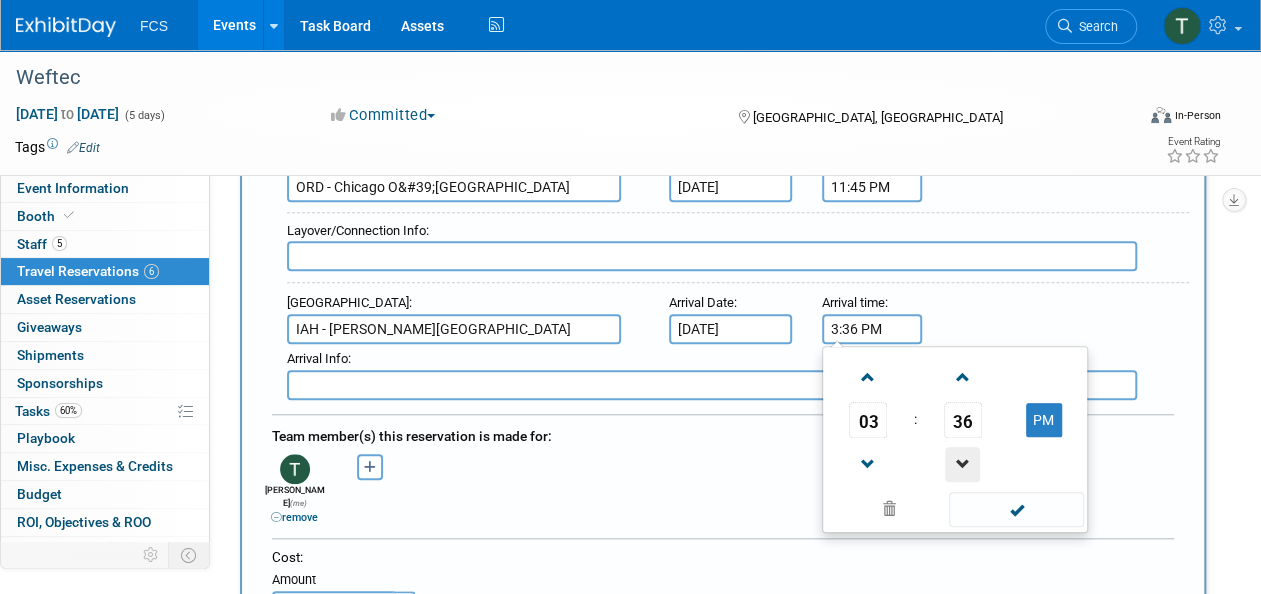 click at bounding box center [962, 464] 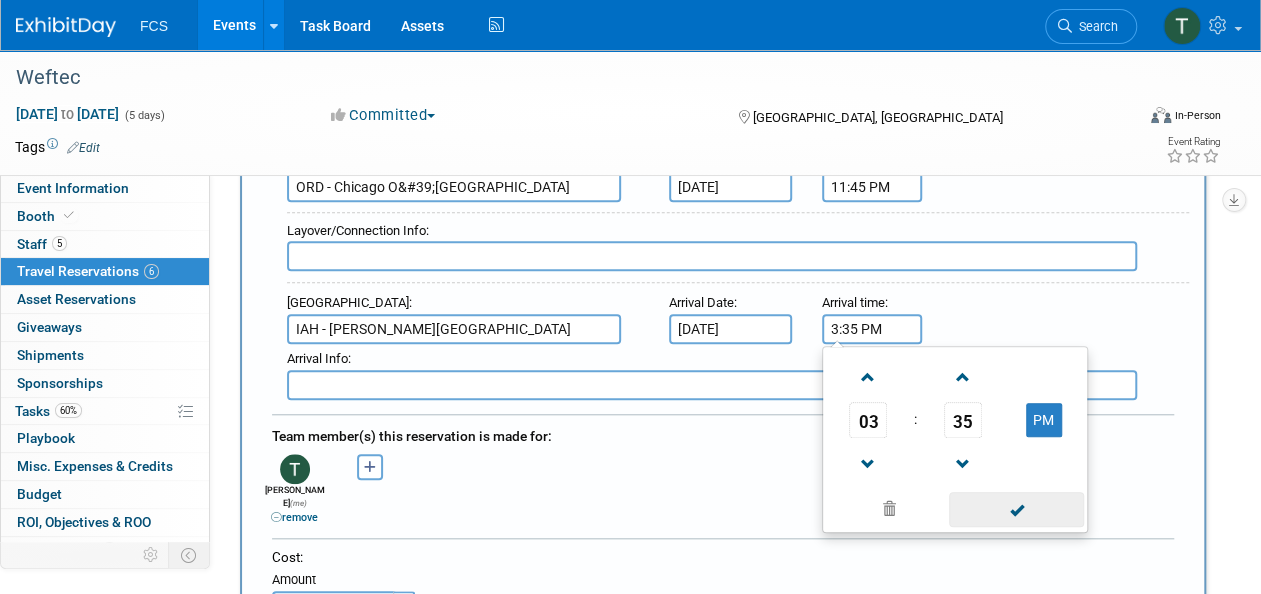 click at bounding box center (1016, 509) 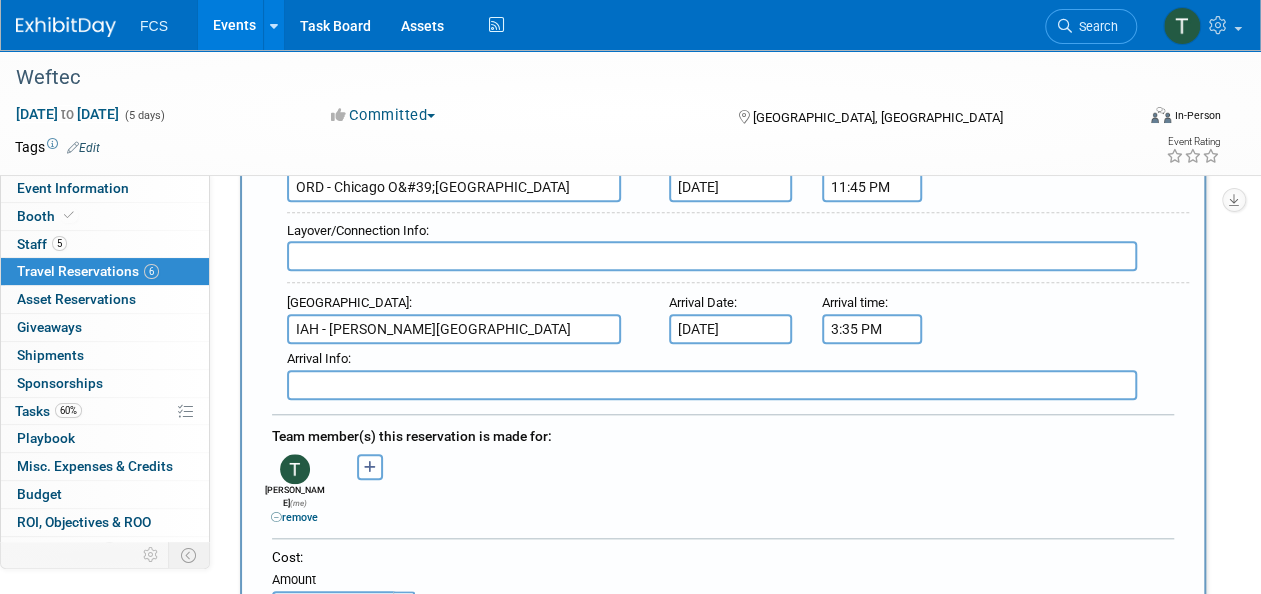 click on "Barb
remove
Beth
remove
Kevin
remove" at bounding box center (723, 487) 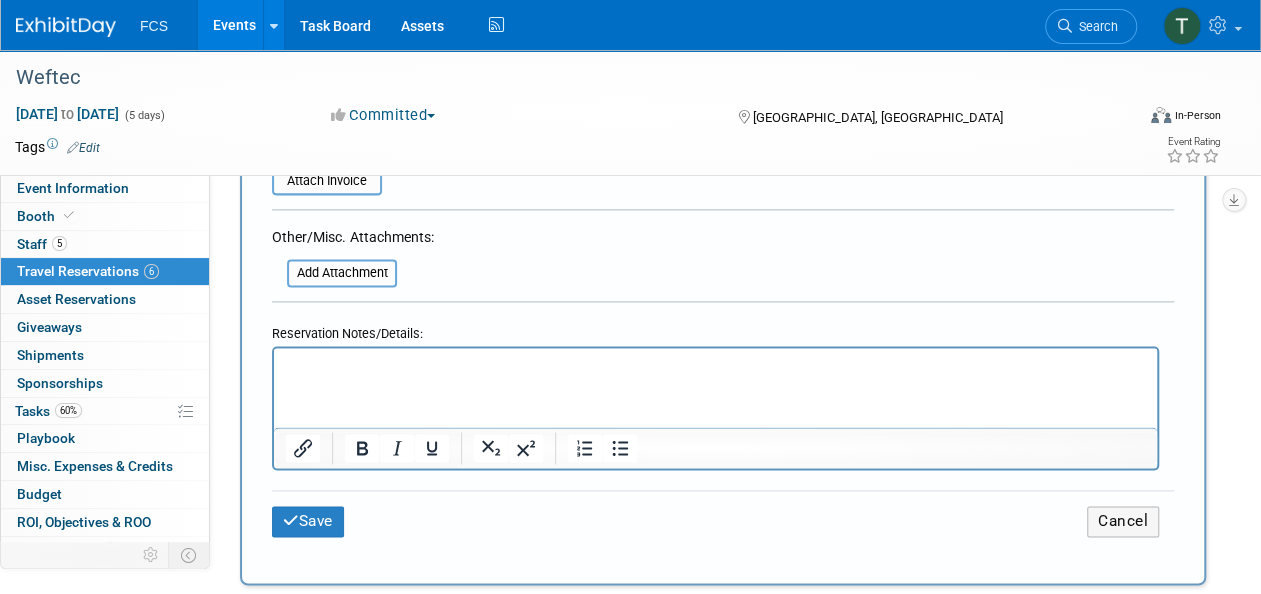 scroll, scrollTop: 1327, scrollLeft: 0, axis: vertical 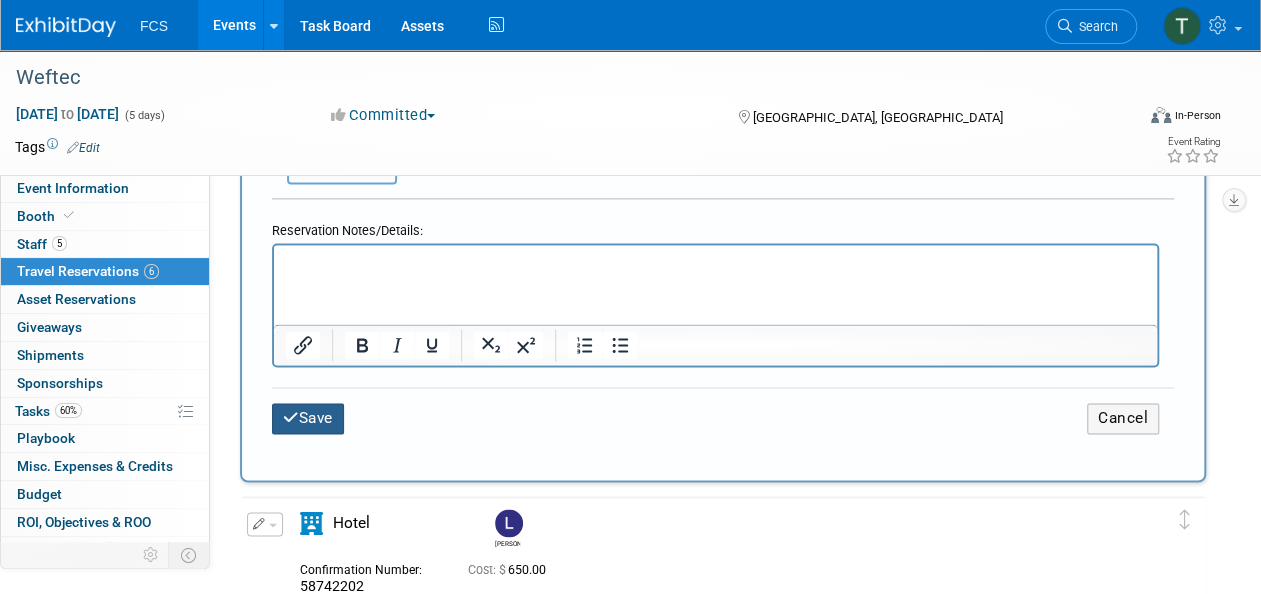 click on "Save" at bounding box center [308, 418] 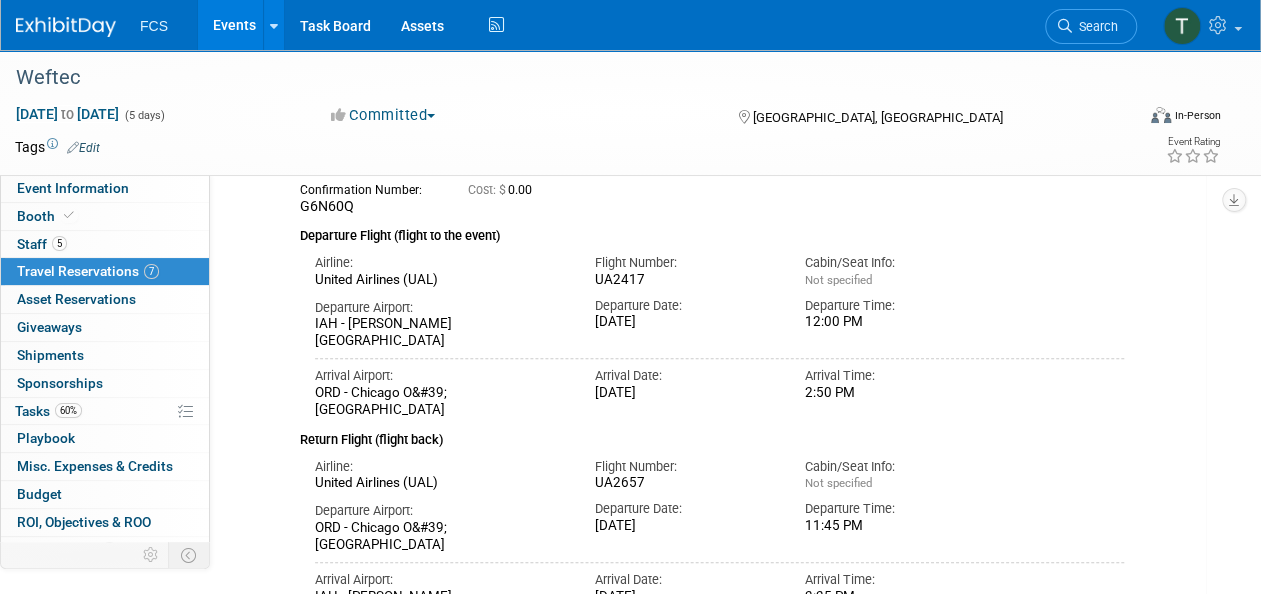 scroll, scrollTop: 0, scrollLeft: 0, axis: both 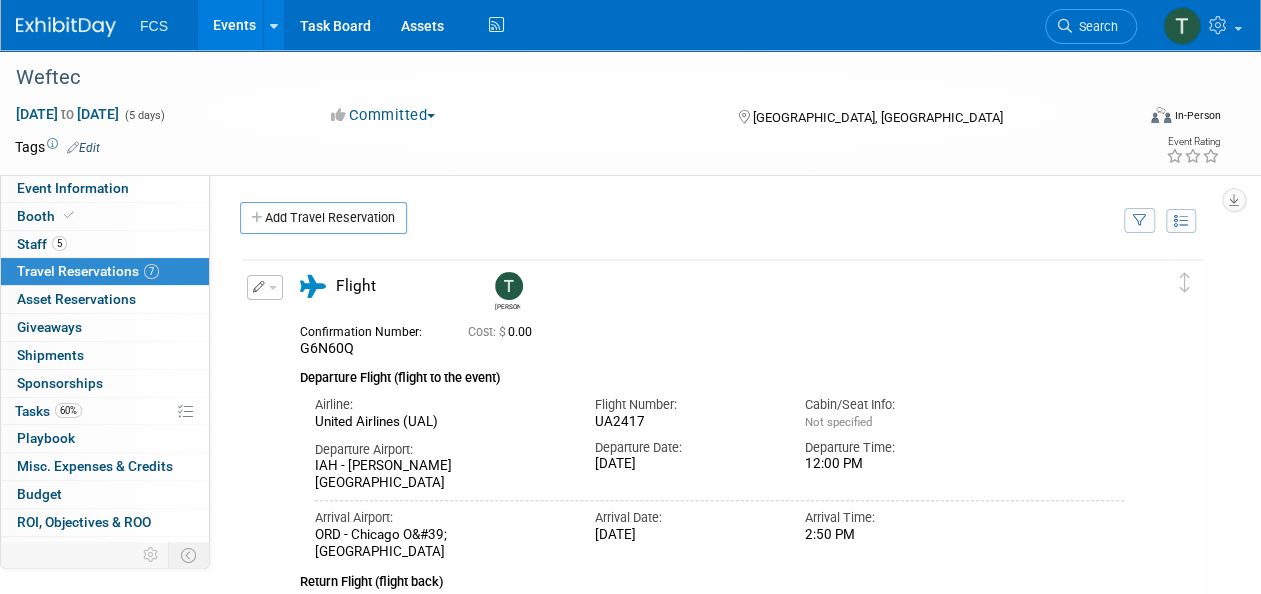 click at bounding box center [265, 287] 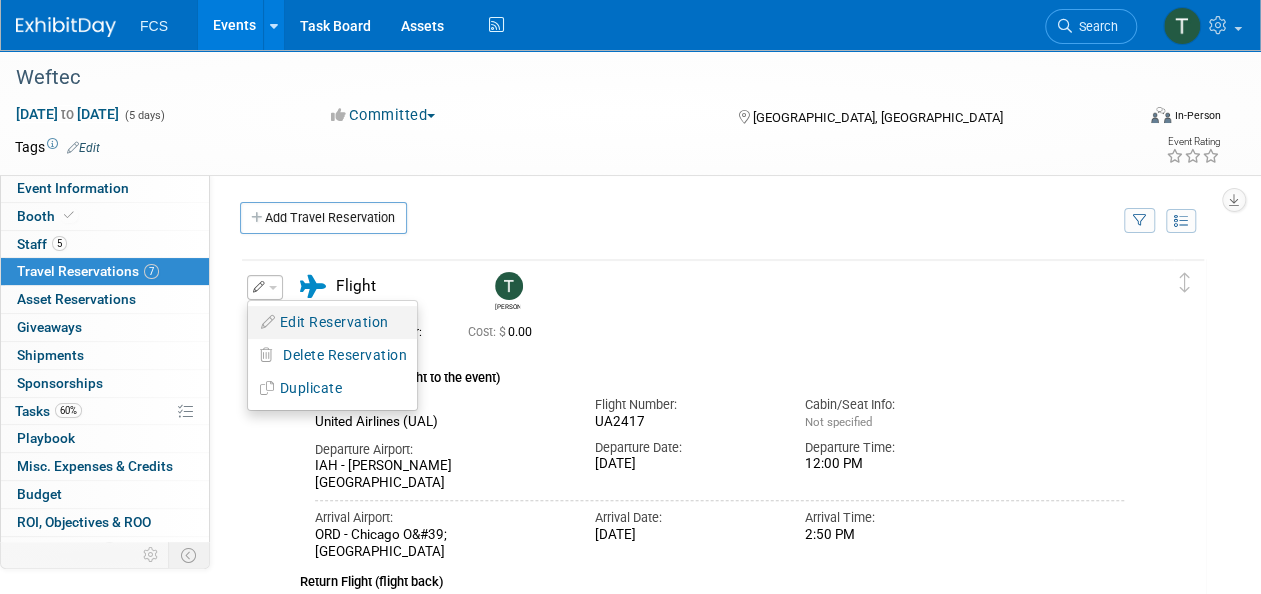 click on "Edit Reservation" at bounding box center (332, 322) 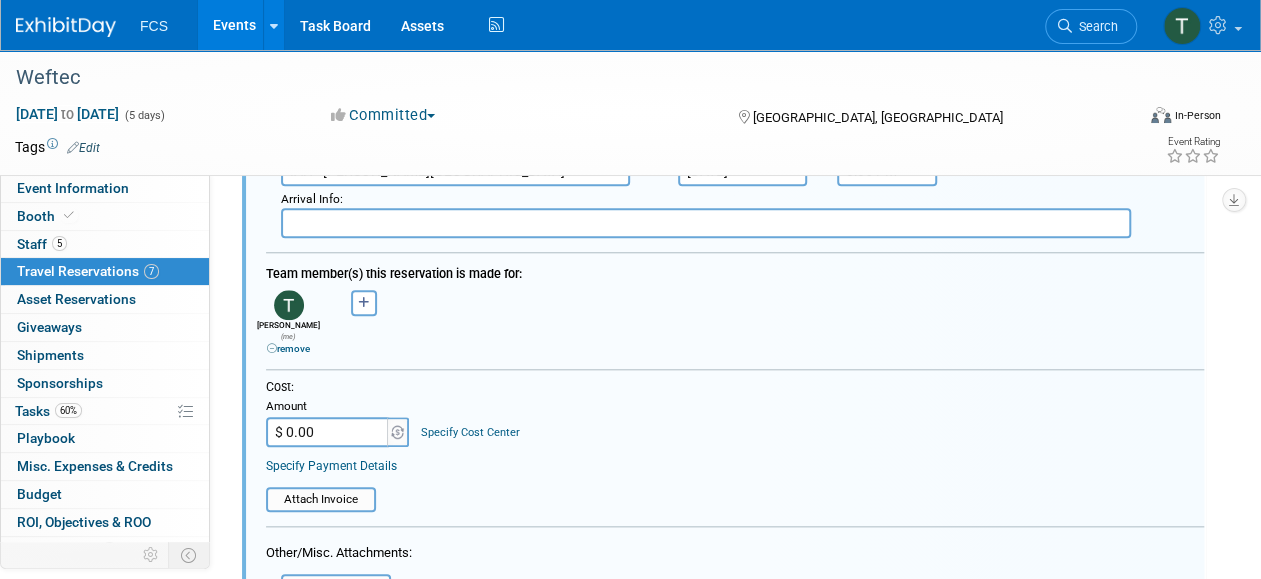 scroll, scrollTop: 900, scrollLeft: 0, axis: vertical 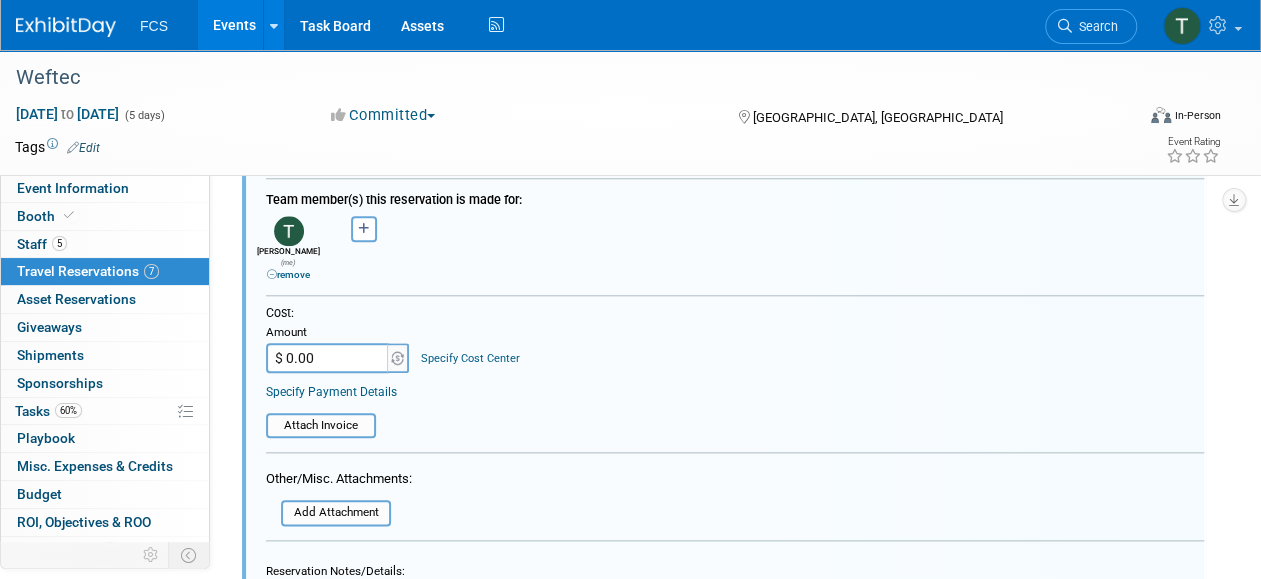 click on "$ 0.00" at bounding box center [328, 358] 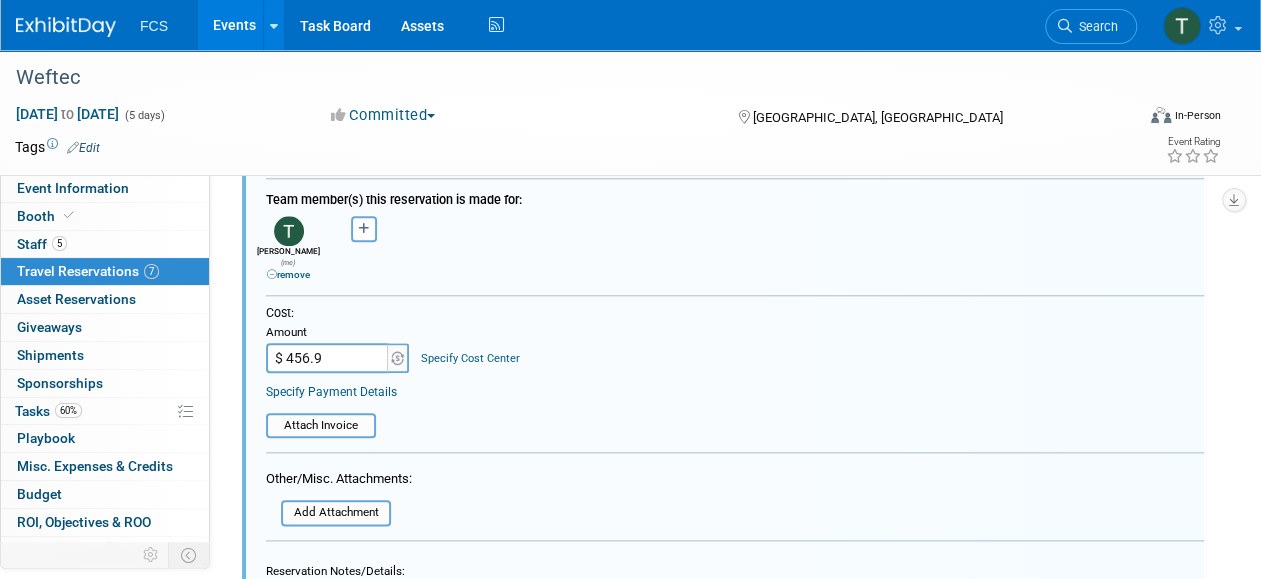 type on "$ 456.97" 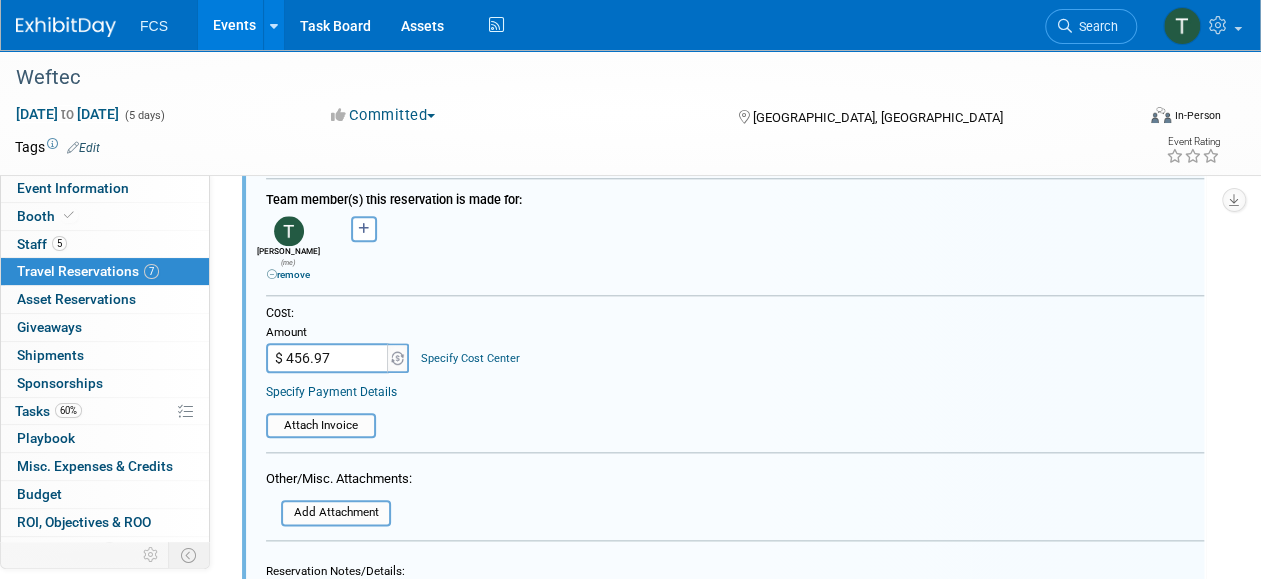 click on "Cost:
Amount
$ 456.97
Specify Cost Center
Cost Center
-- Not Specified --" at bounding box center [735, 353] 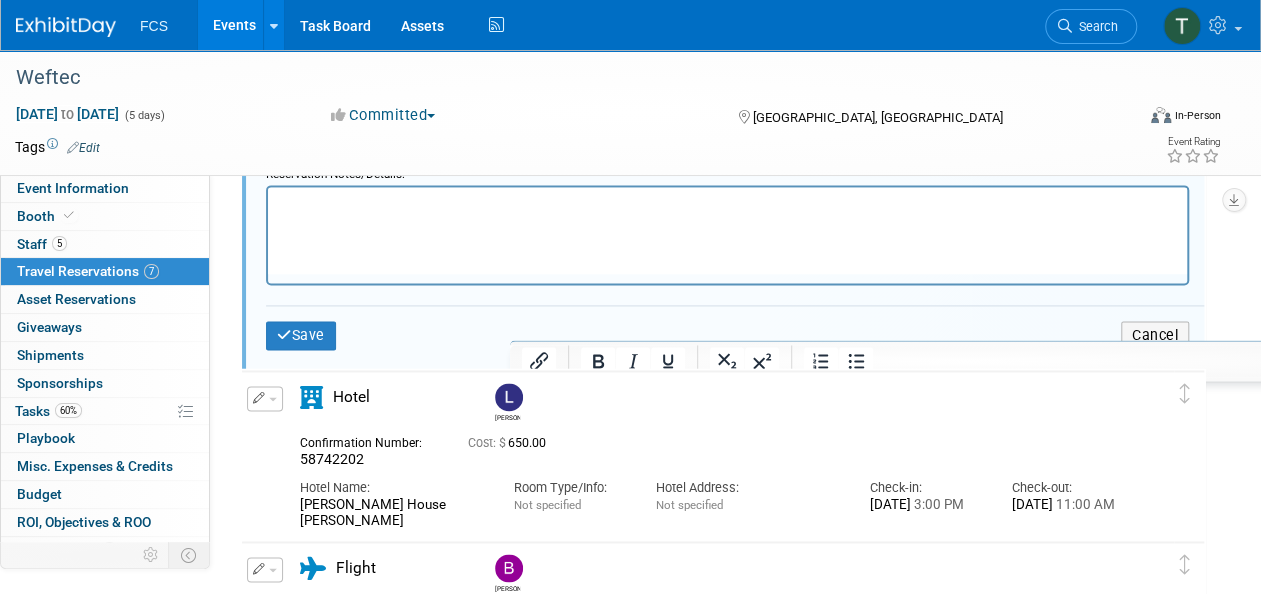 scroll, scrollTop: 1300, scrollLeft: 0, axis: vertical 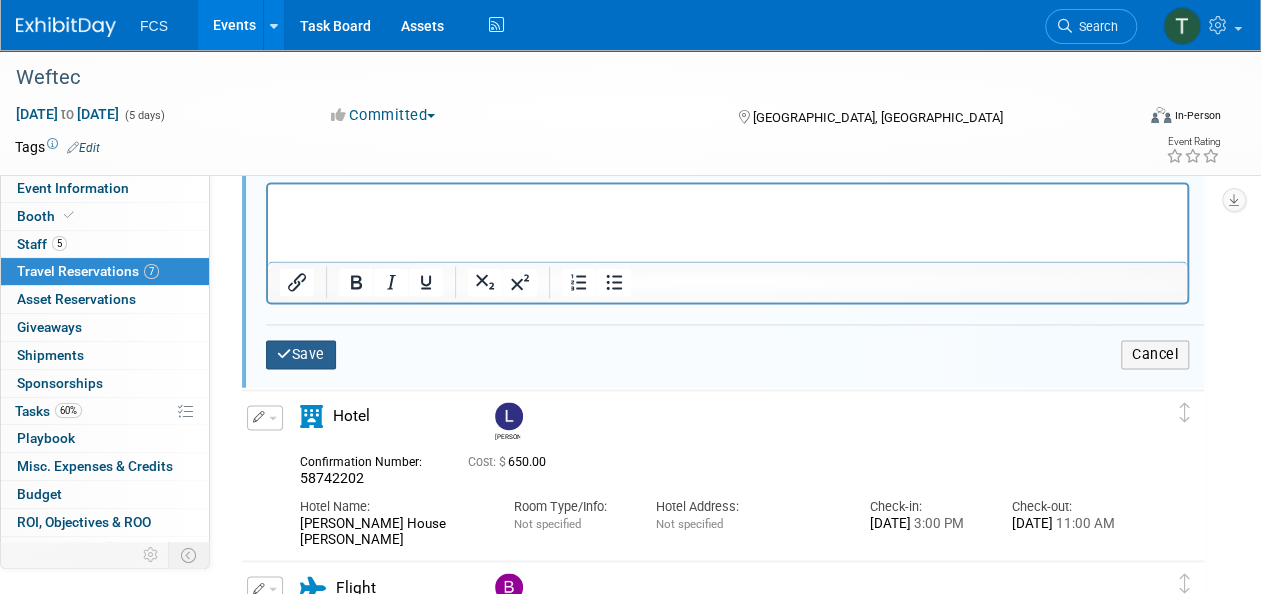 click at bounding box center (284, 354) 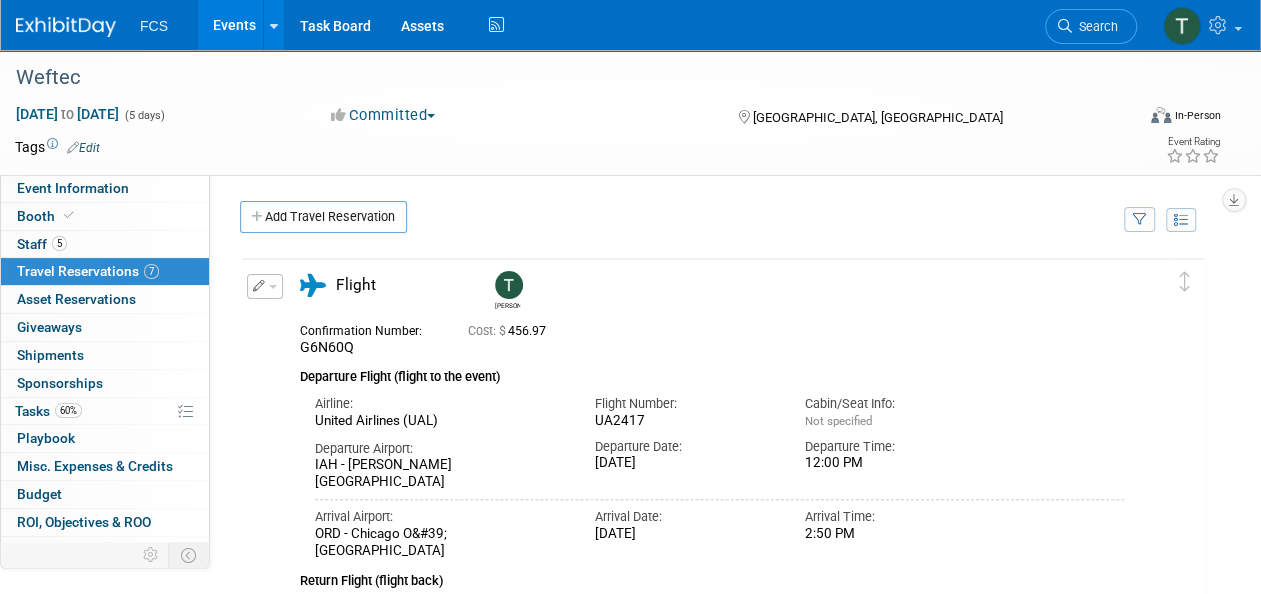 scroll, scrollTop: 0, scrollLeft: 0, axis: both 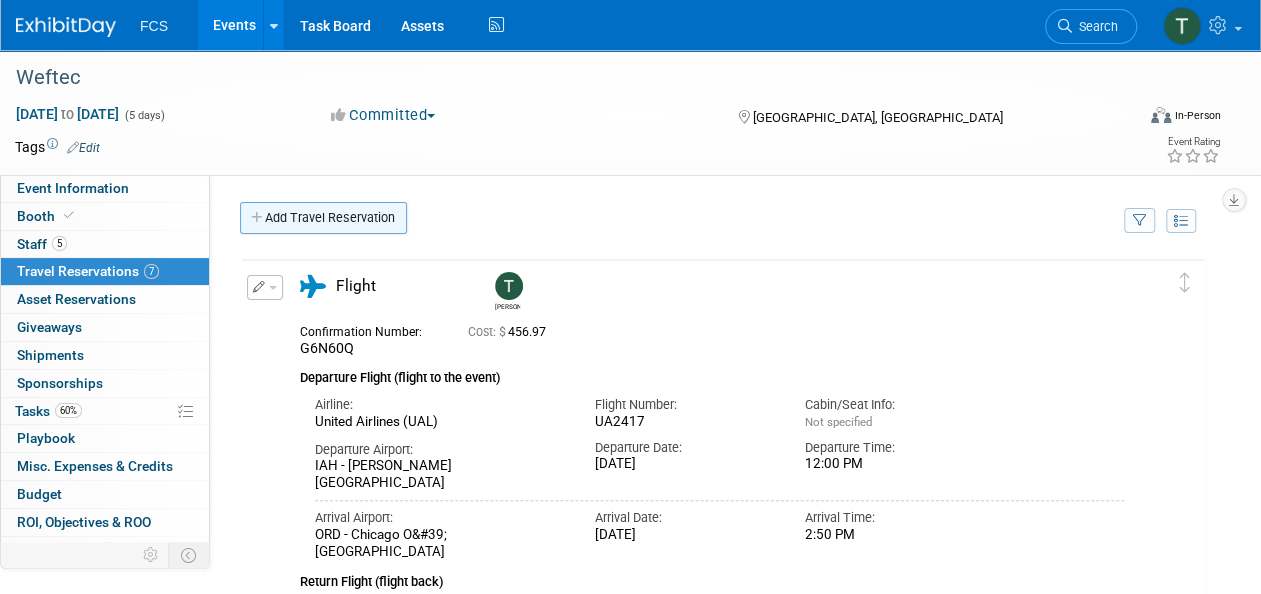 click on "Add Travel Reservation" at bounding box center [323, 218] 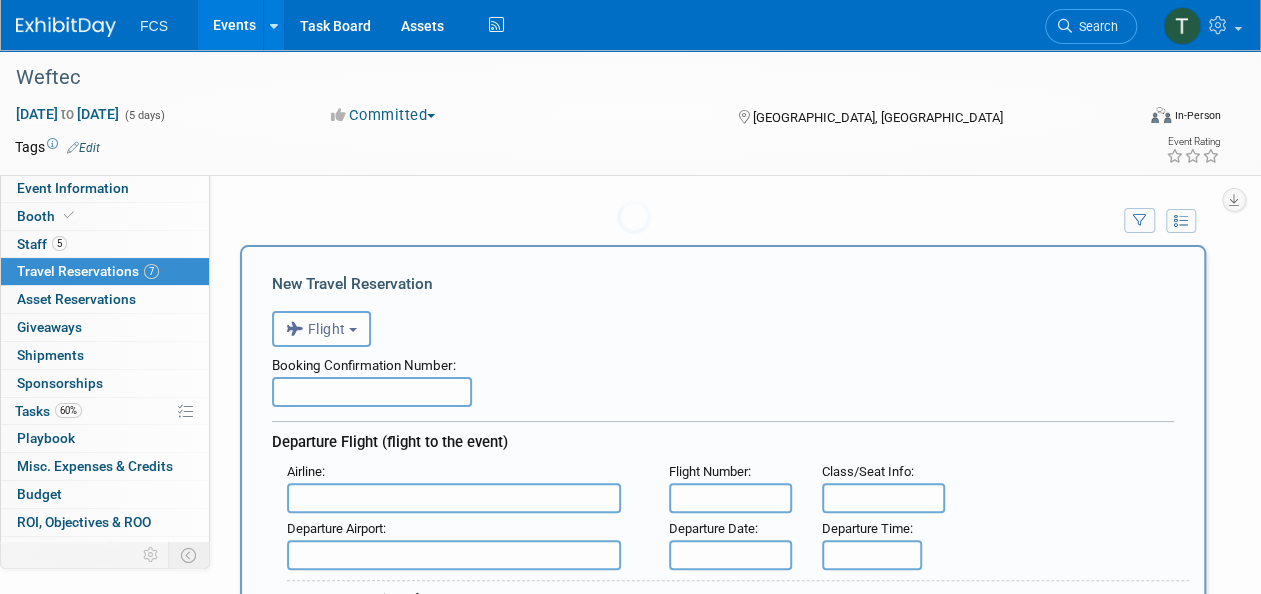 scroll, scrollTop: 0, scrollLeft: 0, axis: both 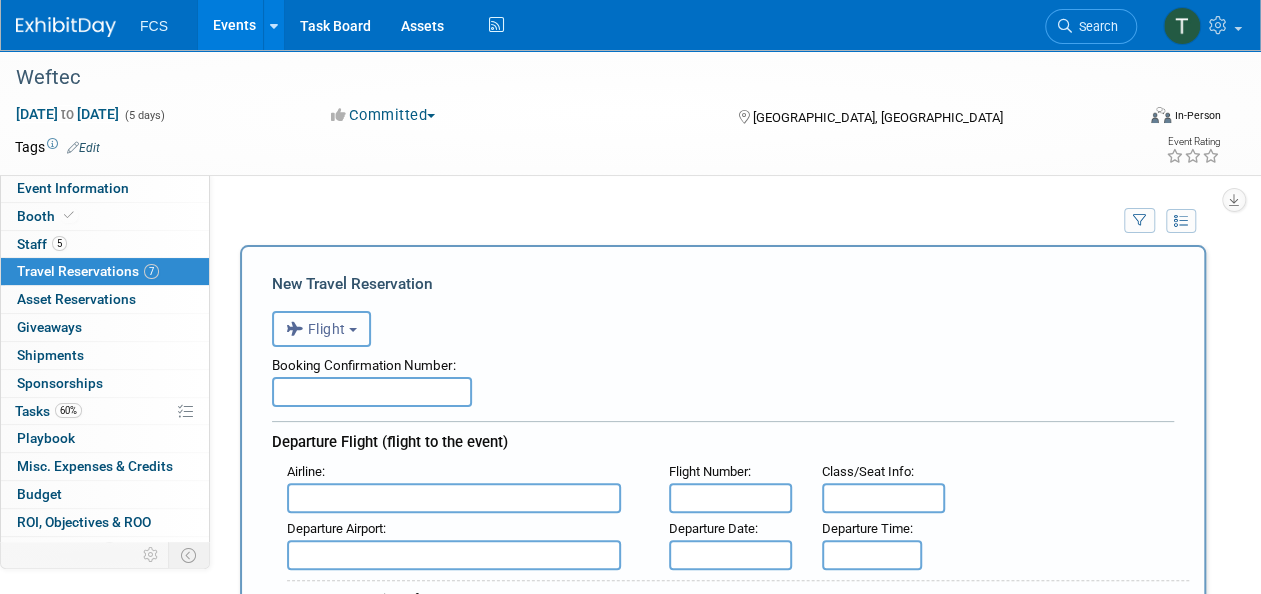 click on "Flight" at bounding box center (316, 329) 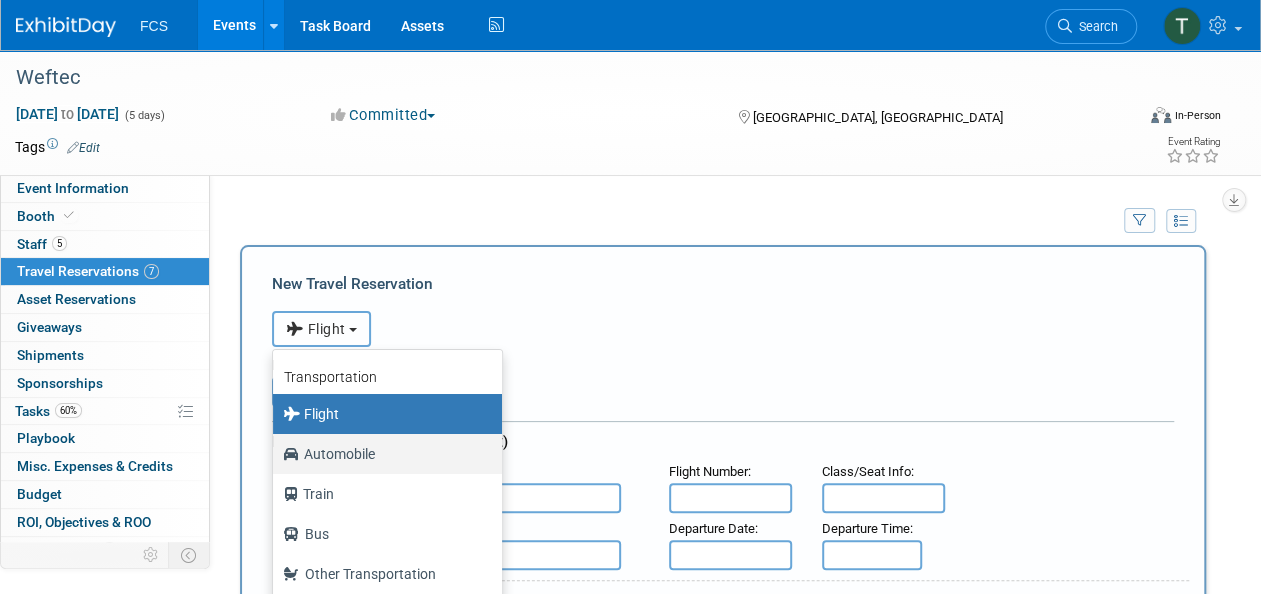 scroll, scrollTop: 84, scrollLeft: 0, axis: vertical 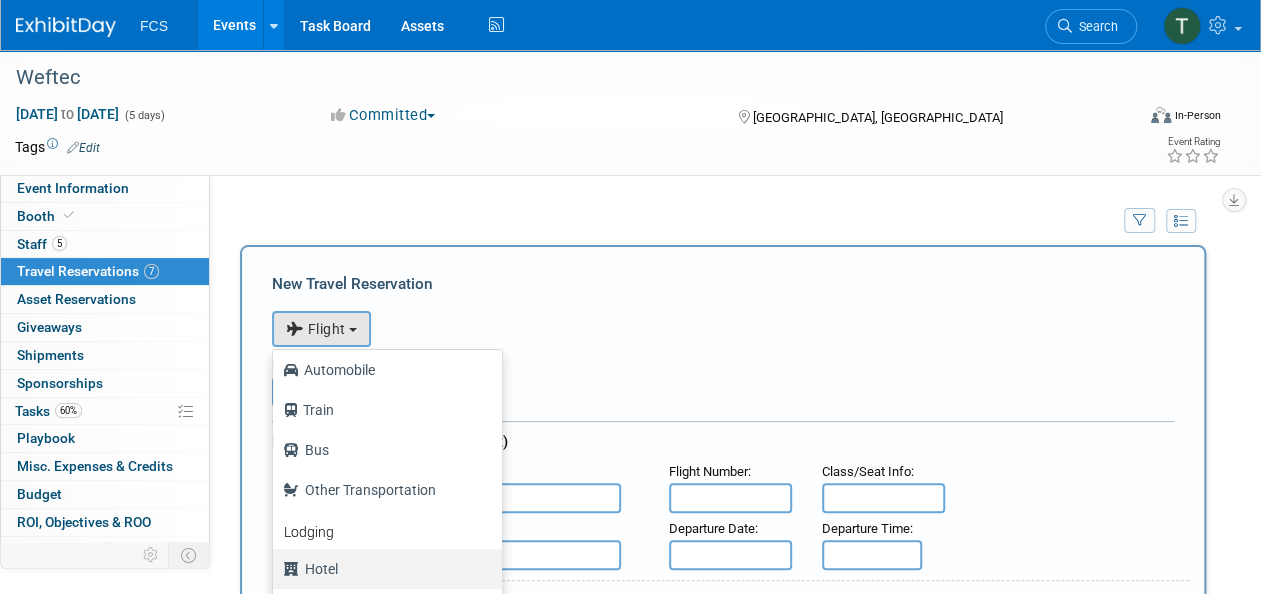 click on "Hotel" at bounding box center (382, 569) 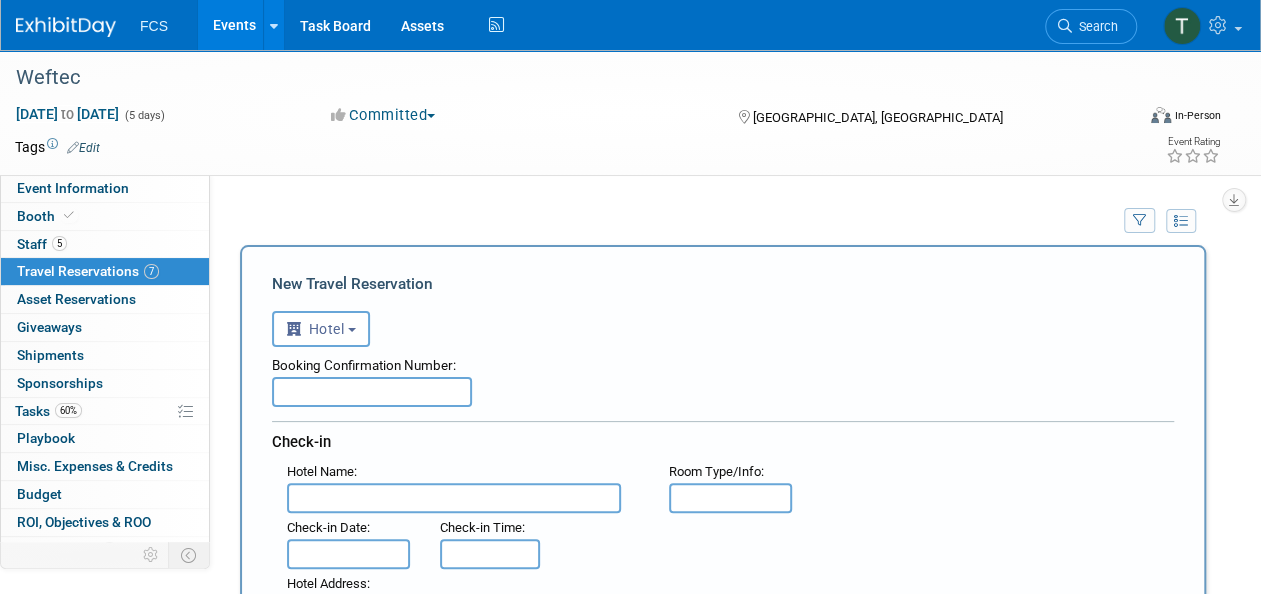 click at bounding box center [372, 392] 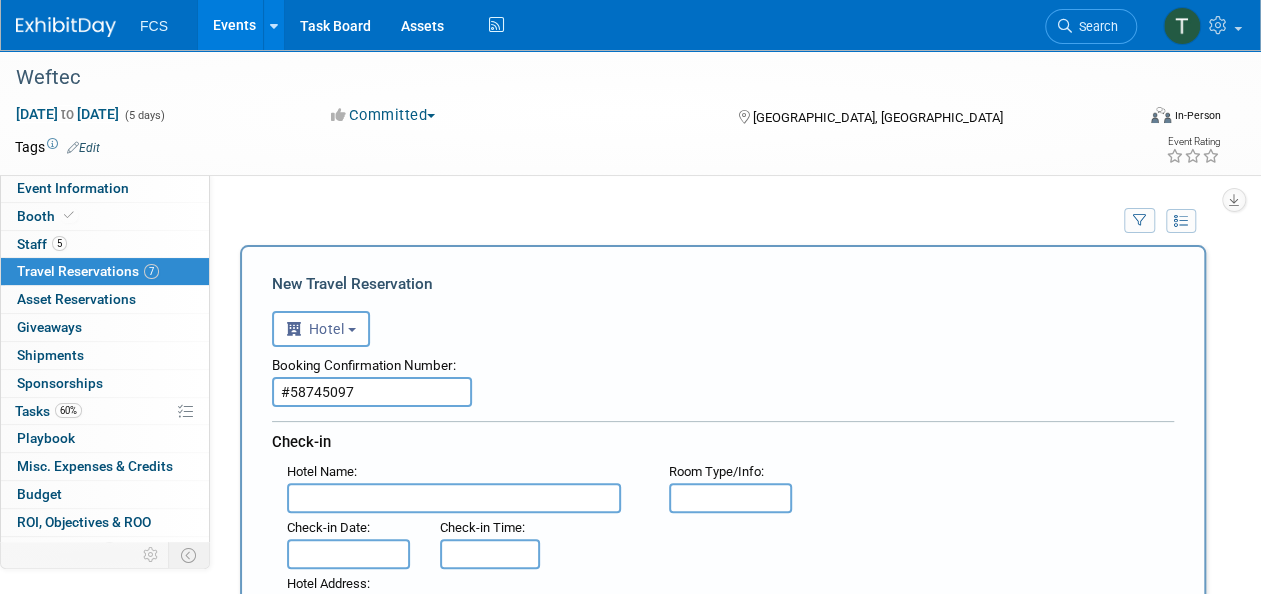 click on "<i class="fas fa-plane" style="padding: 6px 4px 6px 1px;"></i> Flight
<i class="fas fa-car" style="padding: 6px 6px 6px 1px;"></i> Automobile
<i class="fas fa-subway" style="padding: 6px 6px 6px 2px;"></i> Train
<i class="fas fa-bus" style="padding: 6px 7px 6px 1px;"></i> Bus
<i class="fas fa-baby-carriage" style="padding: 6px 7px 6px 1px;"></i> Other Transportation
<i class="fas fa-hotel" style="padding: 6px 7px 6px 1px;"></i> Hotel
<i class="fas fa-home" style="padding: 6px 7px 6px 1px;"></i> Bed and Breakfast (B&B)
<i class="fas fa-bed" style="padding: 6px 7px 6px 1px;"></i> Other Accommodation" at bounding box center [723, 326] 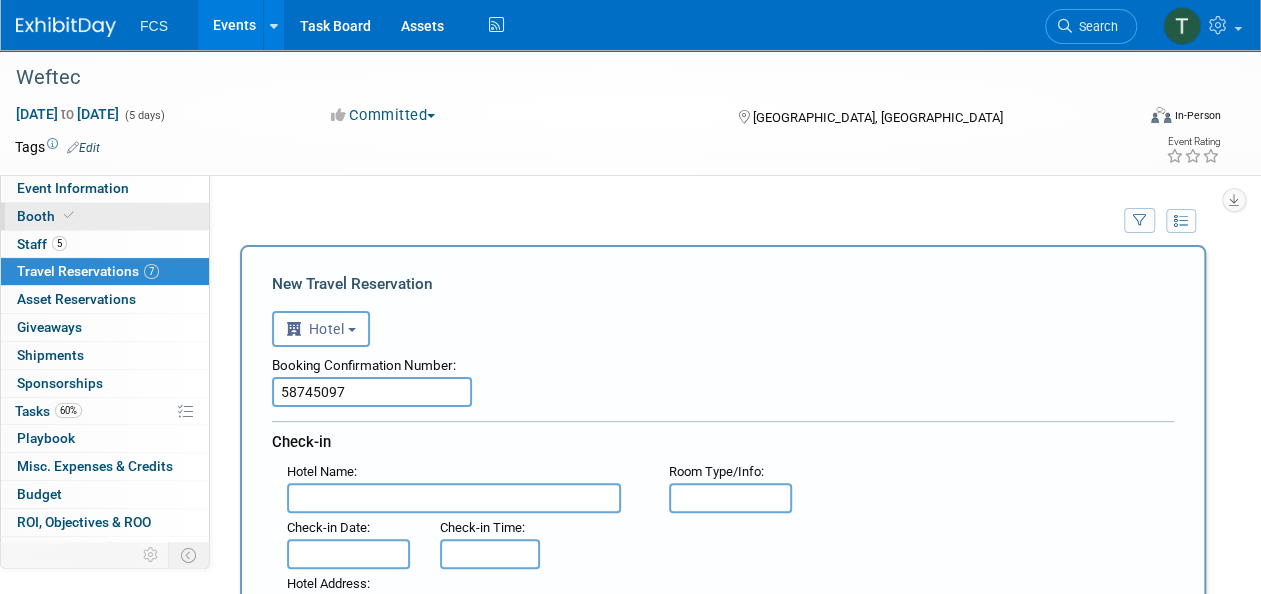 type on "58745097" 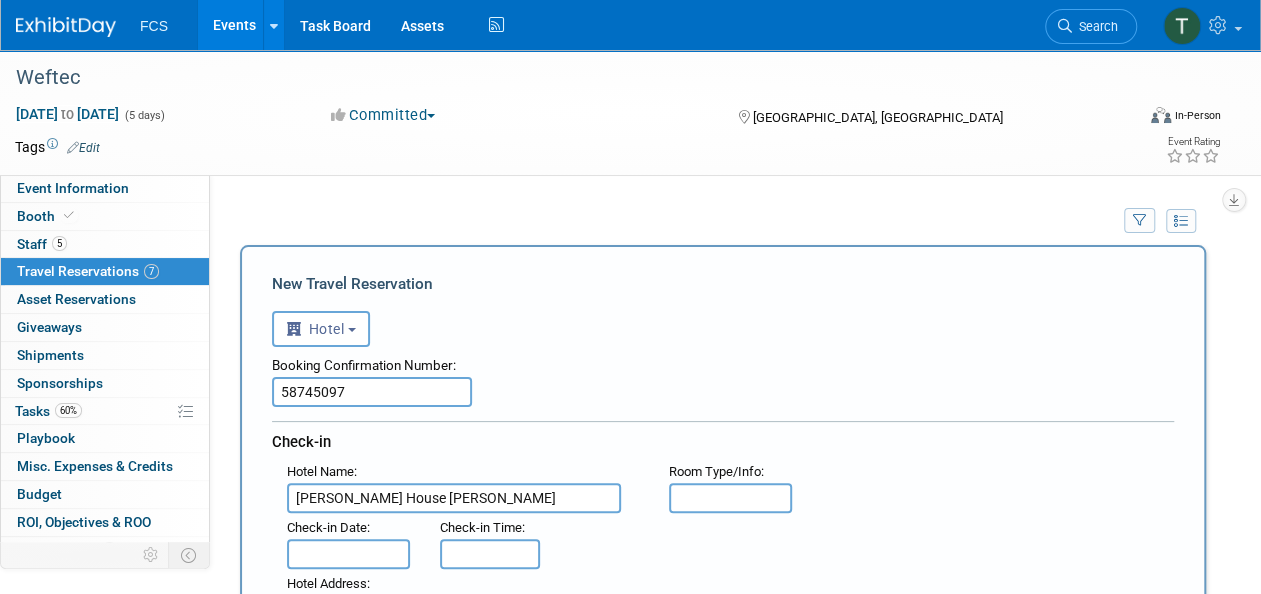 type on "Palmer House Hilton" 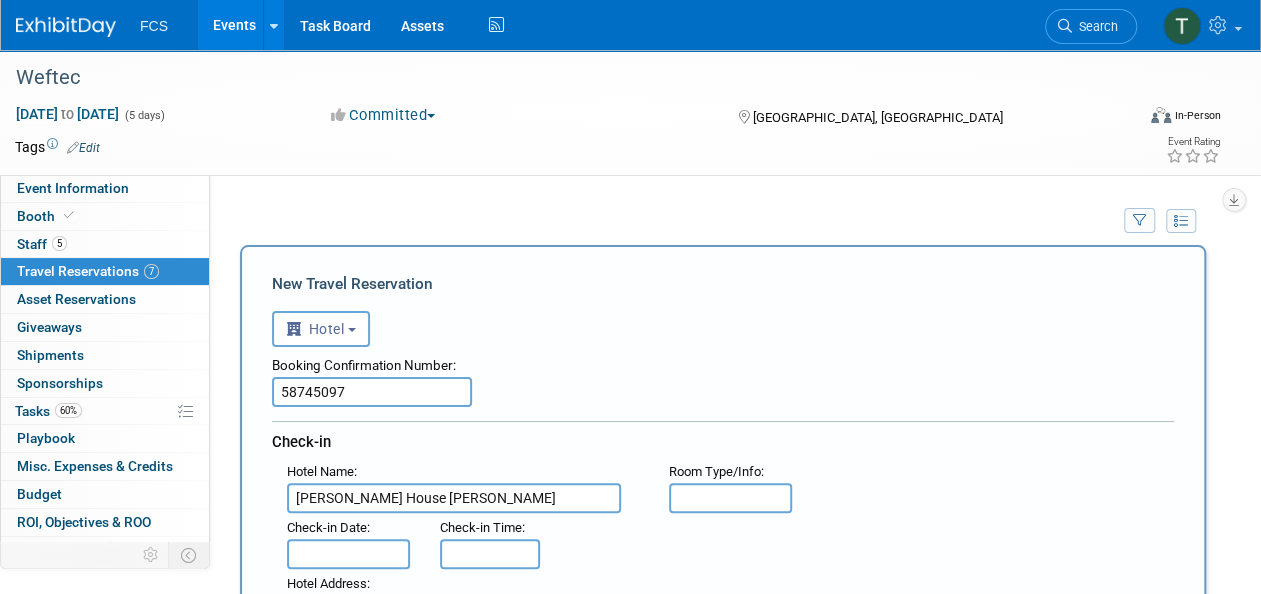 click at bounding box center (348, 554) 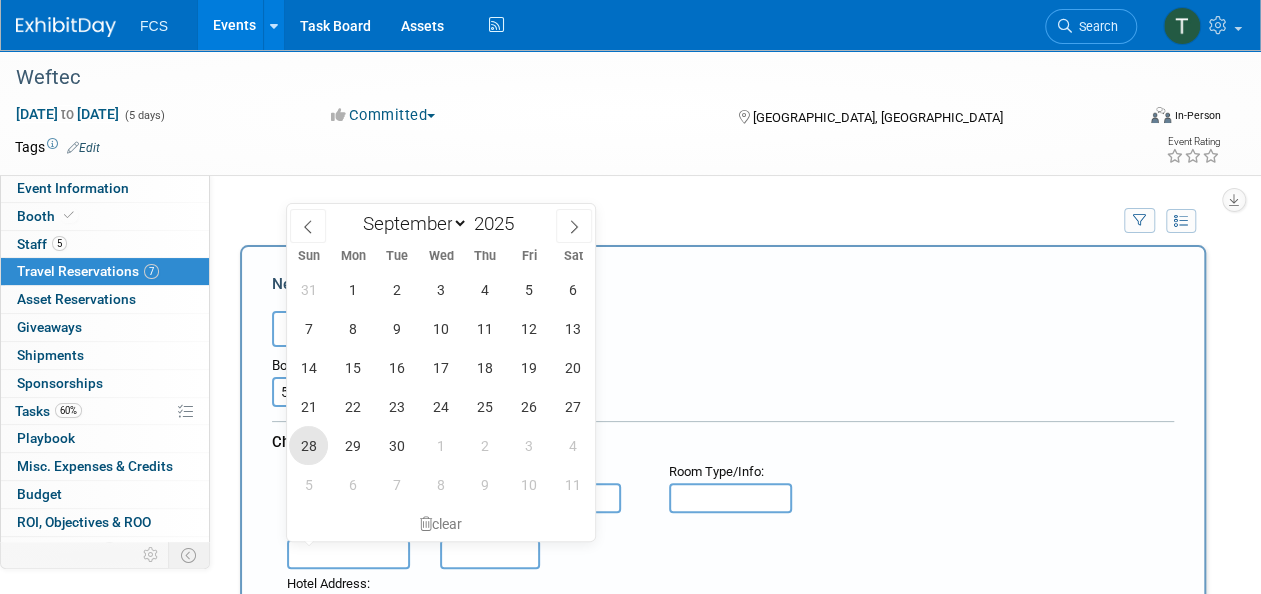 click on "28" at bounding box center (308, 445) 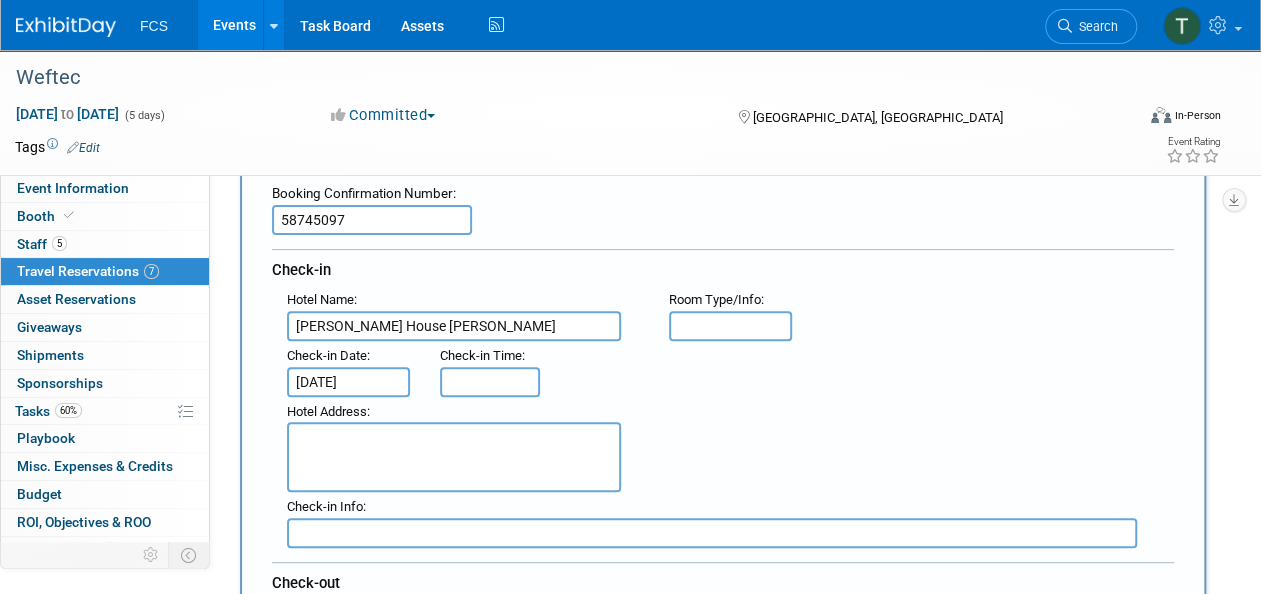 scroll, scrollTop: 200, scrollLeft: 0, axis: vertical 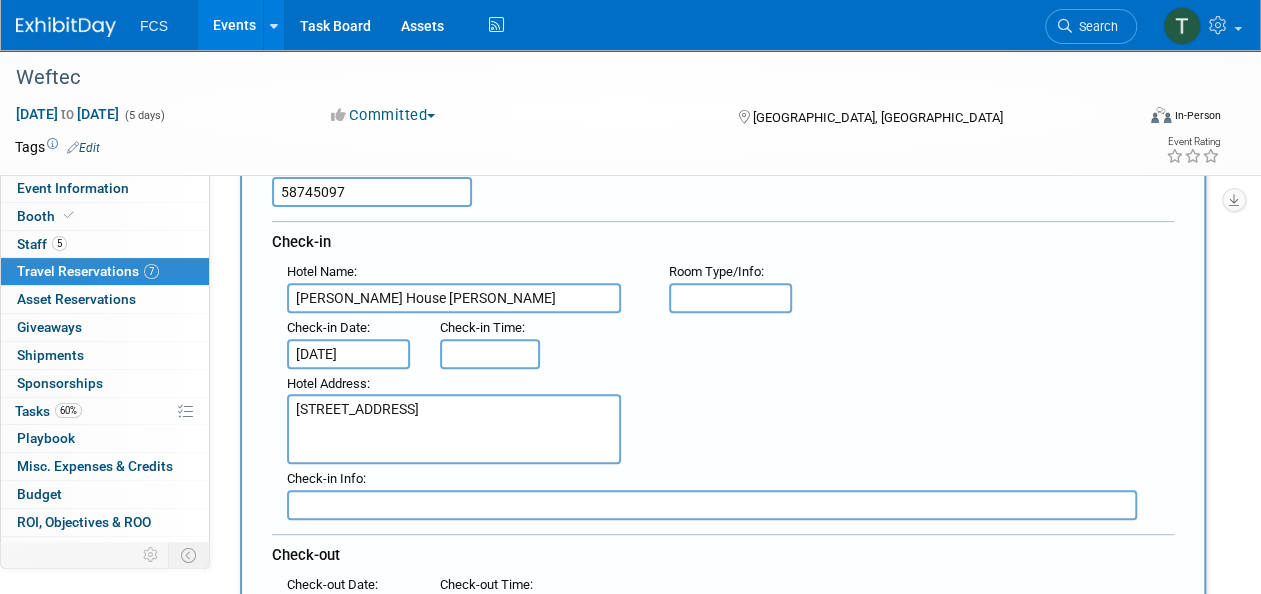 click on "17 East Monroe Street, Chicago, IL 60603" at bounding box center (454, 429) 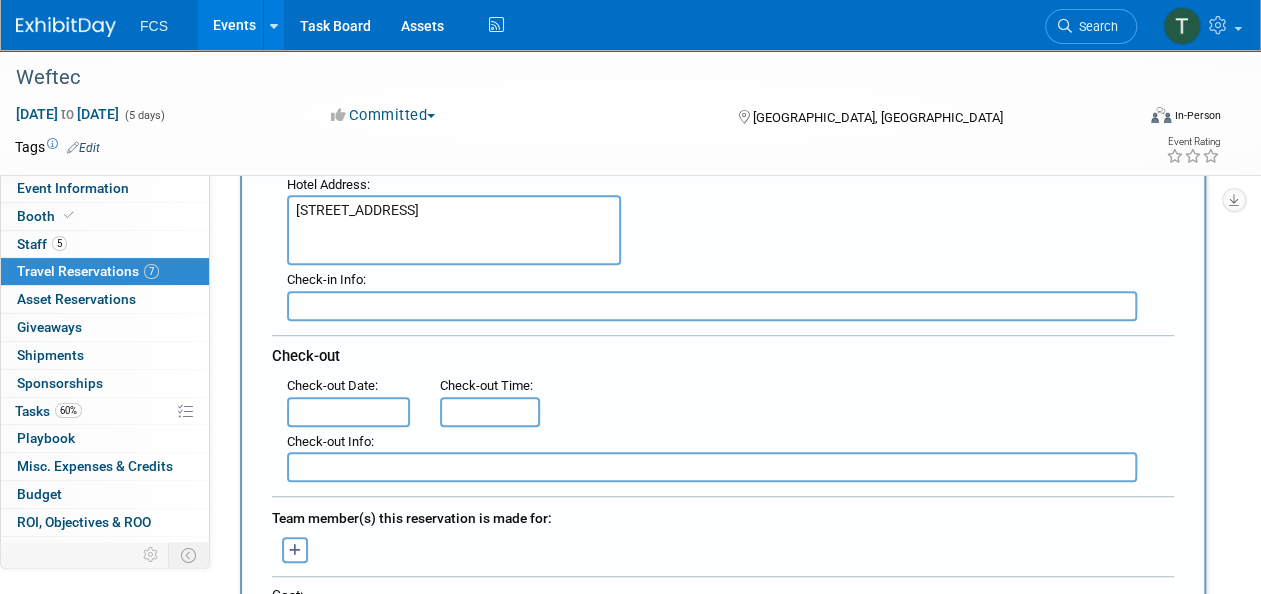 scroll, scrollTop: 400, scrollLeft: 0, axis: vertical 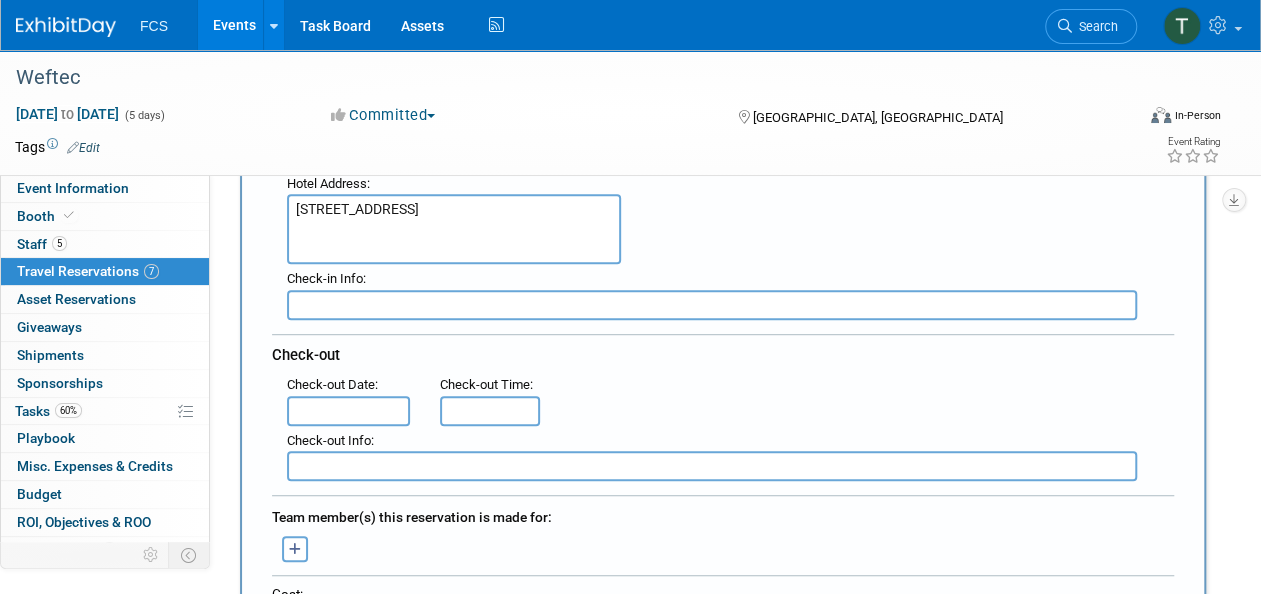 type on "17 East Monroe Street, Chicago, IL 60603" 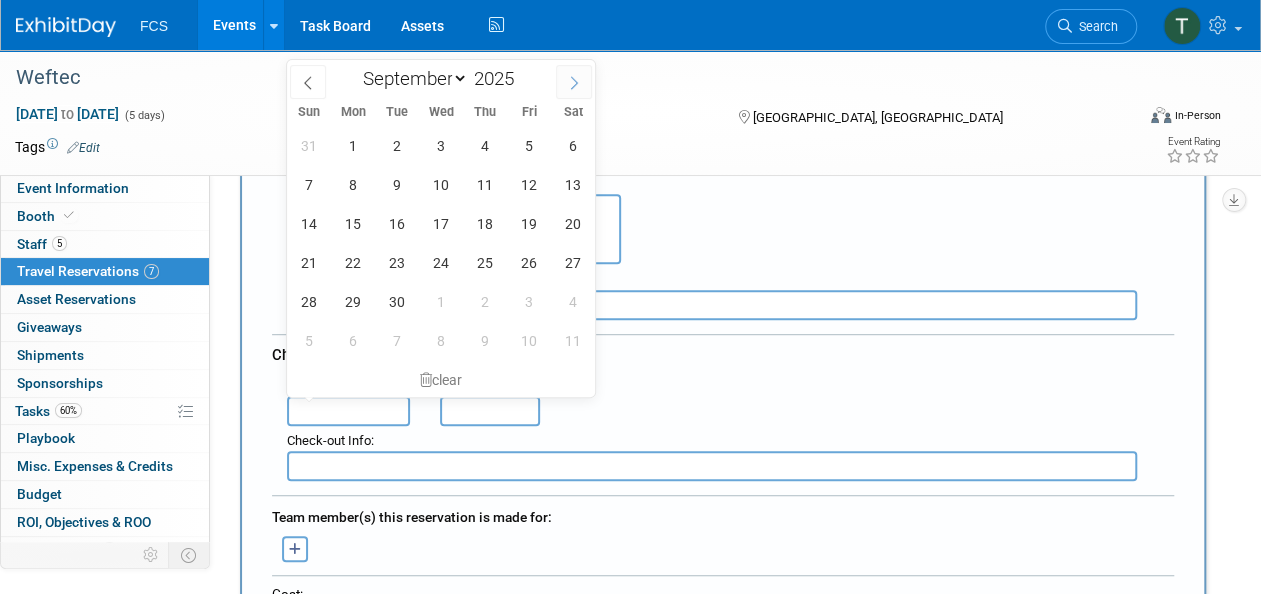 click at bounding box center (574, 82) 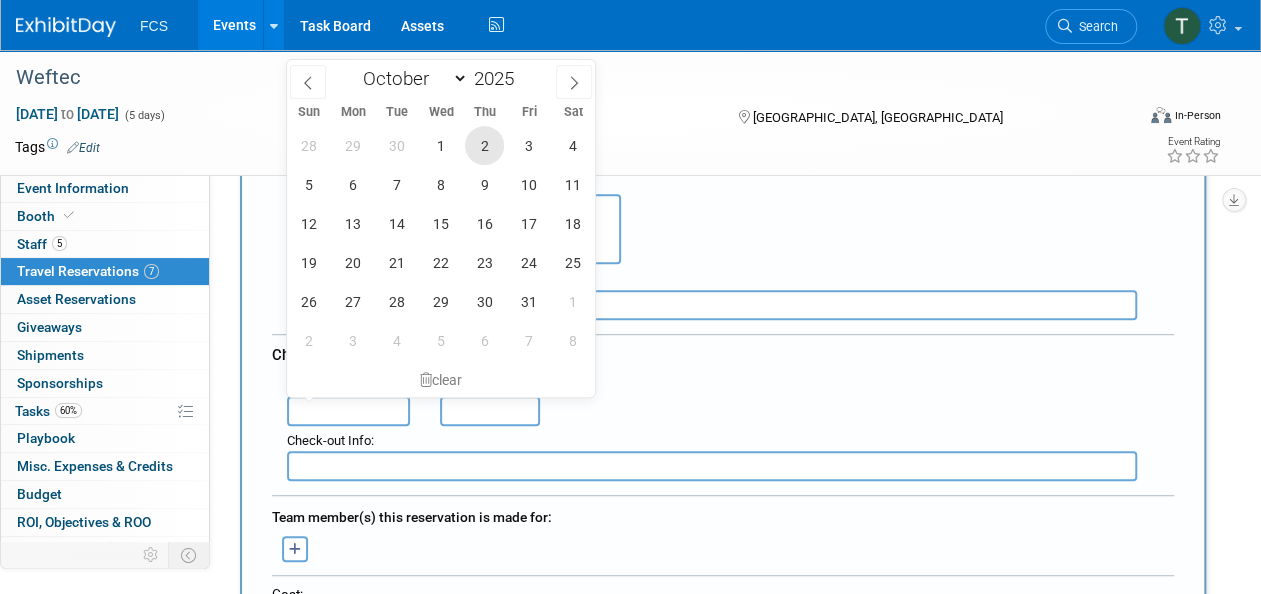 click on "2" at bounding box center [484, 145] 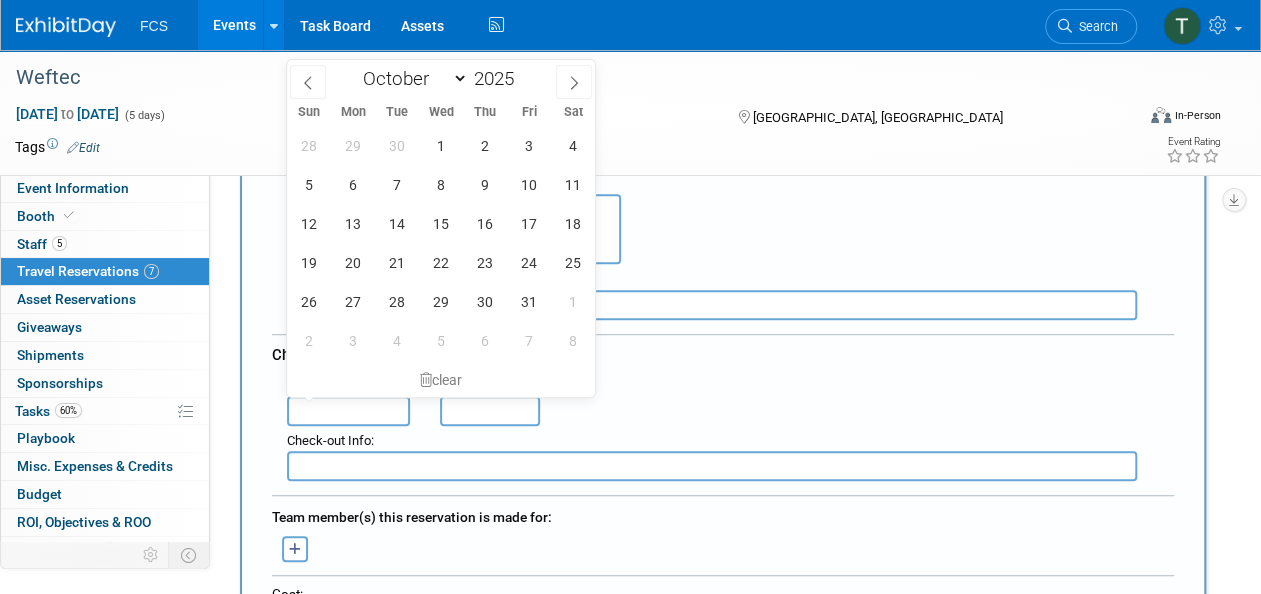 type on "Oct 2, 2025" 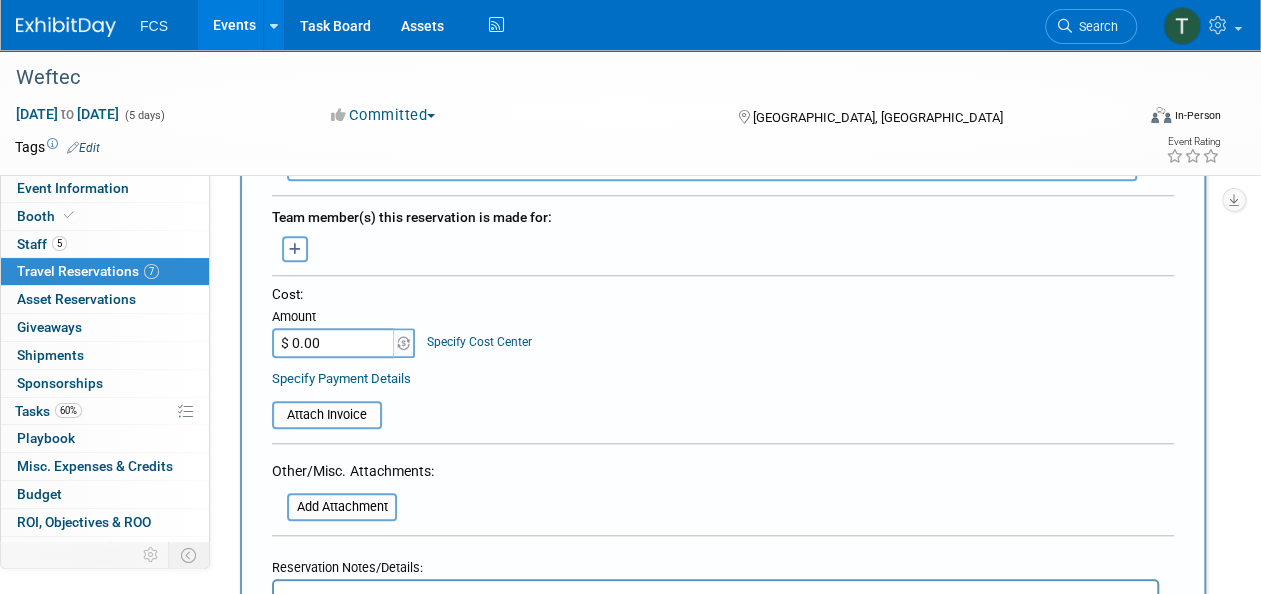 scroll, scrollTop: 600, scrollLeft: 0, axis: vertical 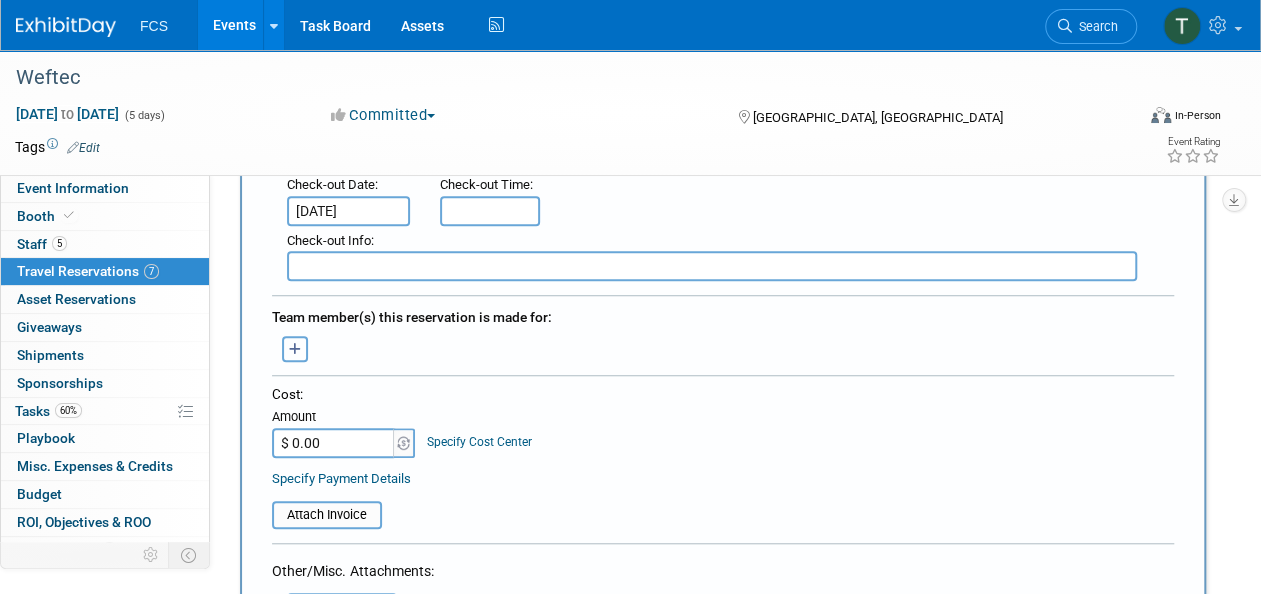 click at bounding box center [295, 349] 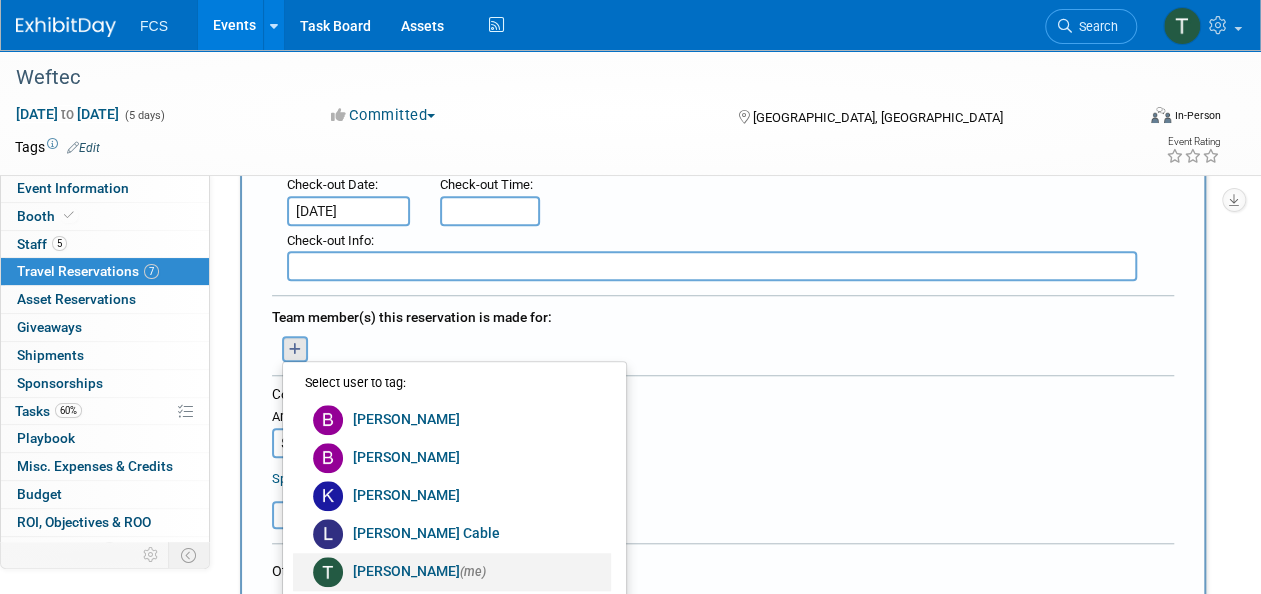 click on "Tommy Raye
(me)" at bounding box center (452, 572) 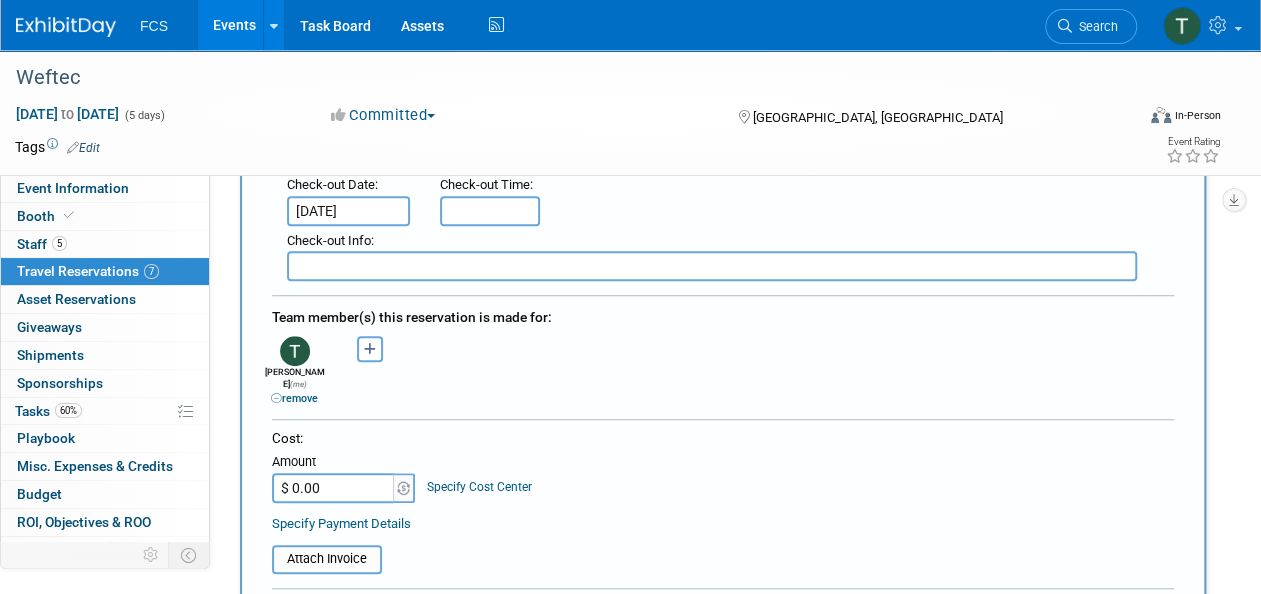 click on "$ 0.00" at bounding box center [334, 488] 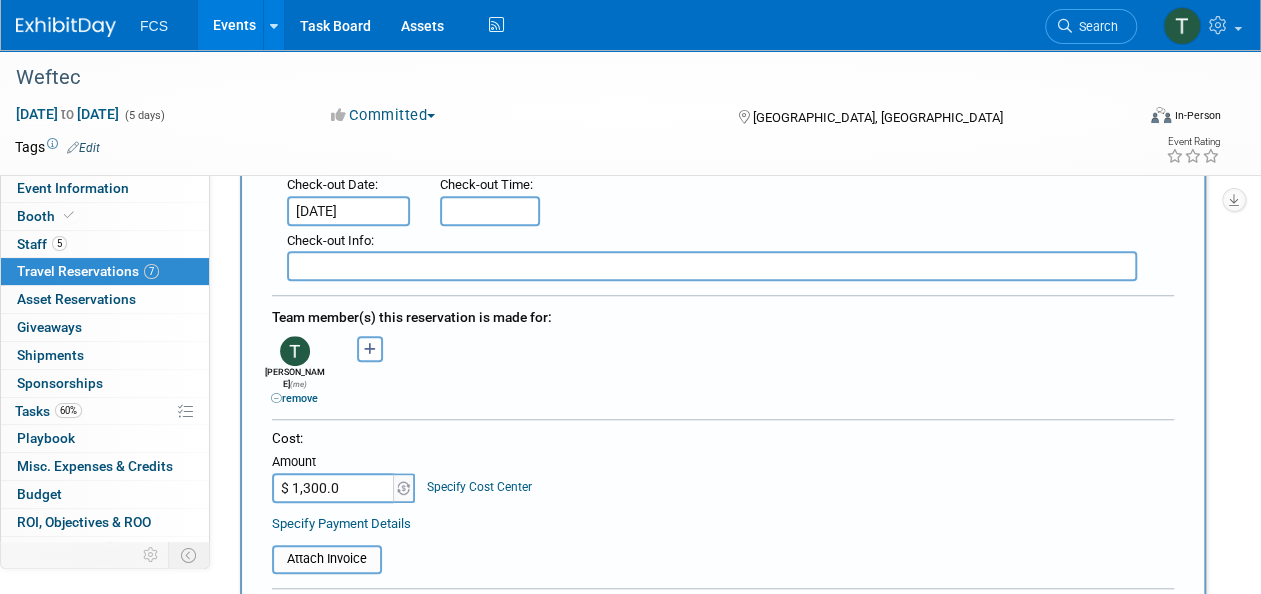 type on "$ 1,300.08" 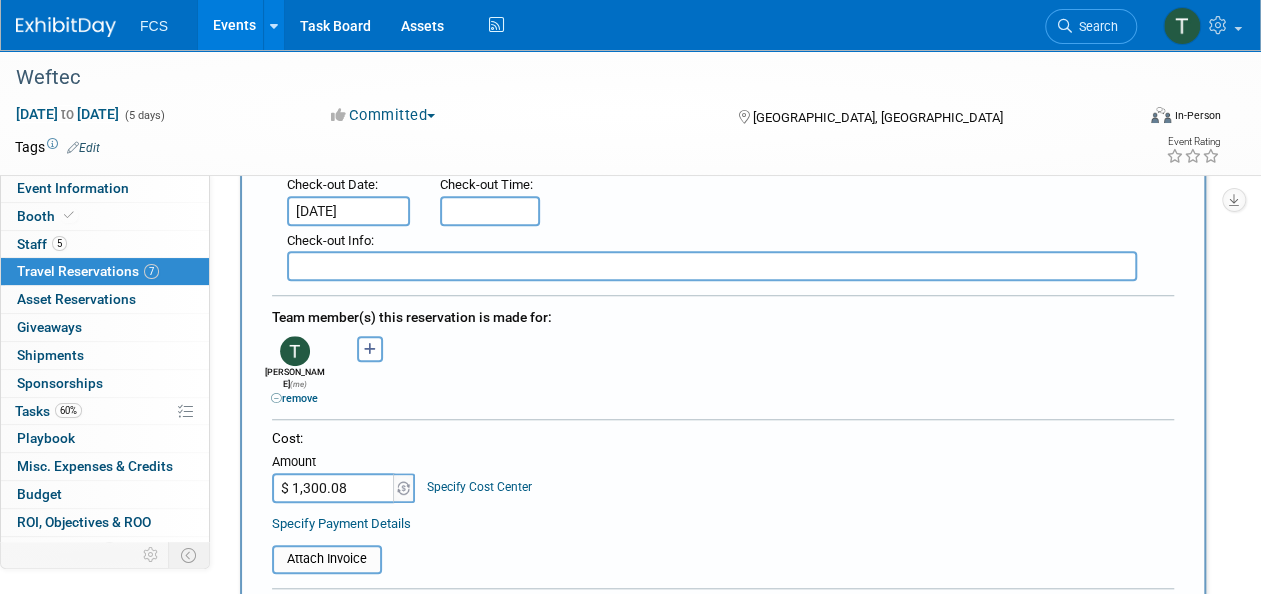 click on "Attach Invoice" at bounding box center (723, 550) 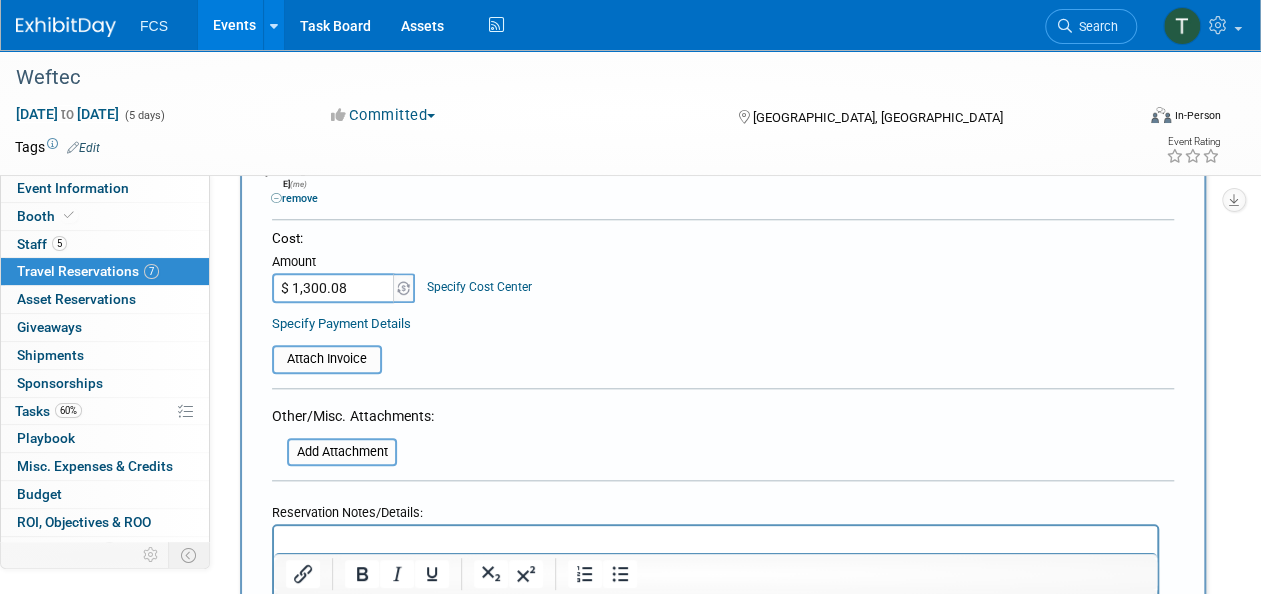 scroll, scrollTop: 1000, scrollLeft: 0, axis: vertical 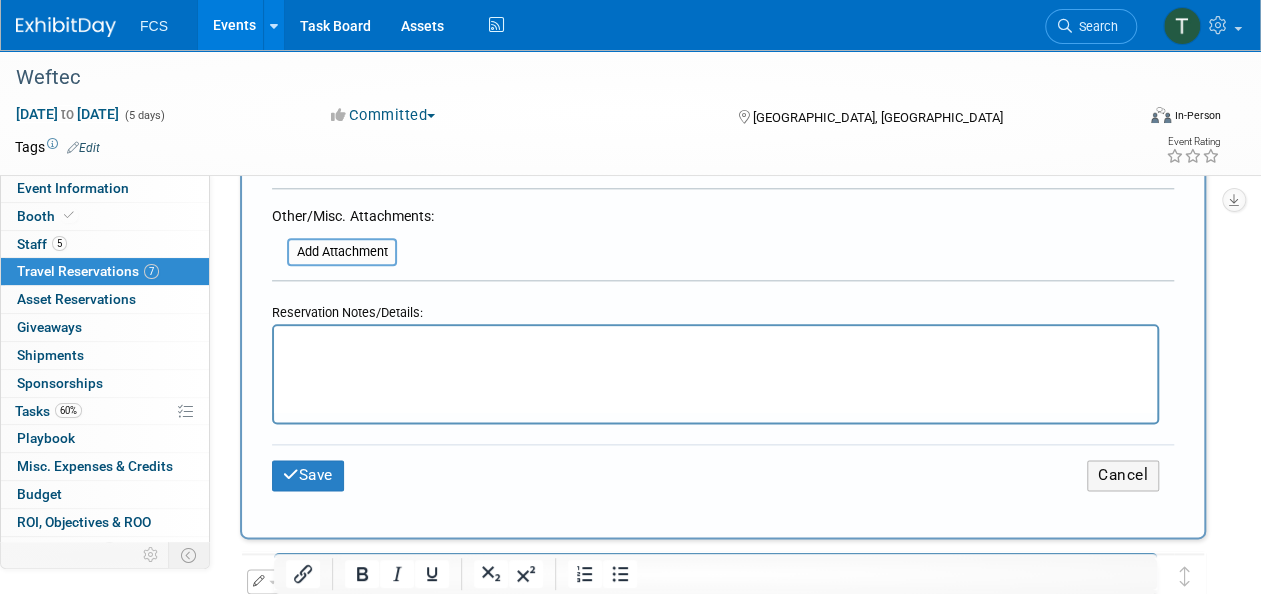 click at bounding box center [716, 344] 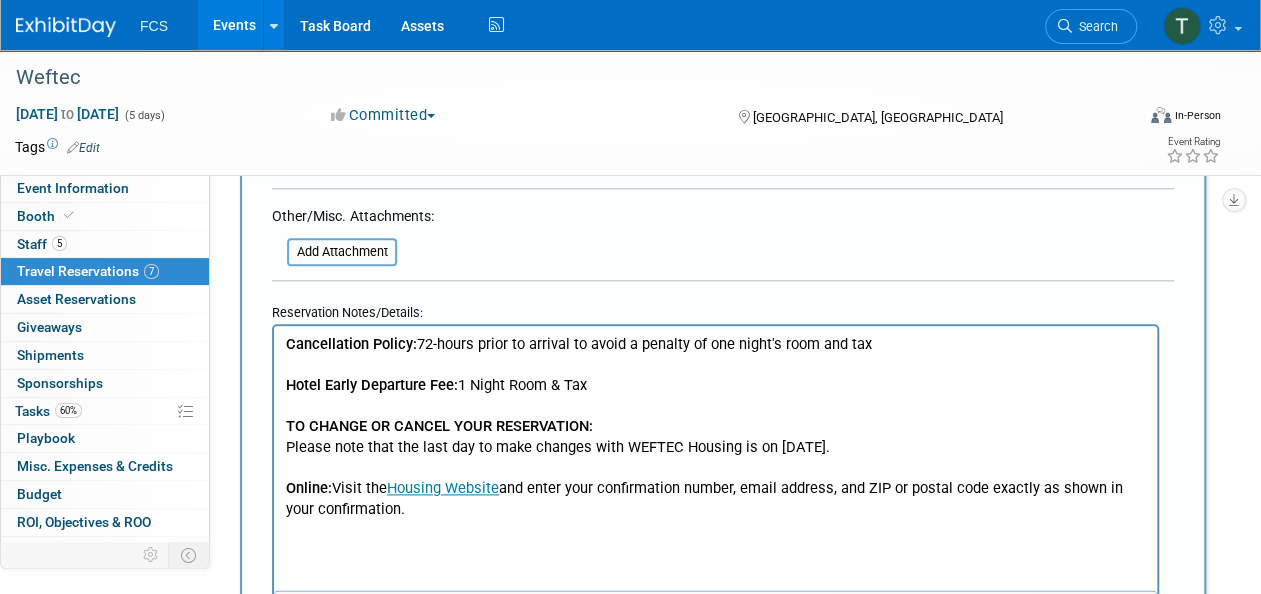 click on "Cancellation Policy:  72-hours prior to arrival to avoid a penalty of one night's room and tax Hotel Early Departure Fee:  1 Night Room & Tax TO CHANGE OR CANCEL YOUR RESERVATION: Please note that the last day to make changes with WEFTEC Housing is on September 17, 2025. Online:  Visit the  Housing Website  and enter your confirmation number, email address, and ZIP or postal code exactly as shown in your confirmation." at bounding box center (716, 437) 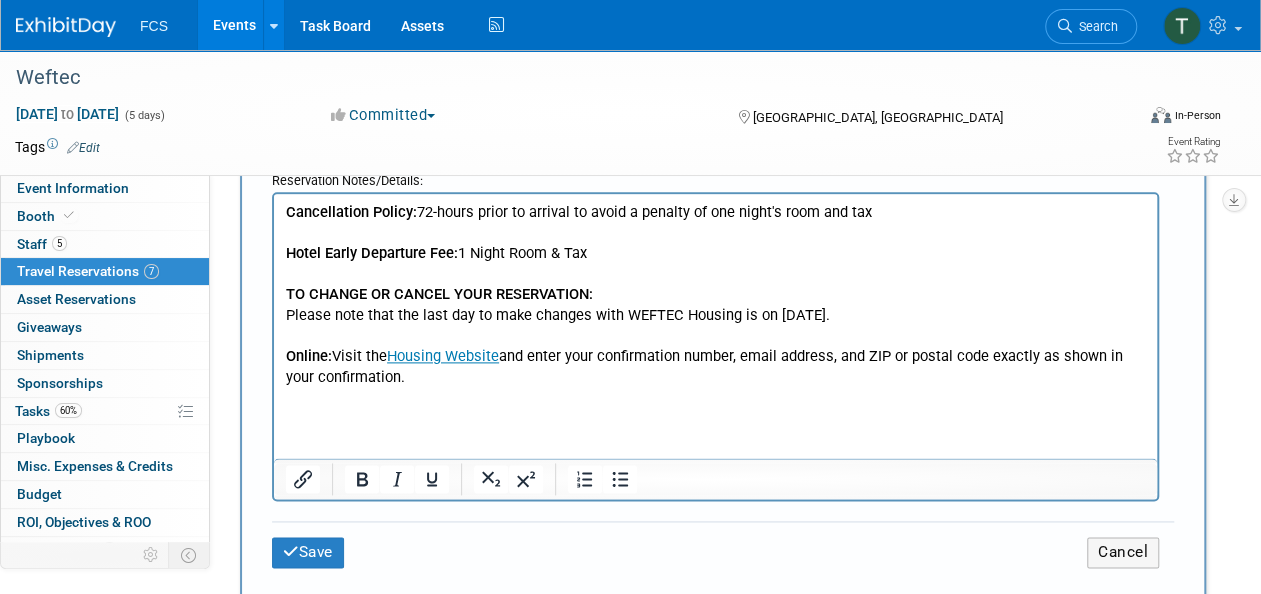 scroll, scrollTop: 1100, scrollLeft: 0, axis: vertical 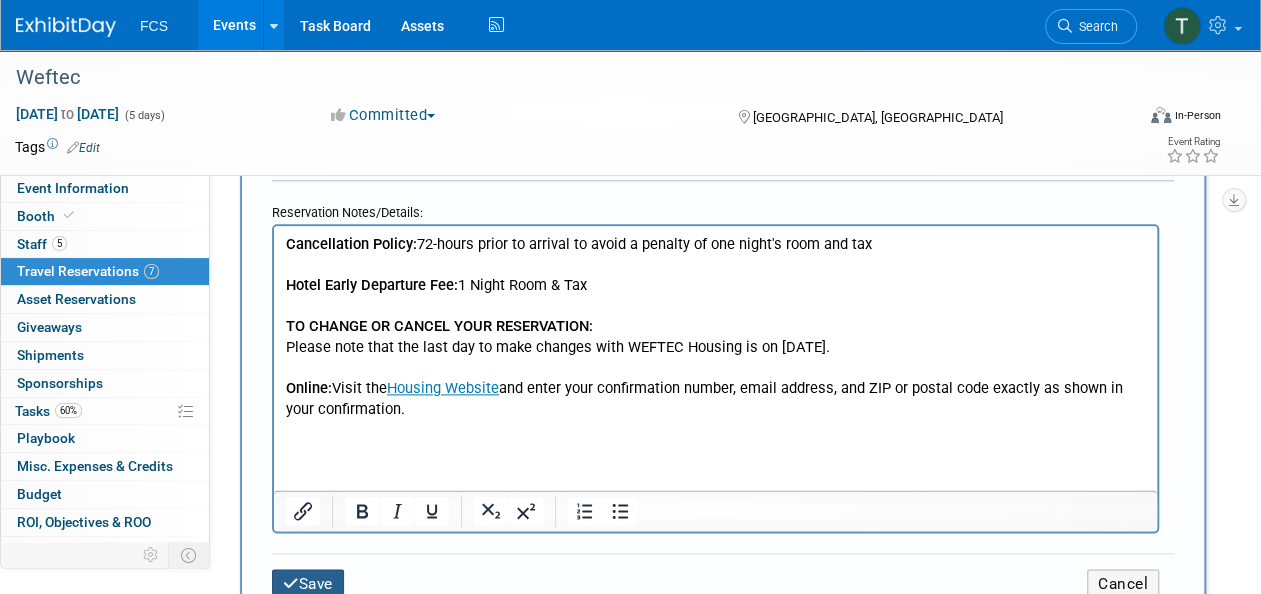 click on "Save" at bounding box center [308, 584] 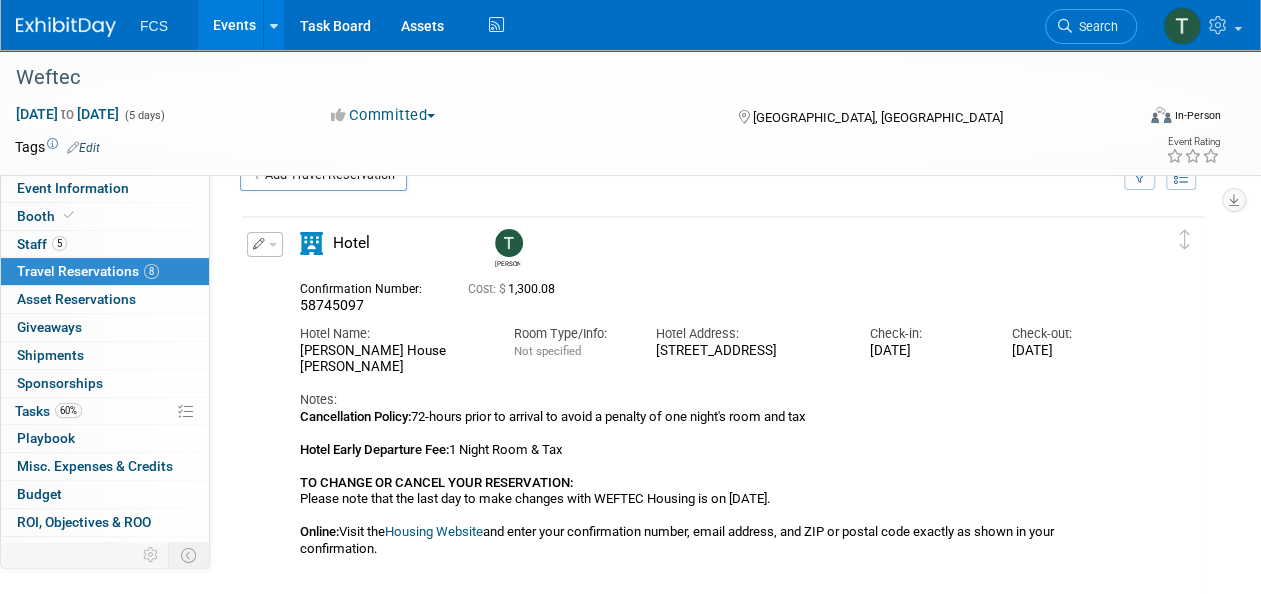 scroll, scrollTop: 0, scrollLeft: 0, axis: both 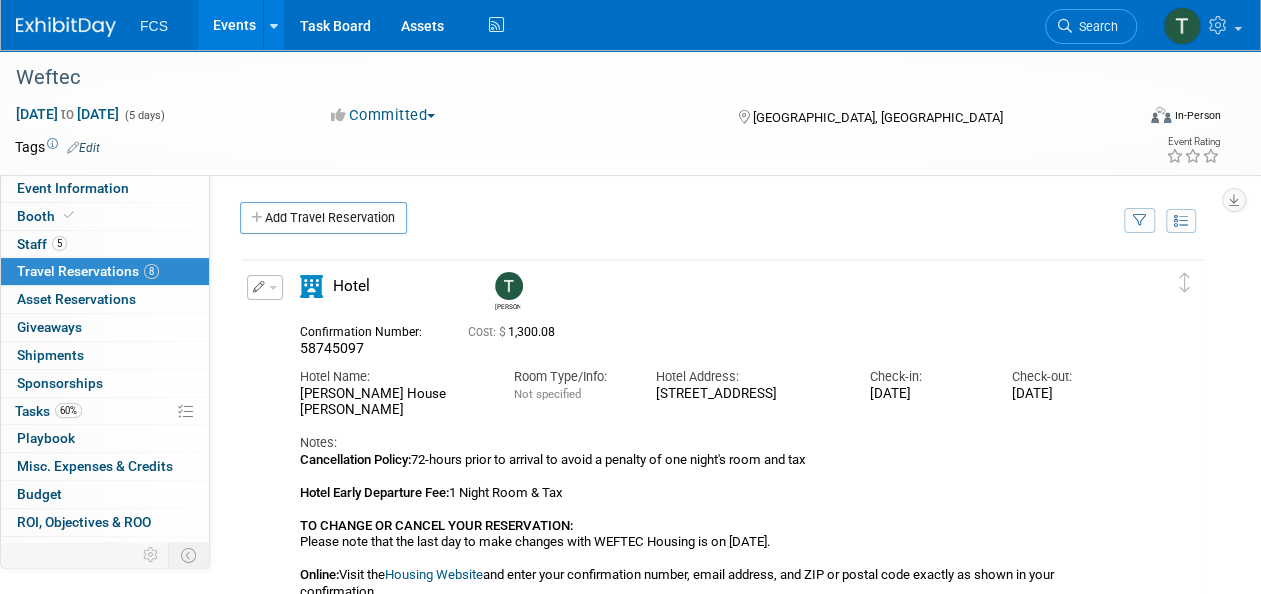 click at bounding box center (259, 287) 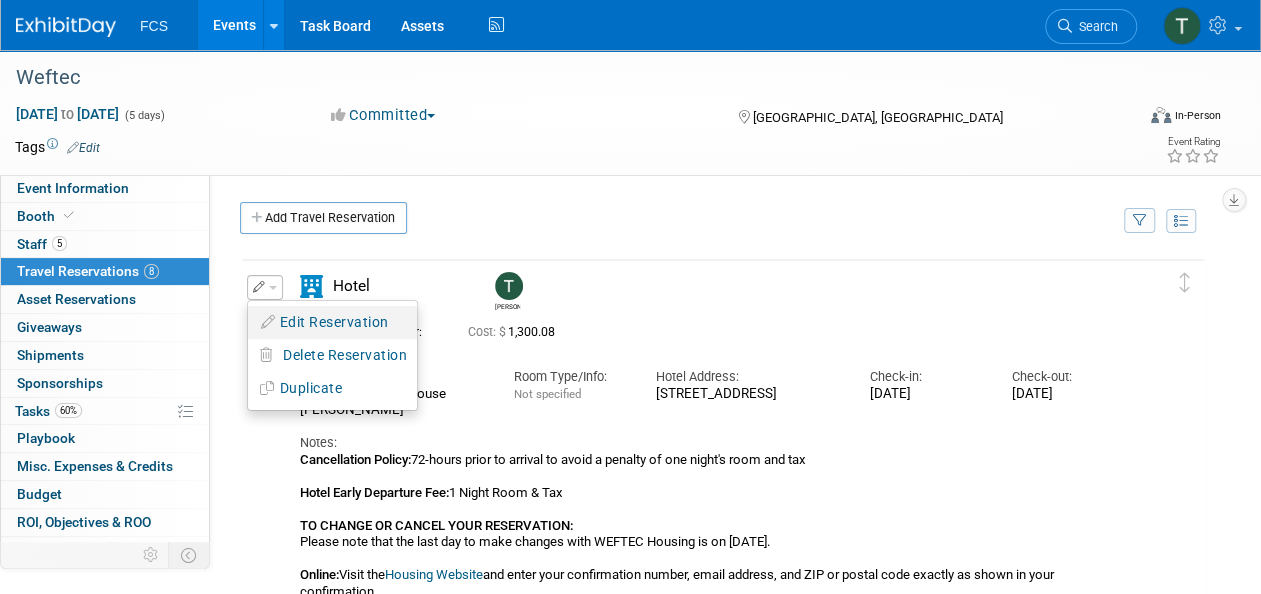 click on "Edit Reservation" at bounding box center [332, 322] 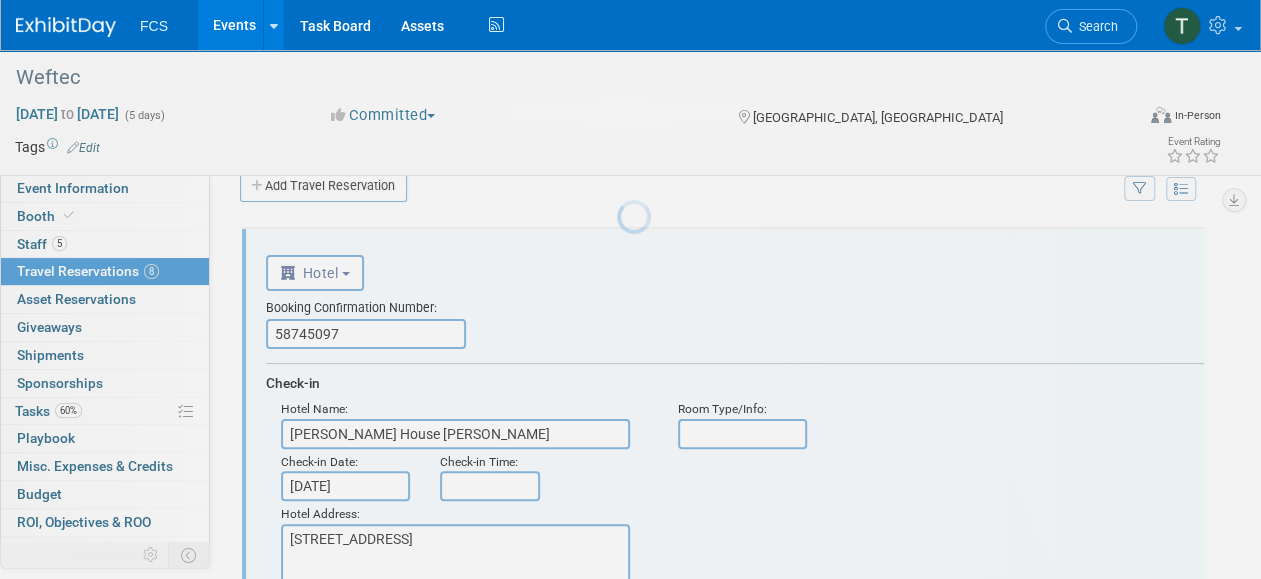 scroll, scrollTop: 0, scrollLeft: 0, axis: both 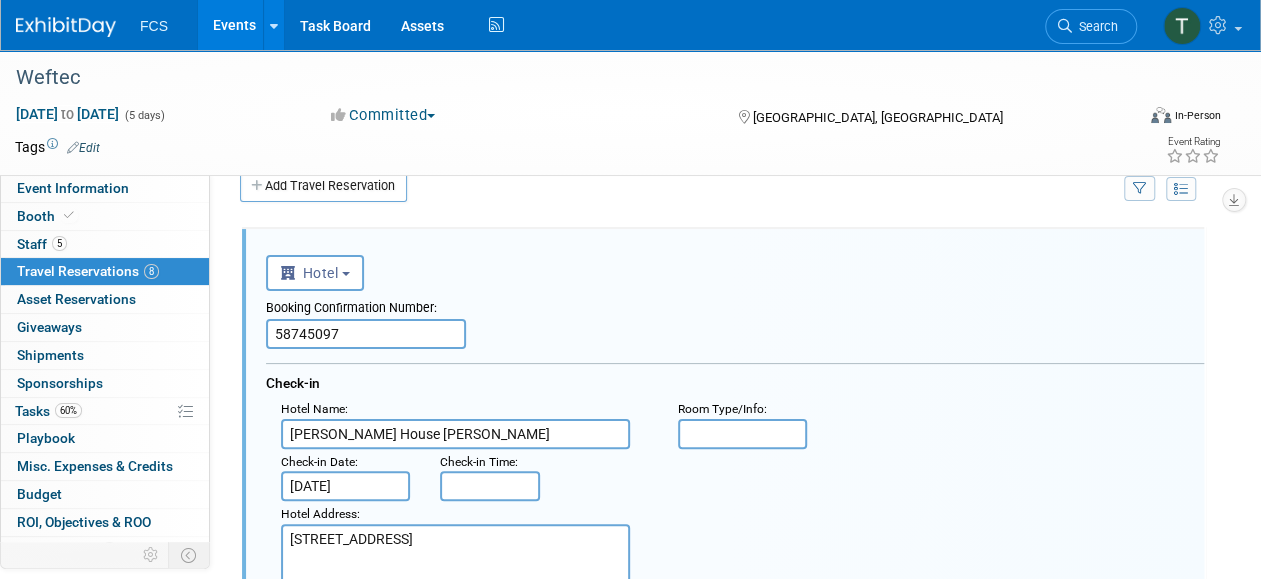 click at bounding box center (742, 434) 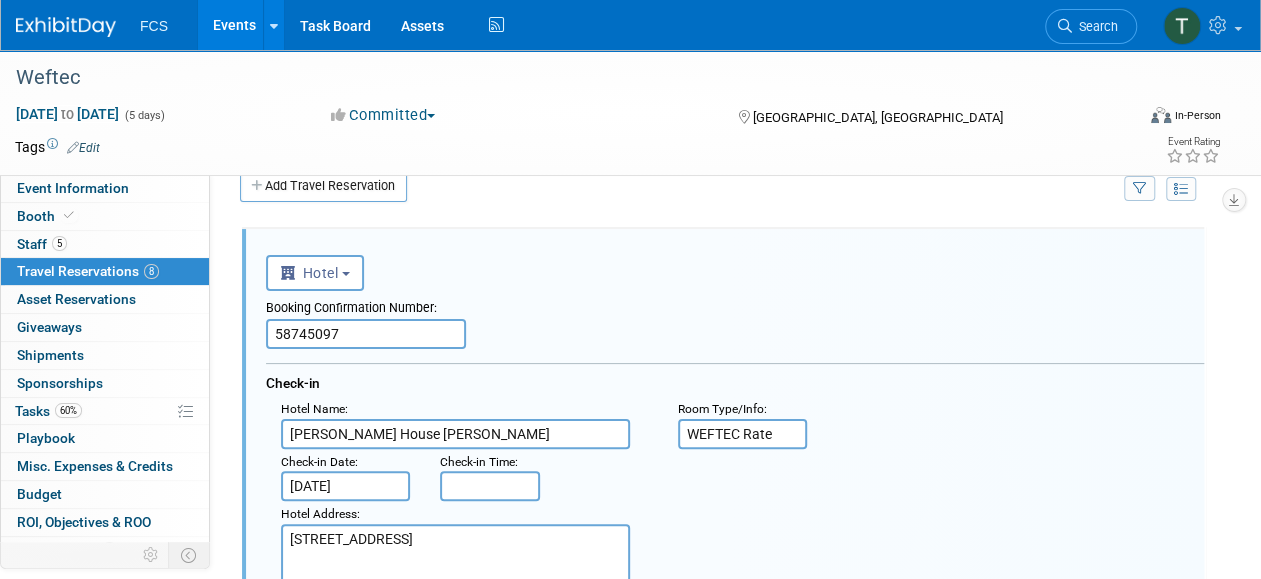 type on "WEFTEC Rate" 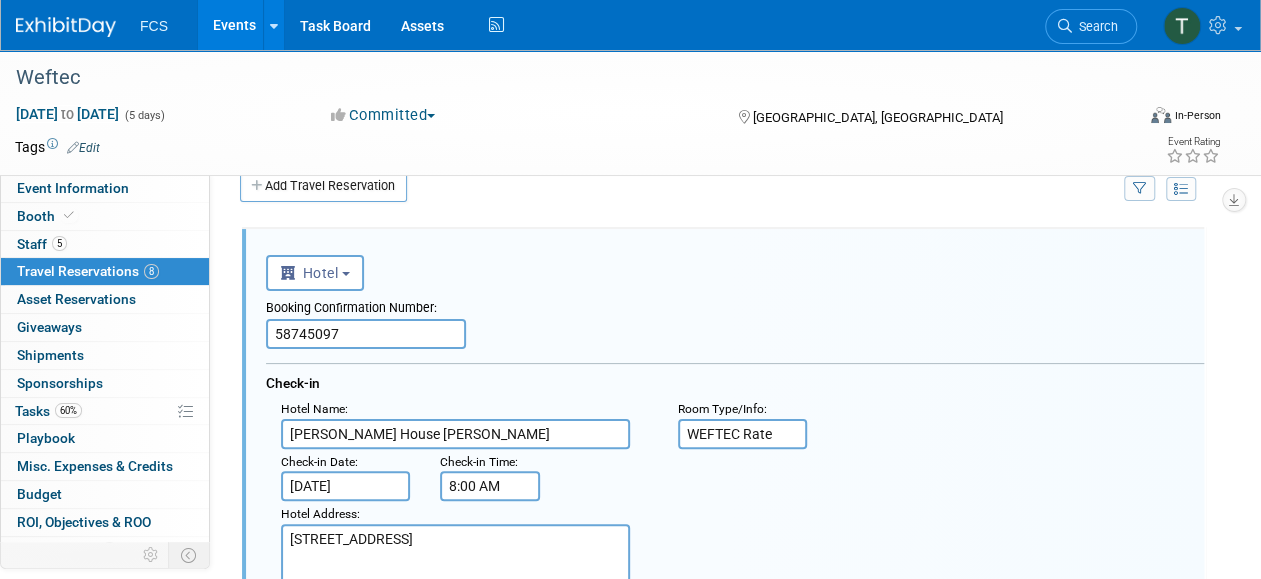 click on "8:00 AM" at bounding box center [490, 486] 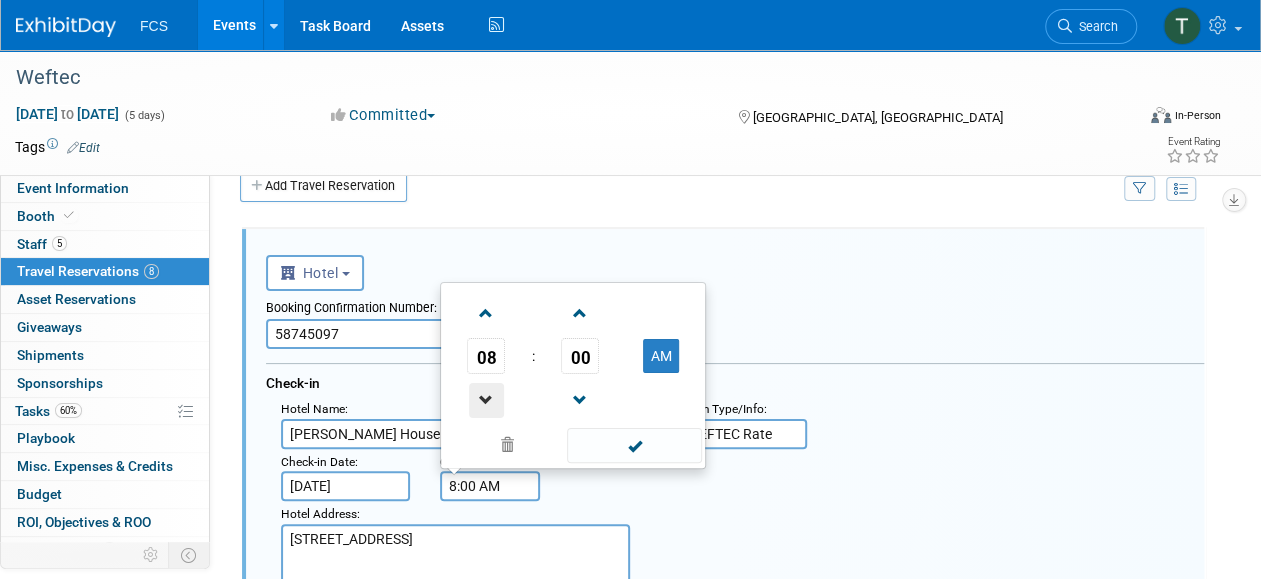 click at bounding box center [486, 400] 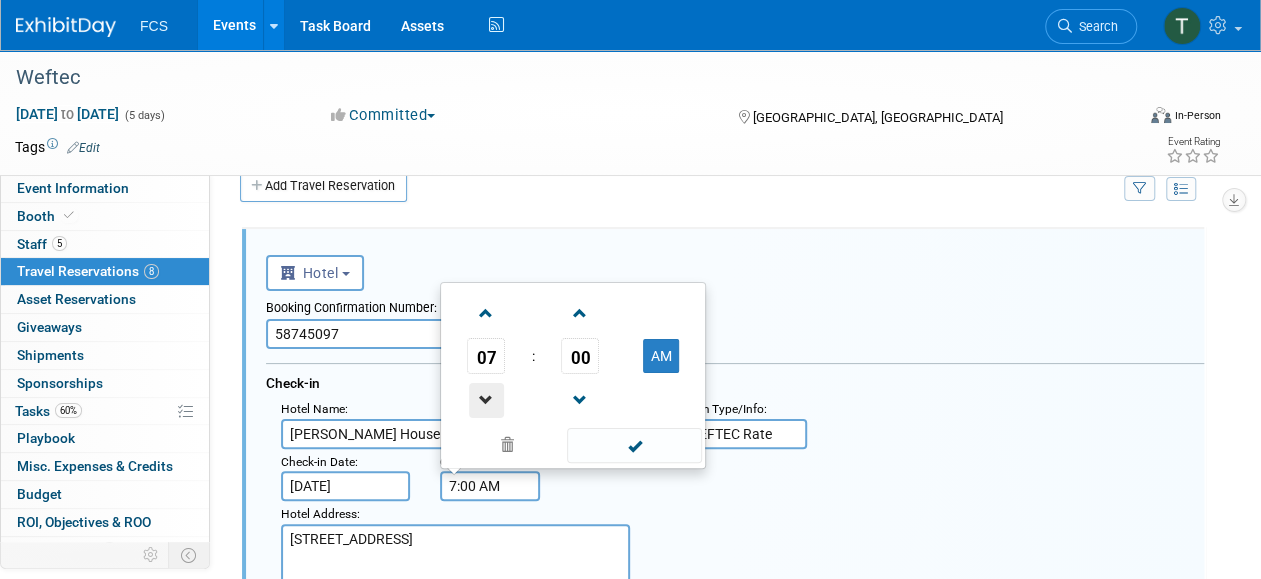 click at bounding box center (486, 400) 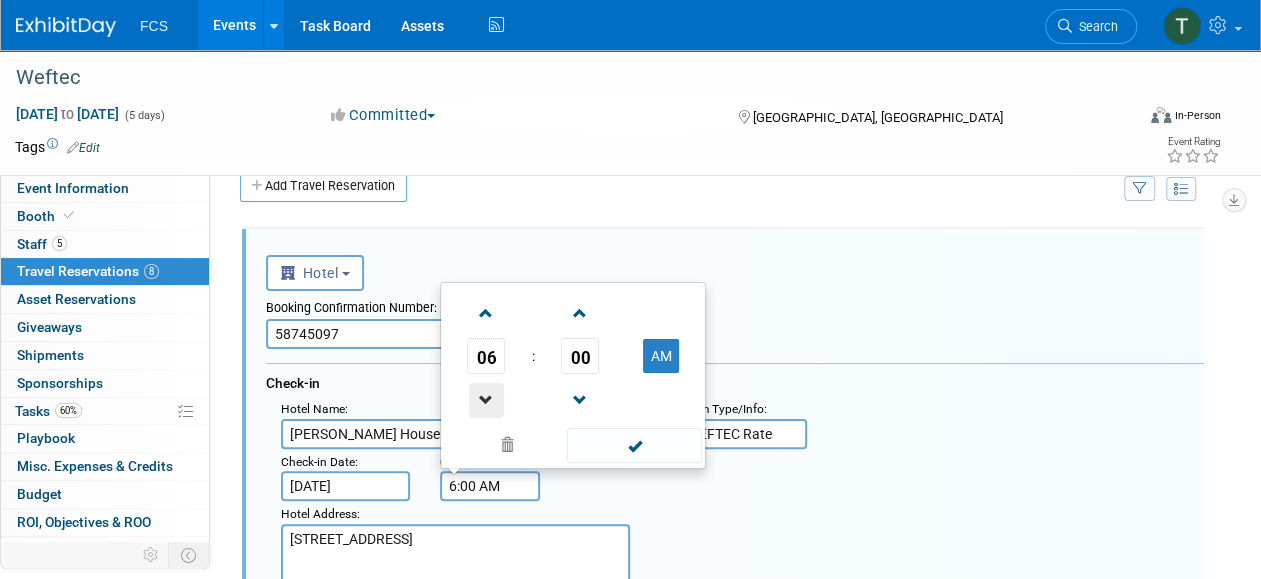 click at bounding box center [486, 400] 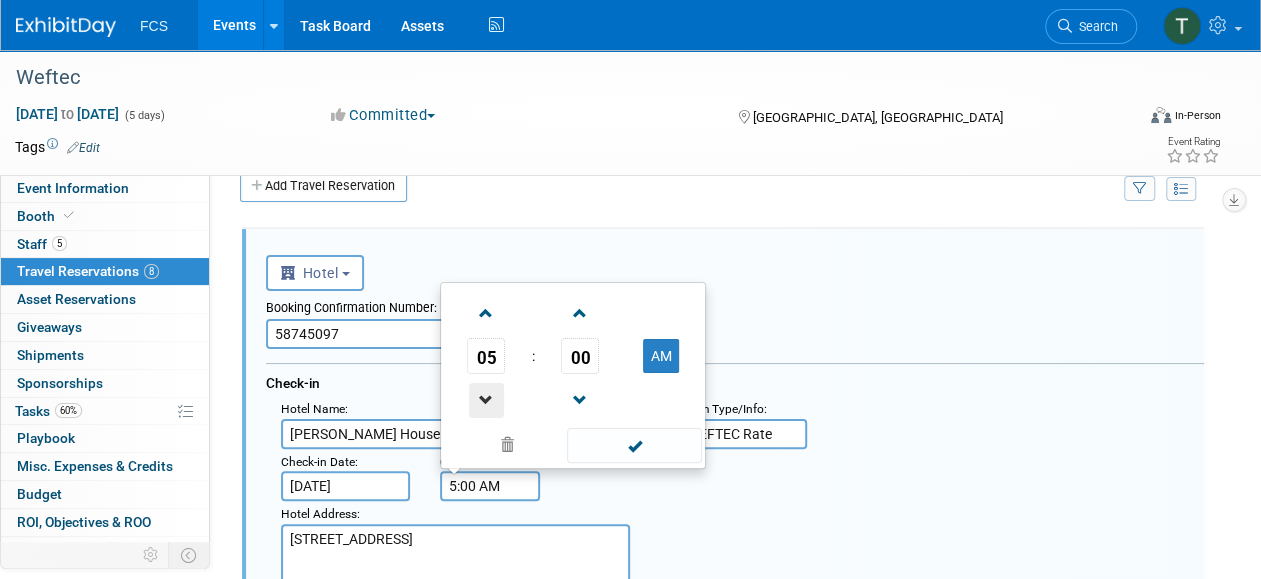 click at bounding box center (486, 400) 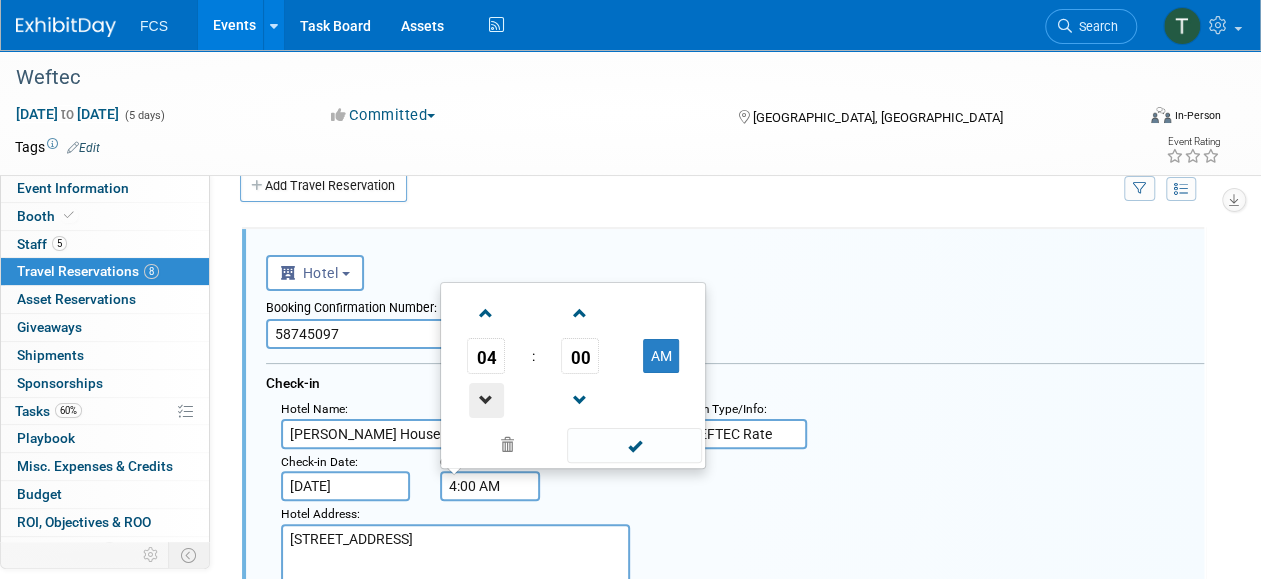 click at bounding box center [486, 400] 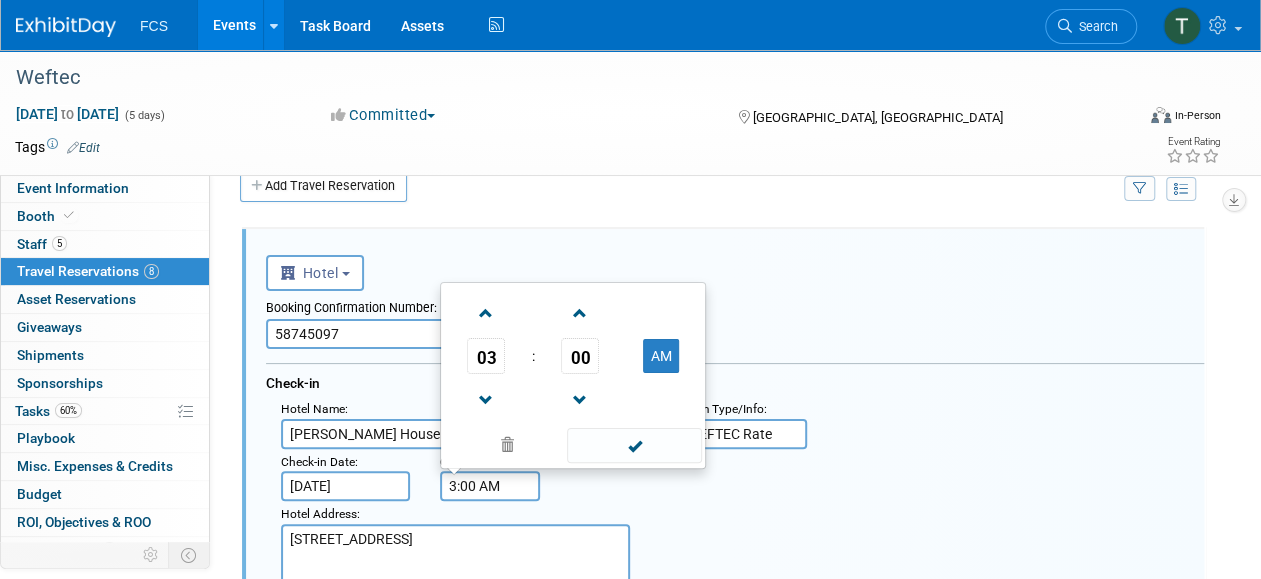click on "AM" at bounding box center (661, 356) 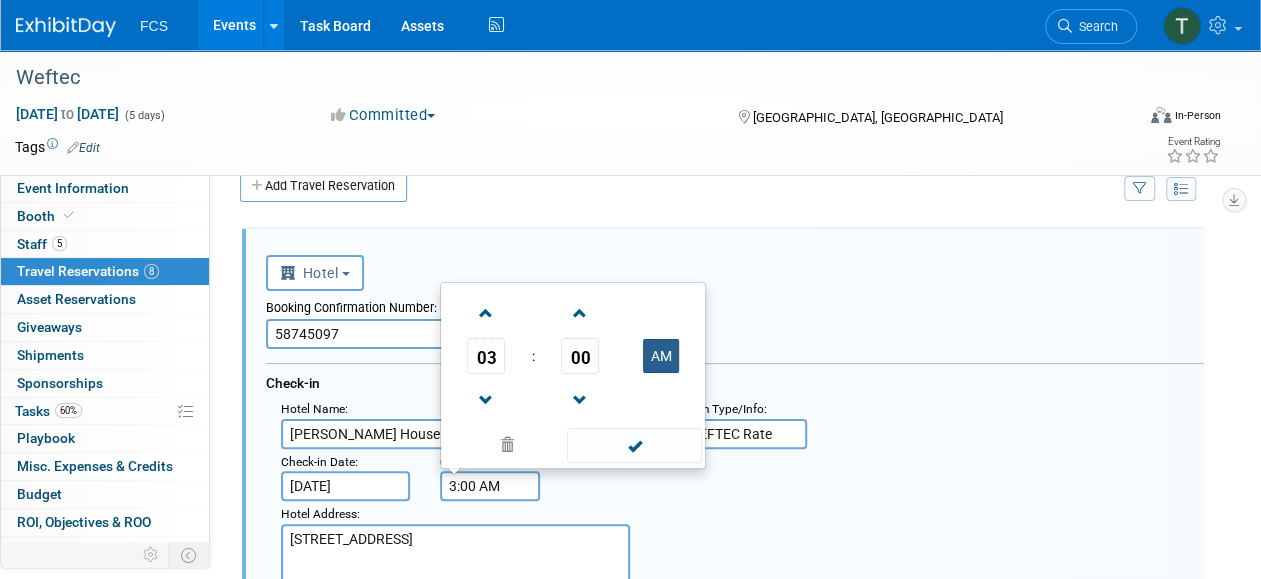 click on "AM" at bounding box center [661, 356] 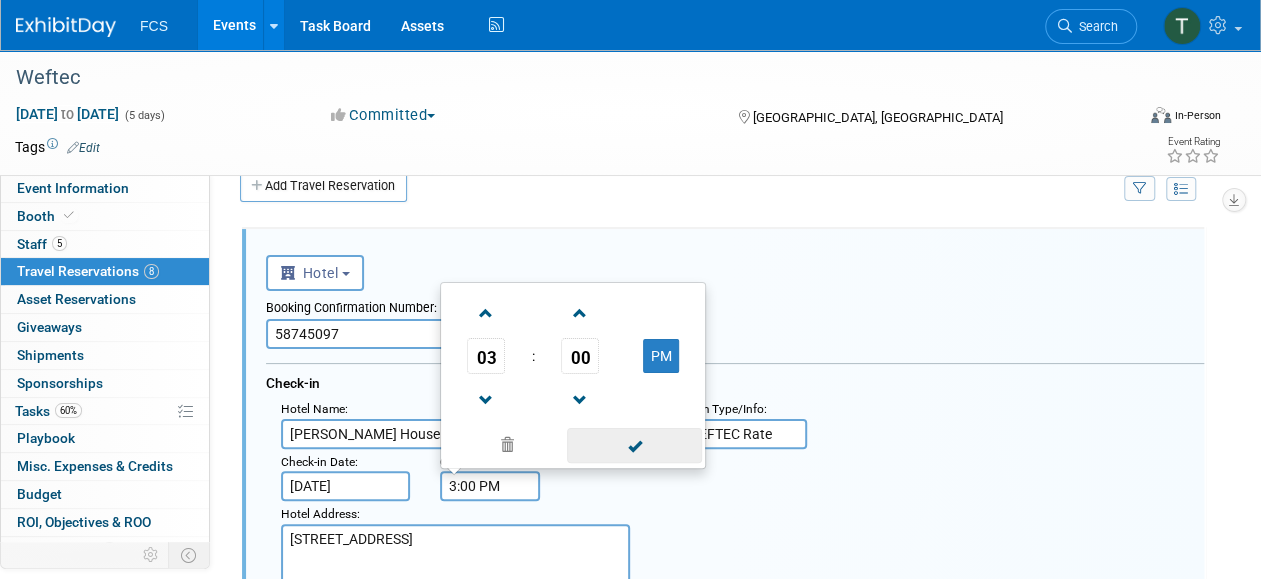 click at bounding box center (634, 445) 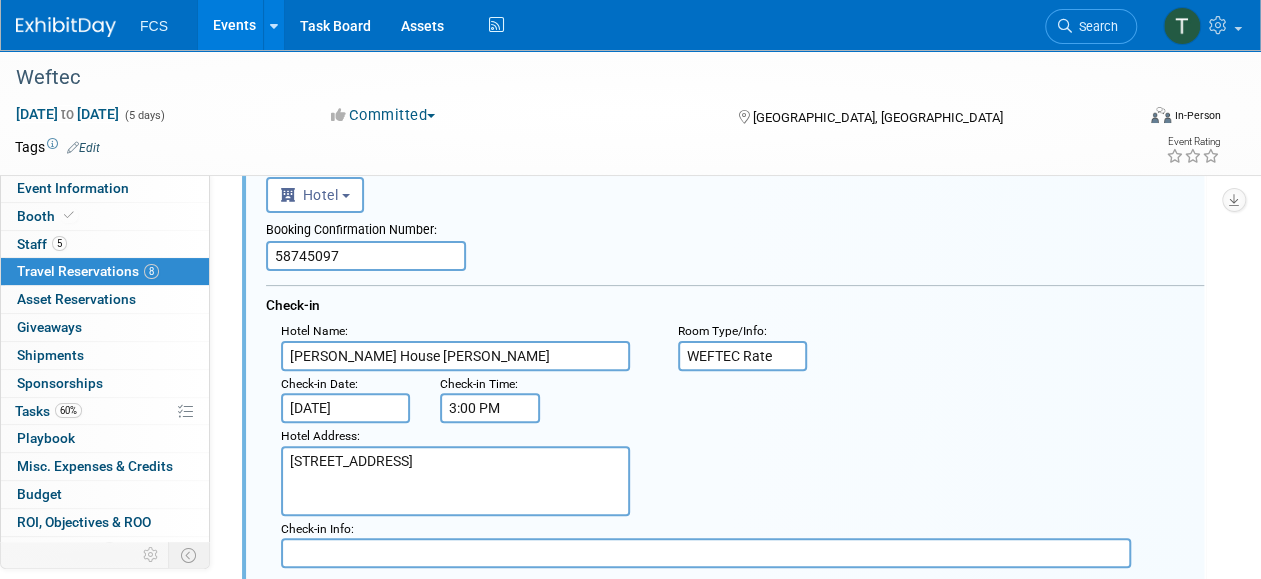 scroll, scrollTop: 332, scrollLeft: 0, axis: vertical 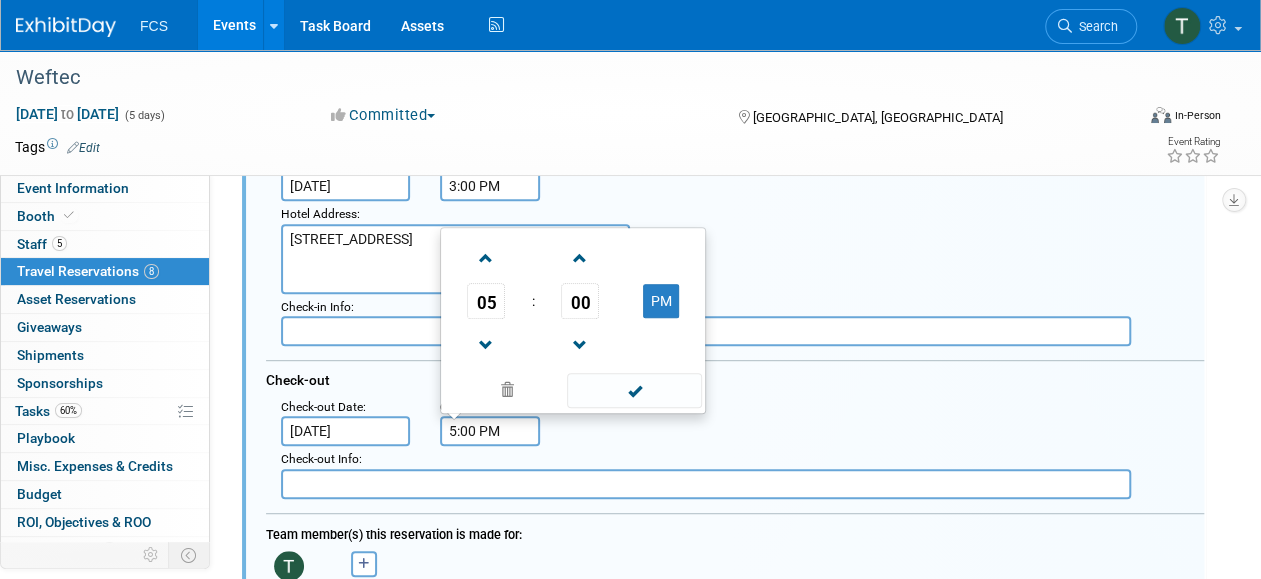 click on "5:00 PM" at bounding box center (490, 431) 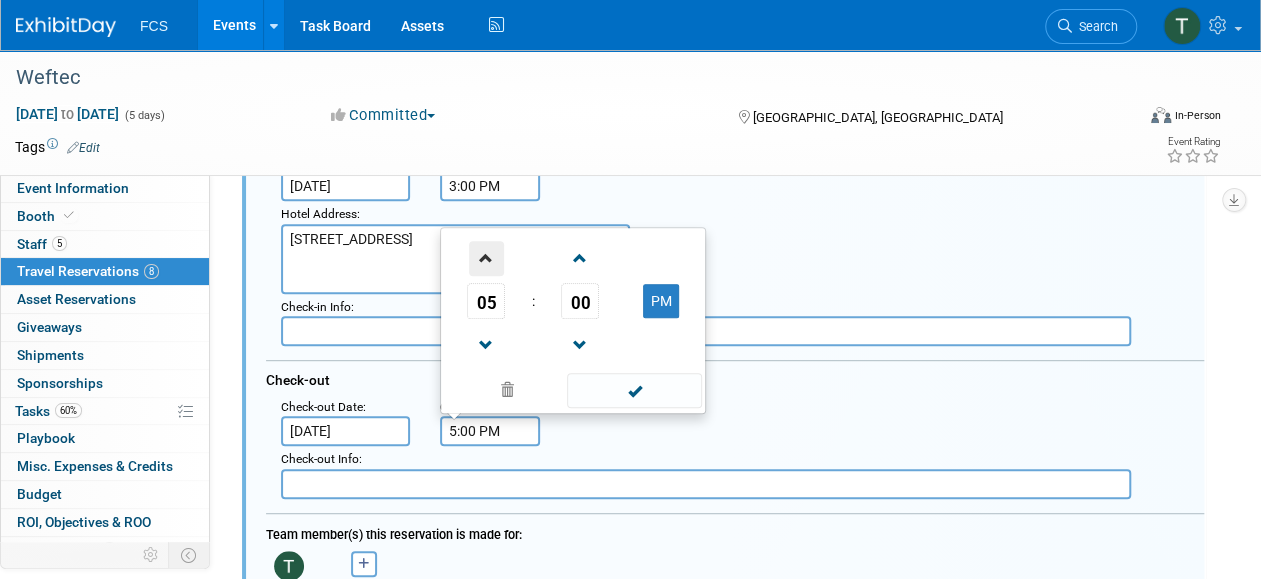 click at bounding box center (486, 258) 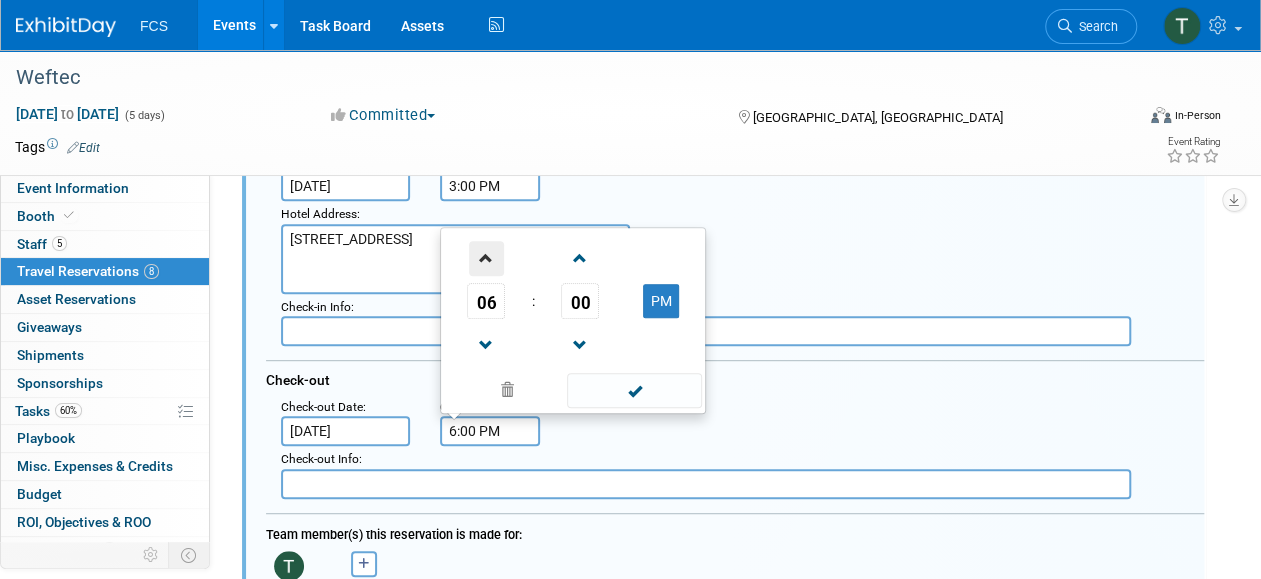 click at bounding box center [486, 258] 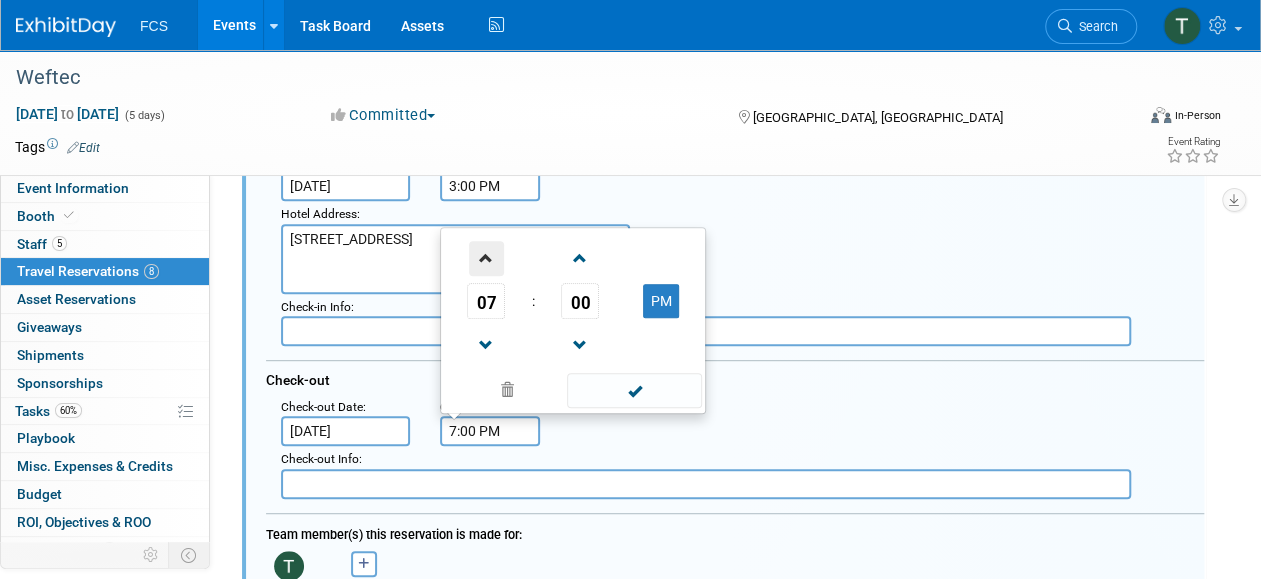 click at bounding box center (486, 258) 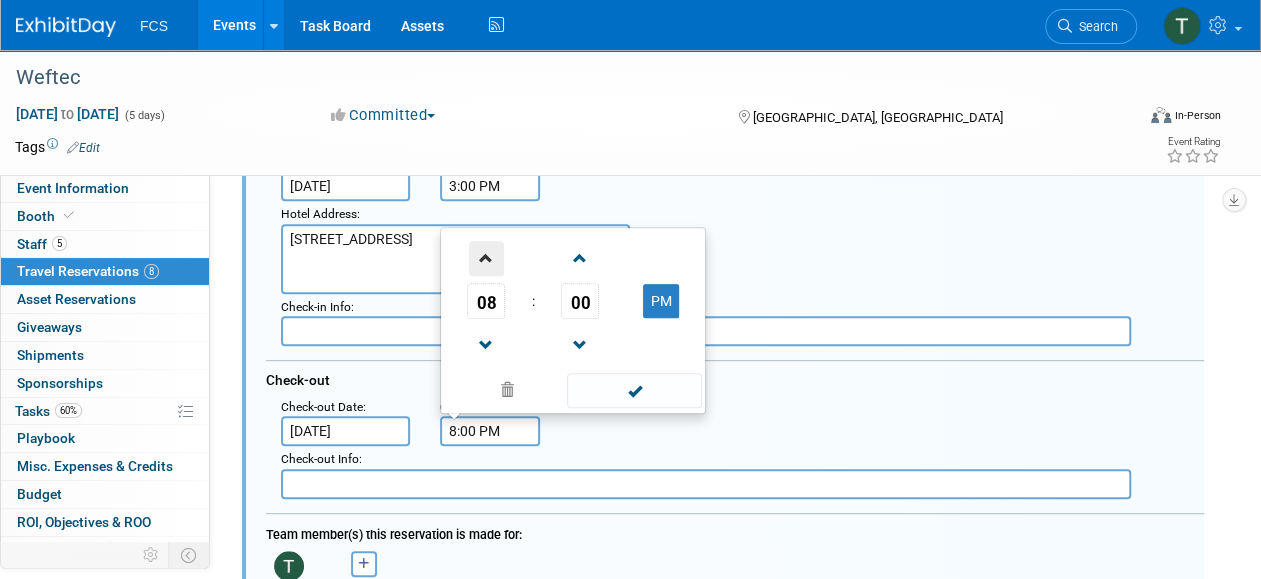 click at bounding box center (486, 258) 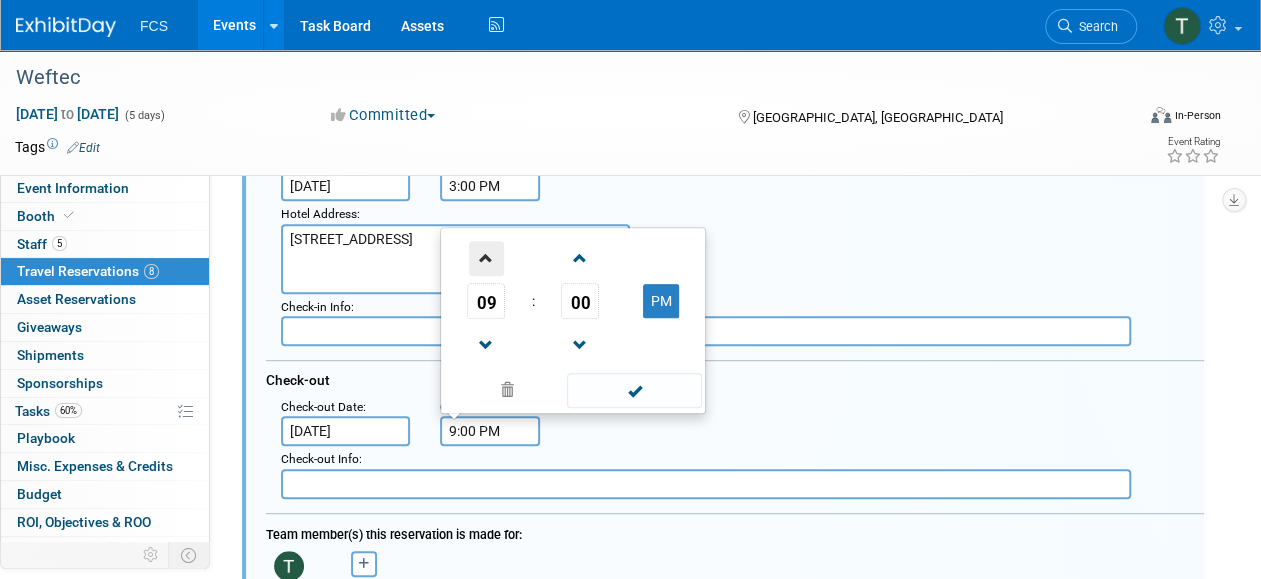 click at bounding box center (486, 258) 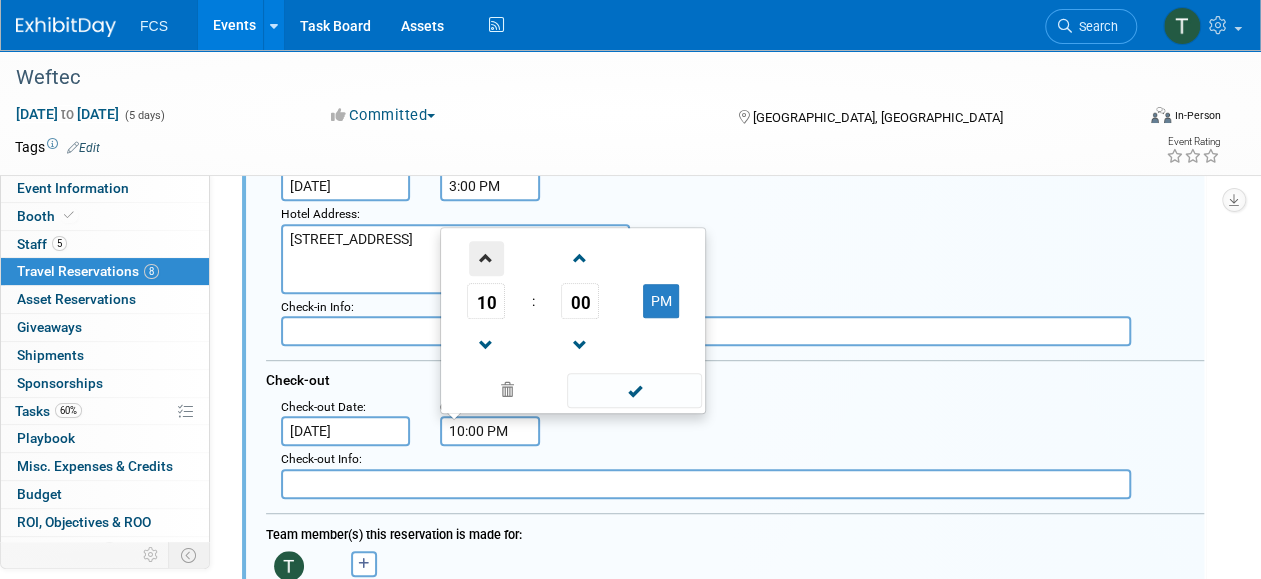 click at bounding box center (486, 258) 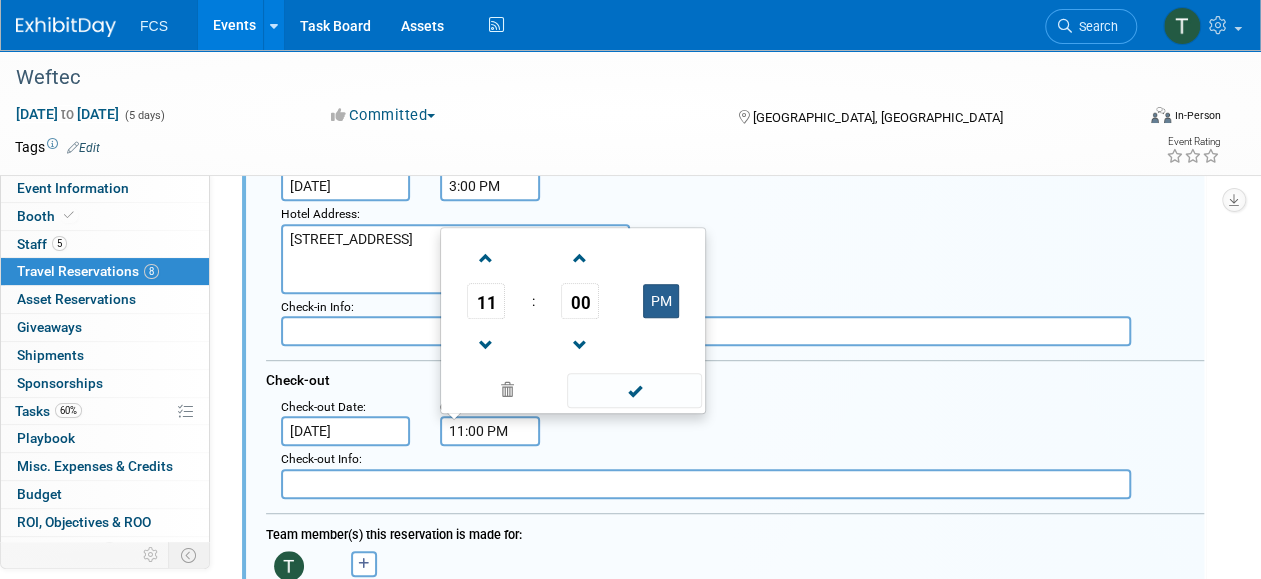click on "PM" at bounding box center [661, 301] 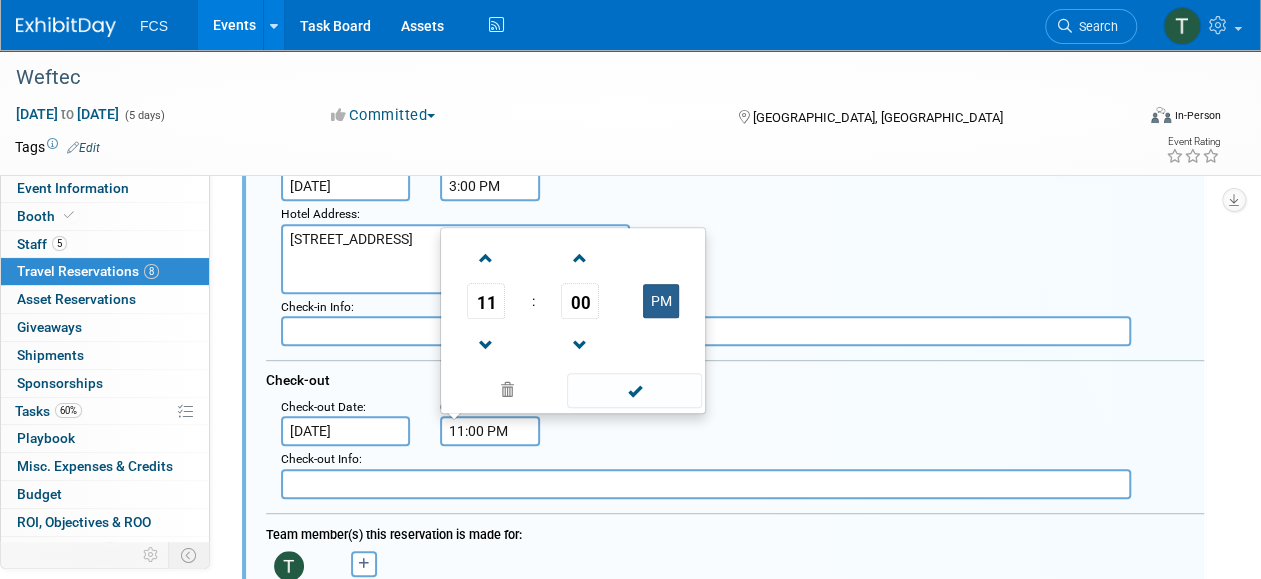 type on "11:00 AM" 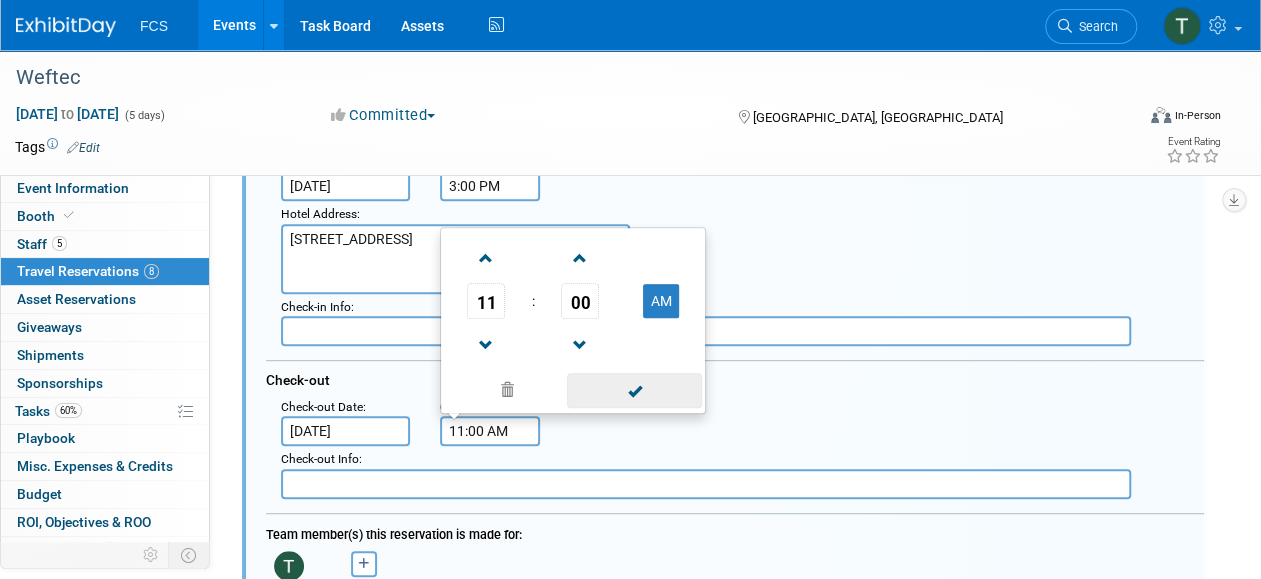 click at bounding box center [634, 390] 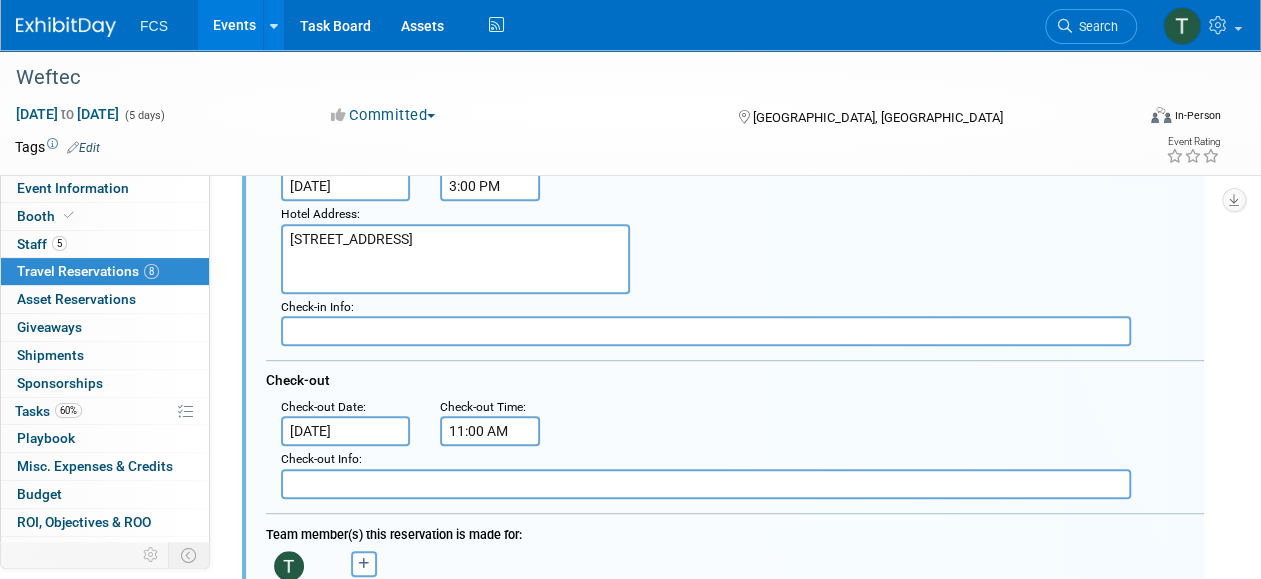 click on ":
Check-out Date :
Oct 2, 2025
Check-out Time :
11:00 AM" at bounding box center [742, 420] 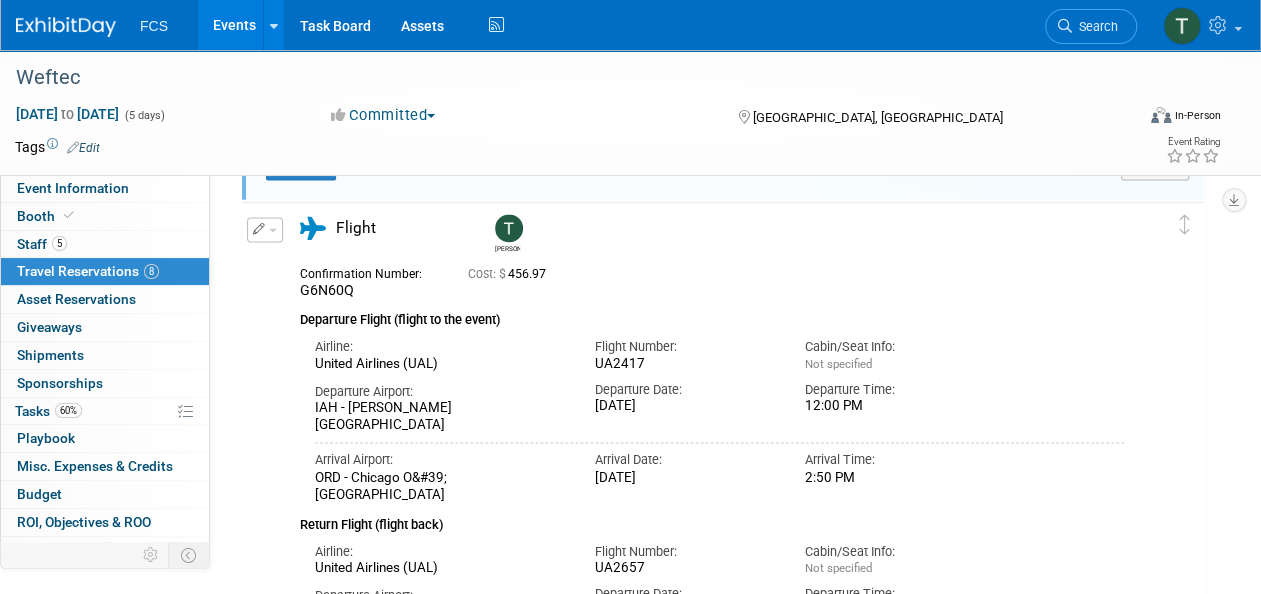 scroll, scrollTop: 1532, scrollLeft: 0, axis: vertical 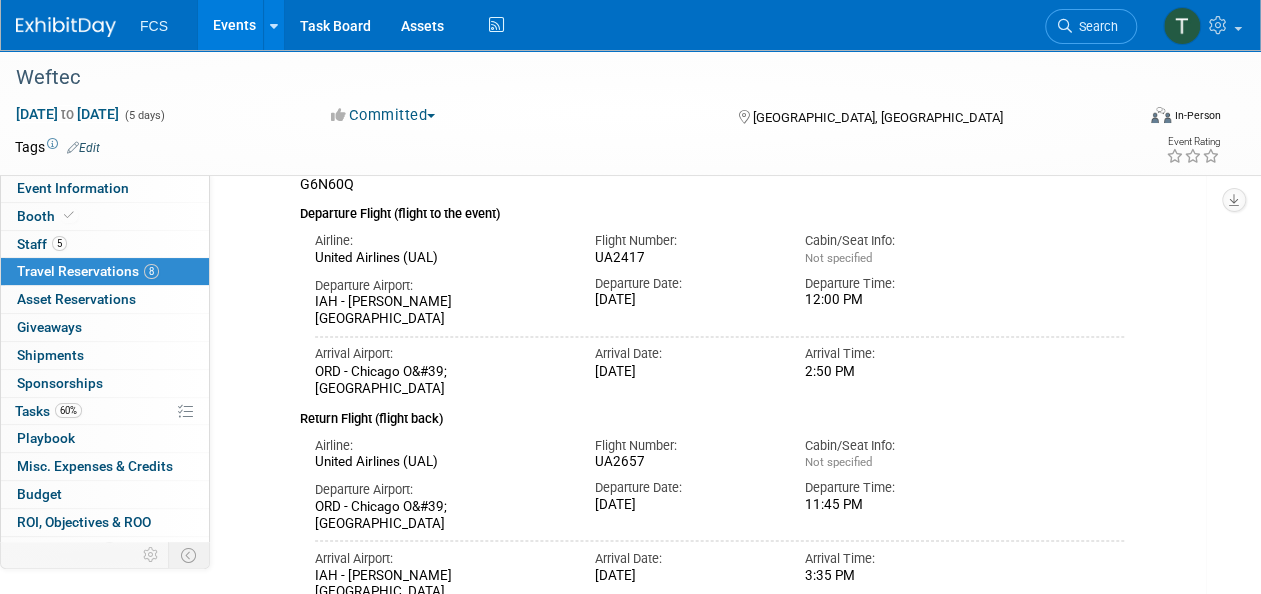 click on "ORD - Chicago O&#39;Hare International Airport" at bounding box center [440, 515] 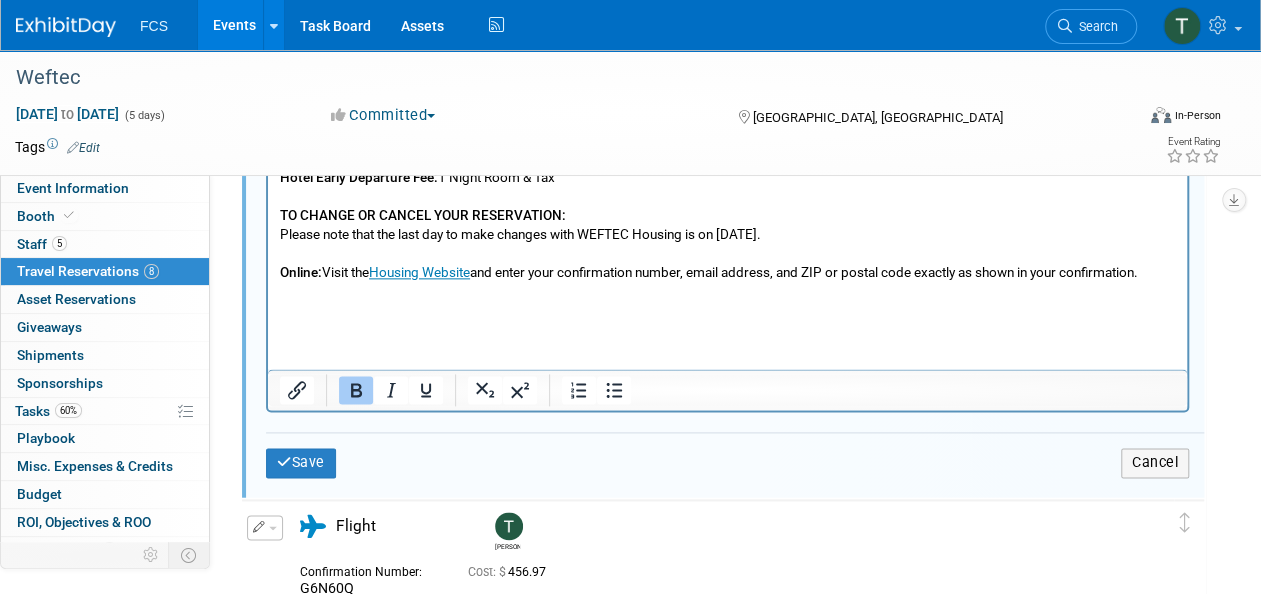 scroll, scrollTop: 1132, scrollLeft: 0, axis: vertical 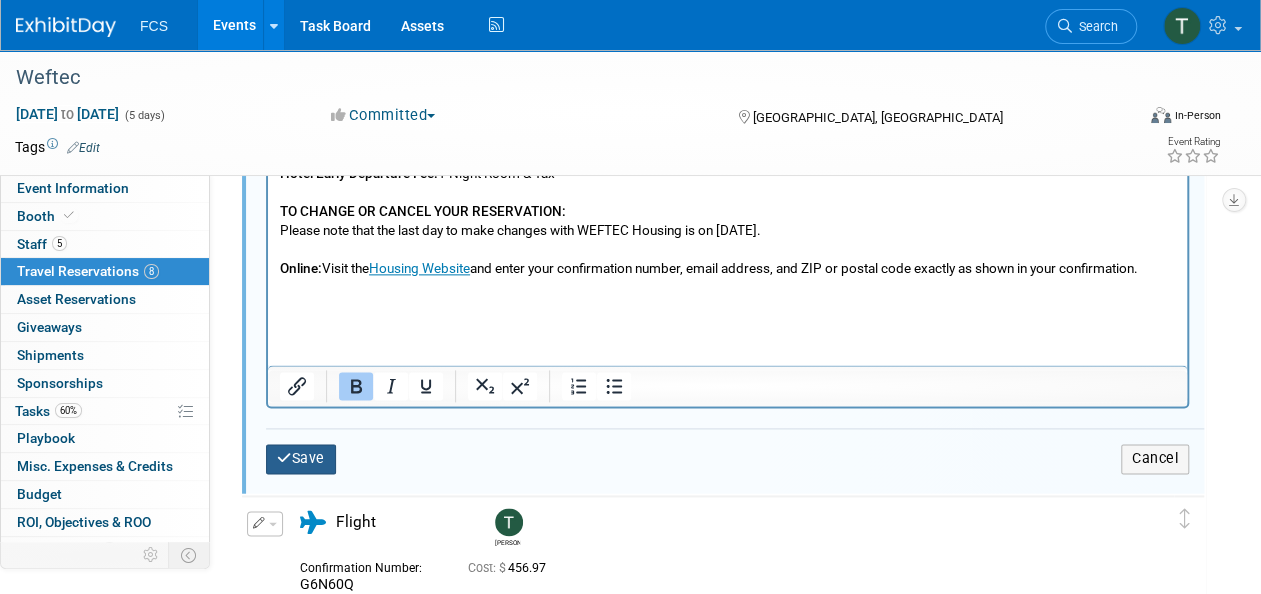 click on "Save" at bounding box center (301, 458) 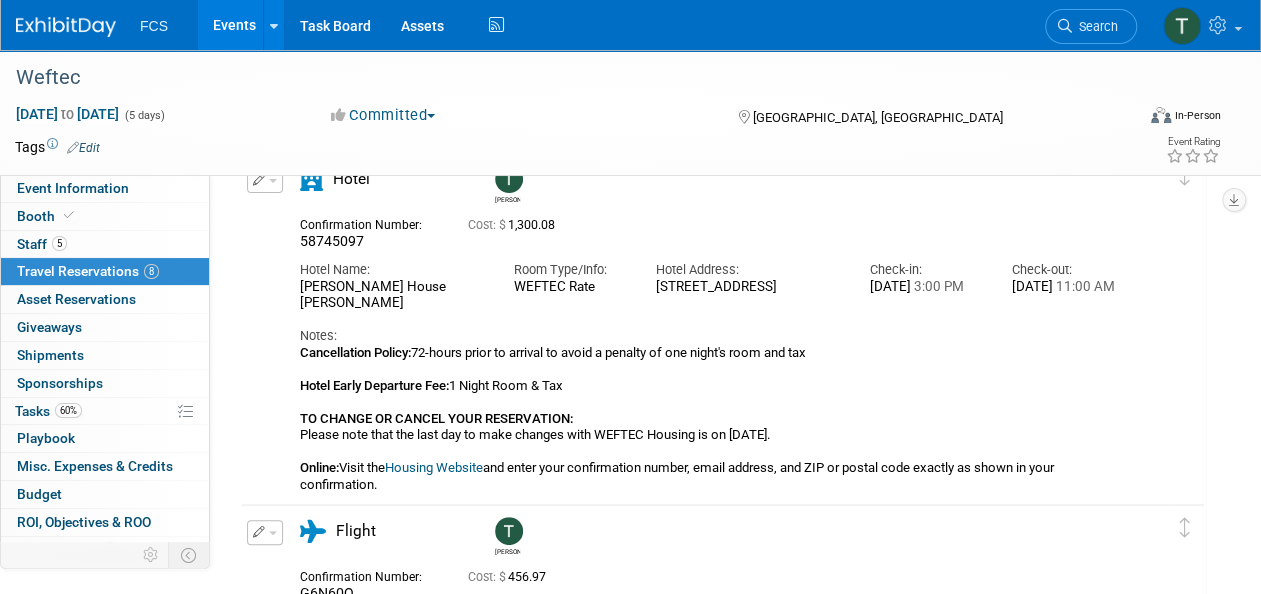 scroll, scrollTop: 0, scrollLeft: 0, axis: both 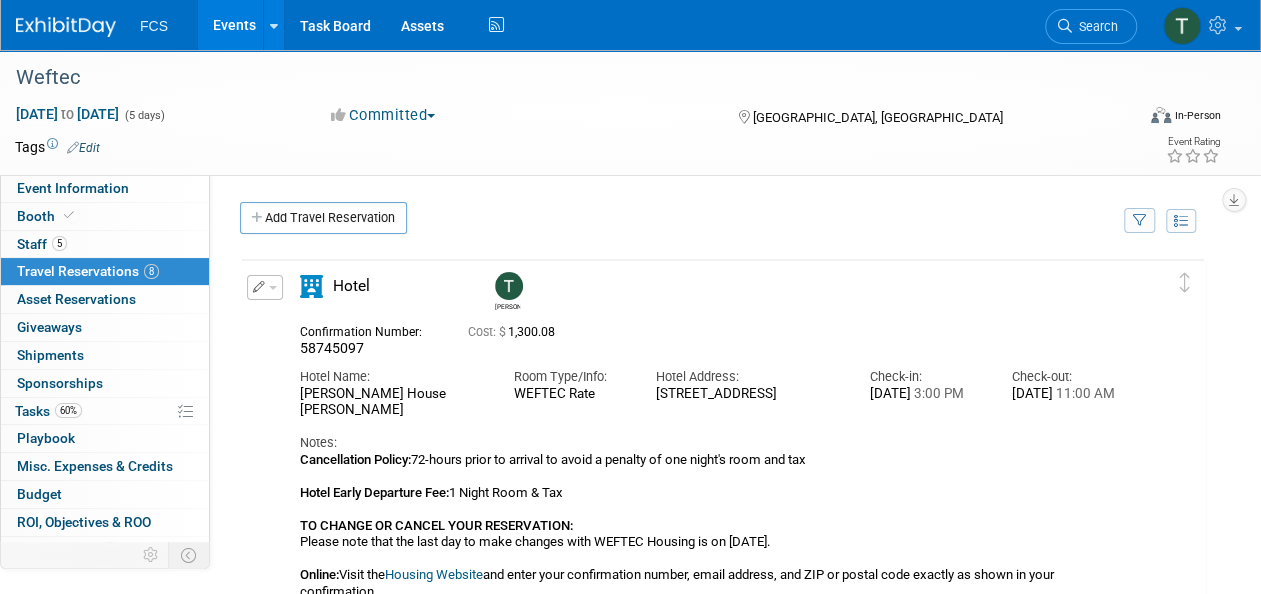 click on "Events" at bounding box center (234, 25) 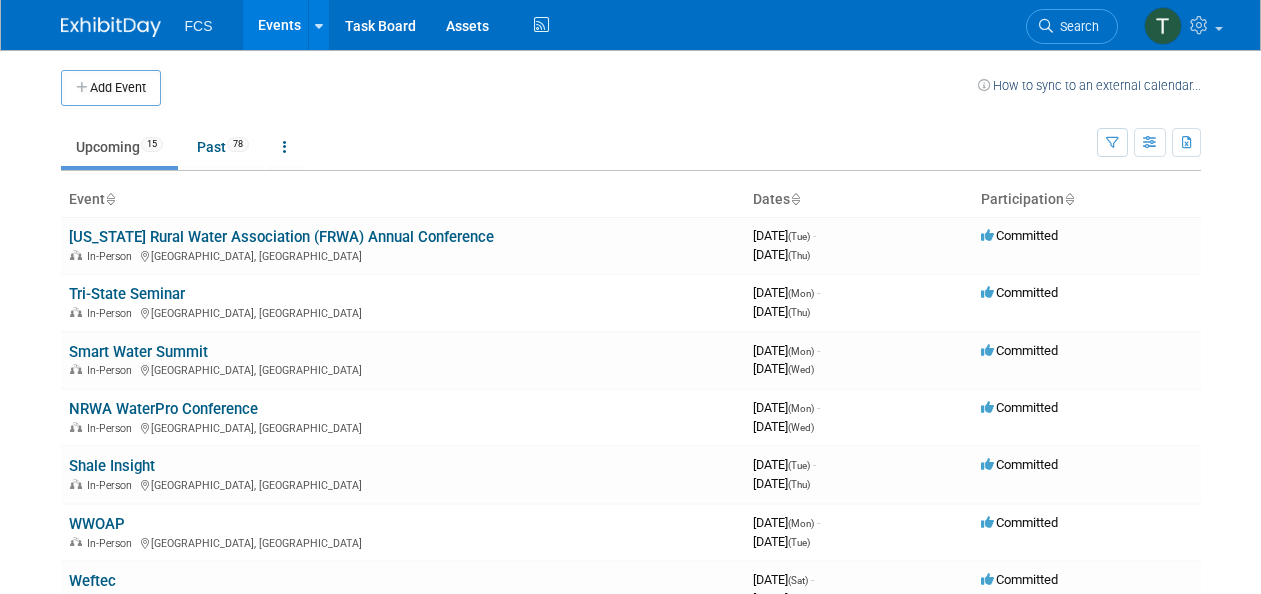 scroll, scrollTop: 0, scrollLeft: 0, axis: both 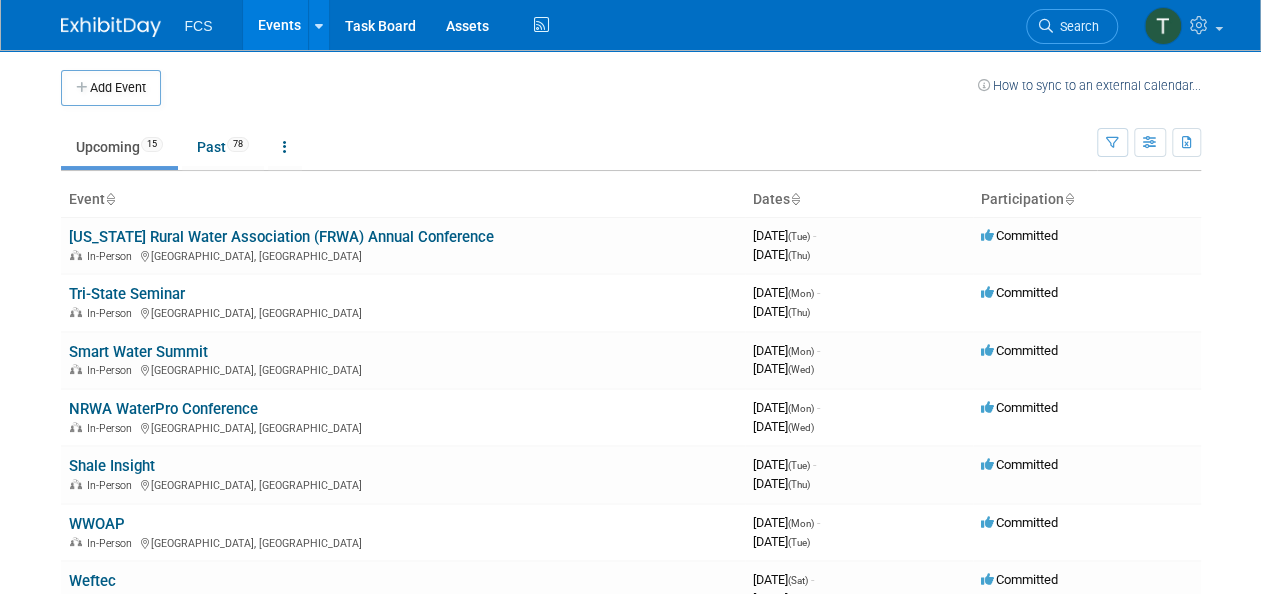 click on "Events" at bounding box center [279, 25] 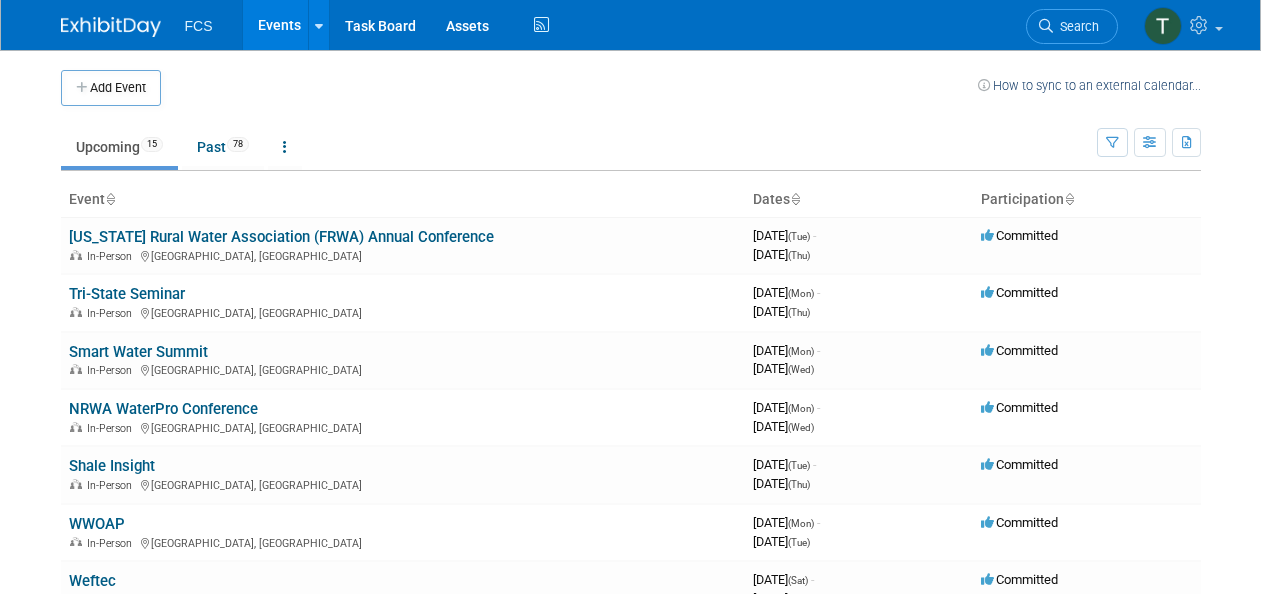 scroll, scrollTop: 0, scrollLeft: 0, axis: both 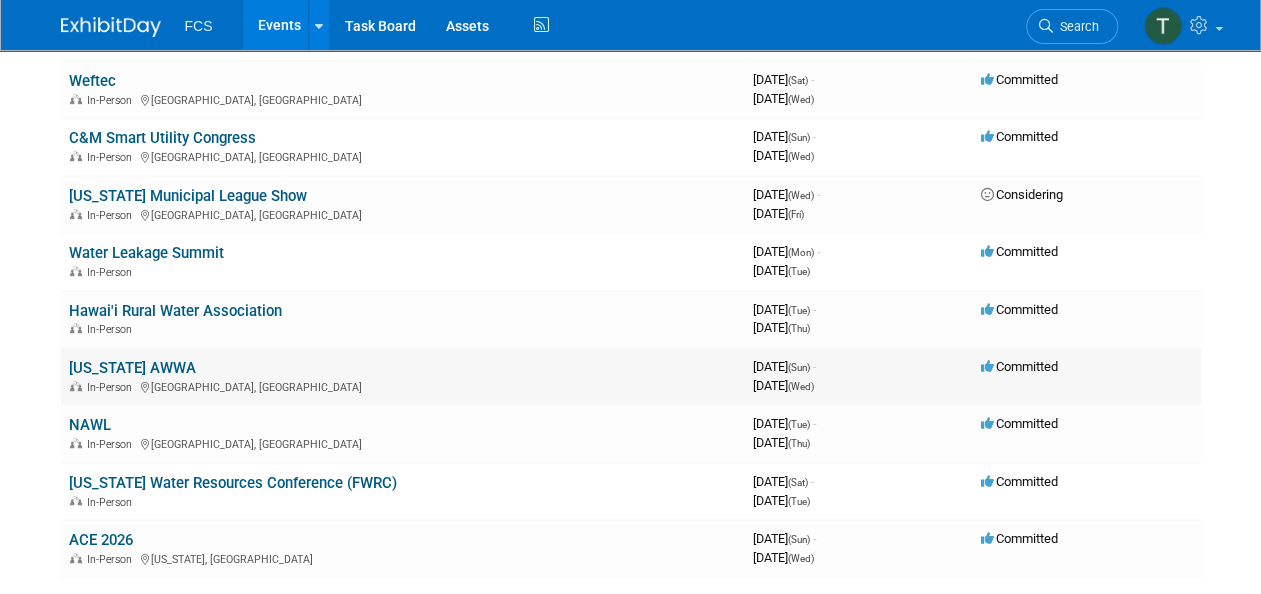click on "[US_STATE] AWWA" at bounding box center [132, 368] 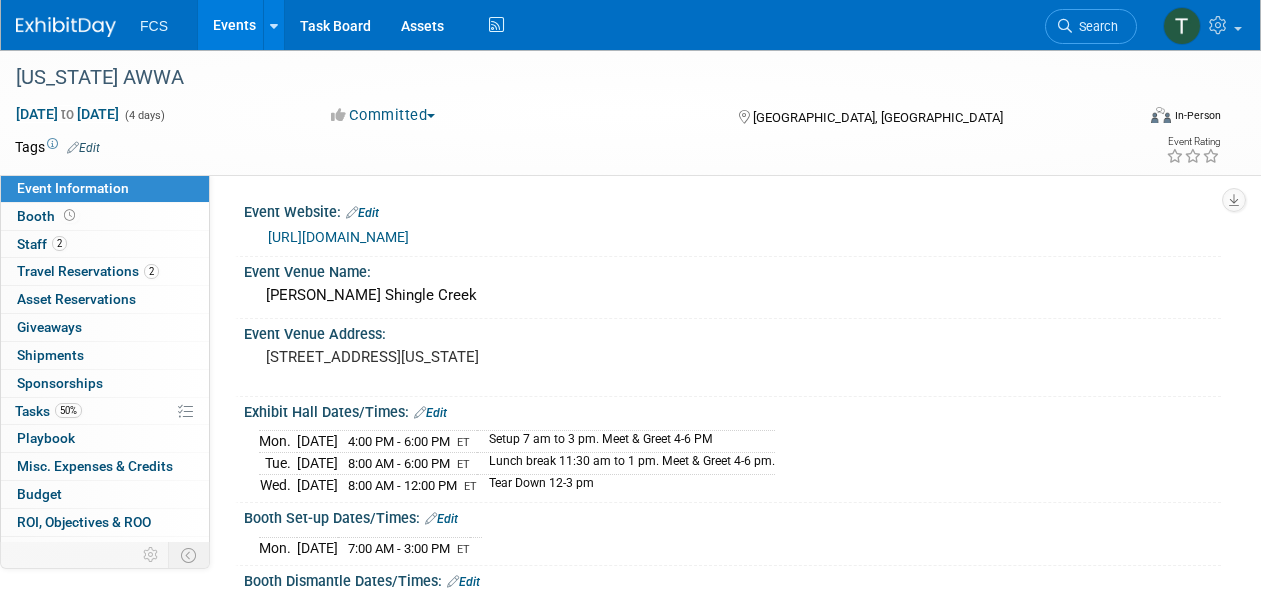 scroll, scrollTop: 0, scrollLeft: 0, axis: both 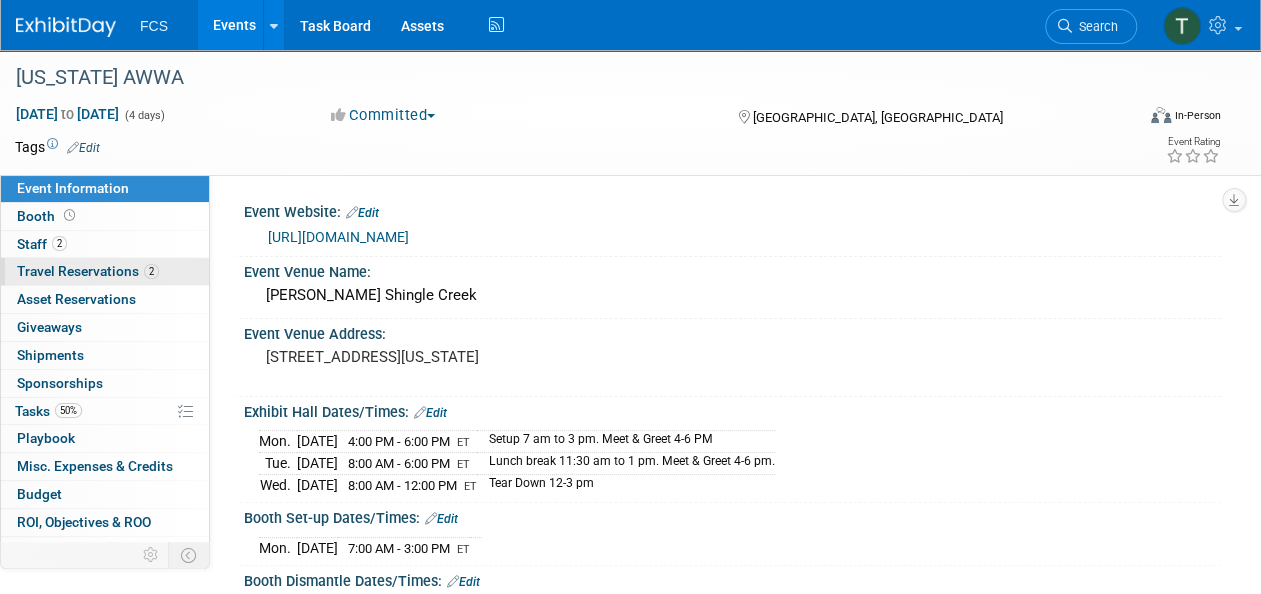 click on "Travel Reservations 2" at bounding box center [88, 271] 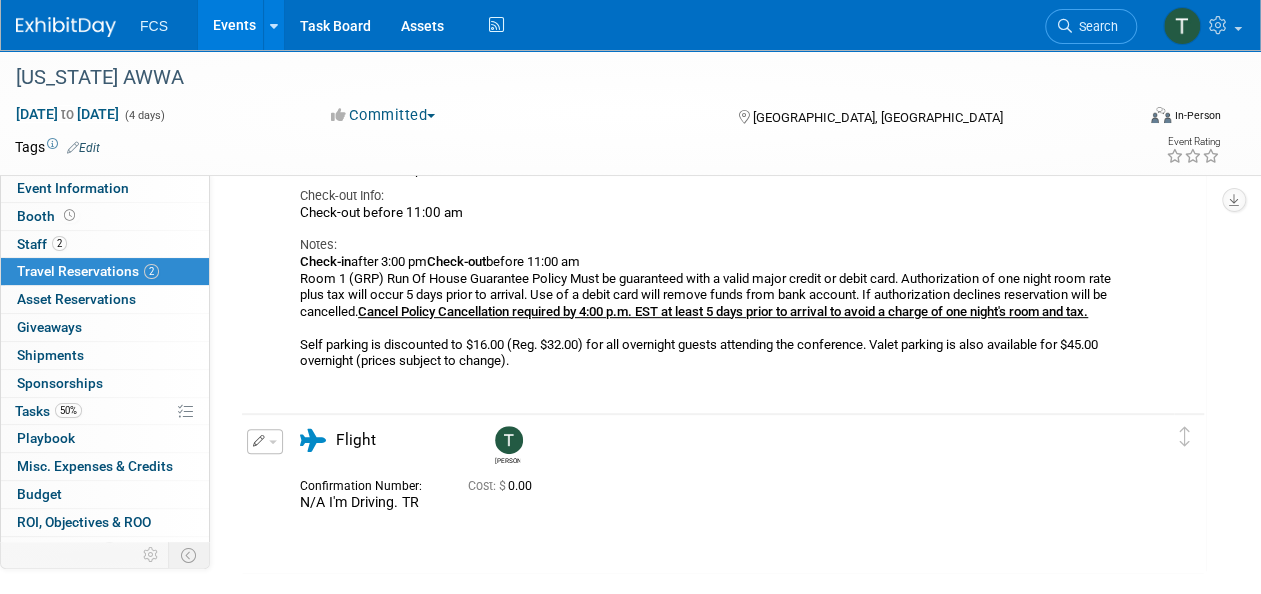 scroll, scrollTop: 0, scrollLeft: 0, axis: both 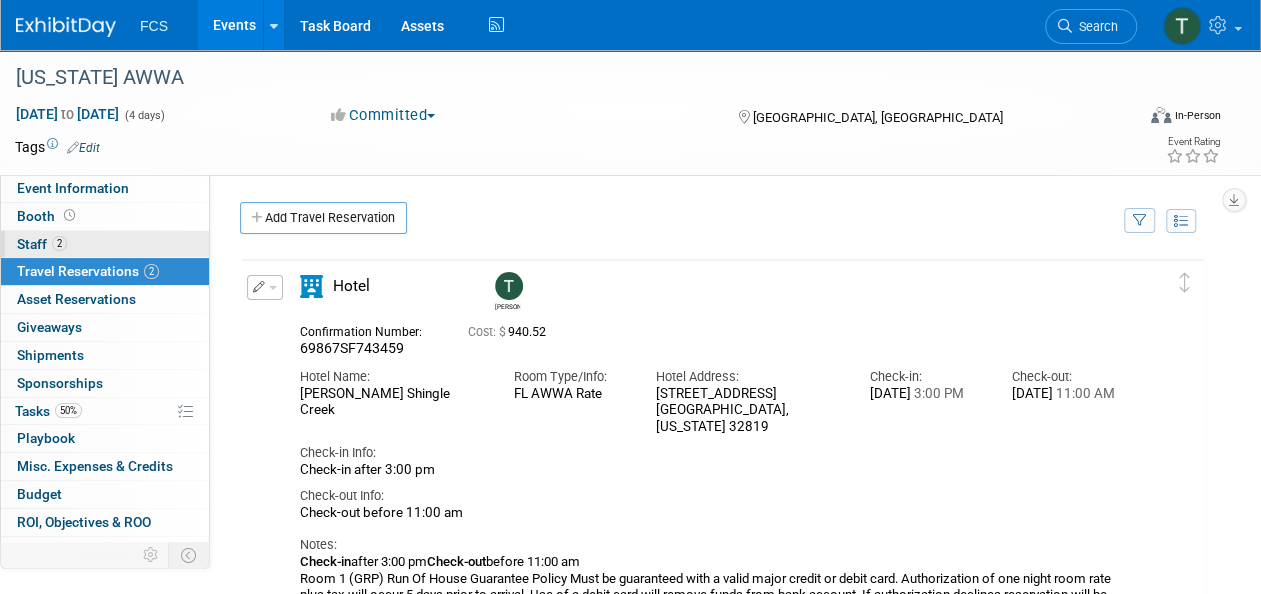 click on "Staff 2" at bounding box center (42, 244) 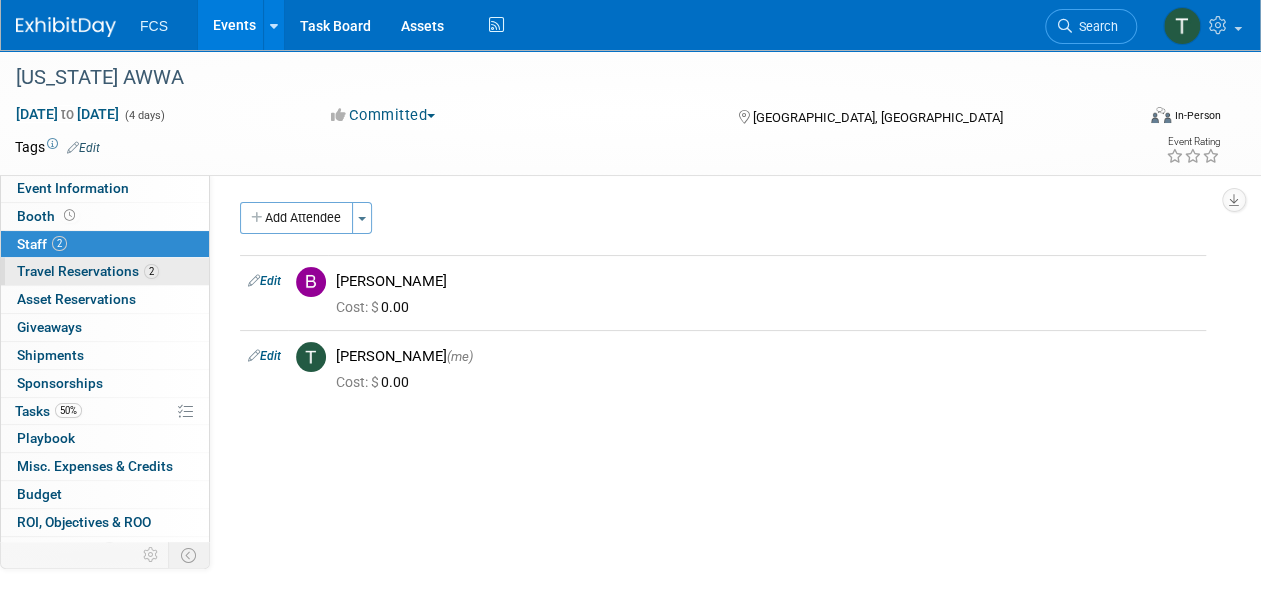 click on "Travel Reservations 2" at bounding box center [88, 271] 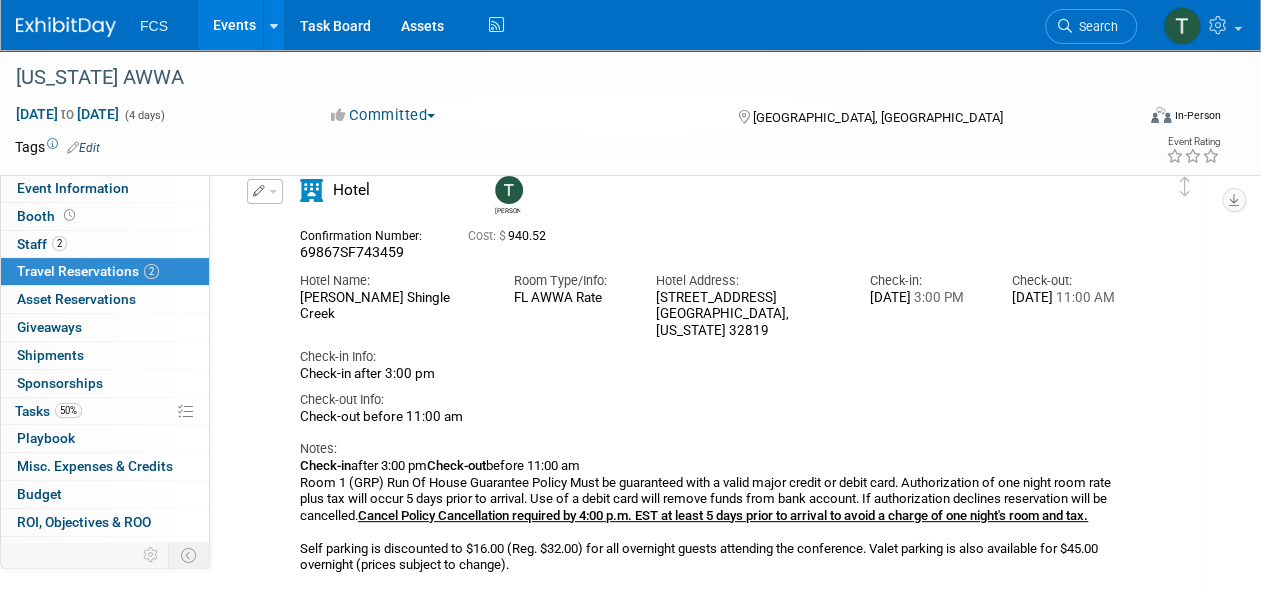 scroll, scrollTop: 0, scrollLeft: 0, axis: both 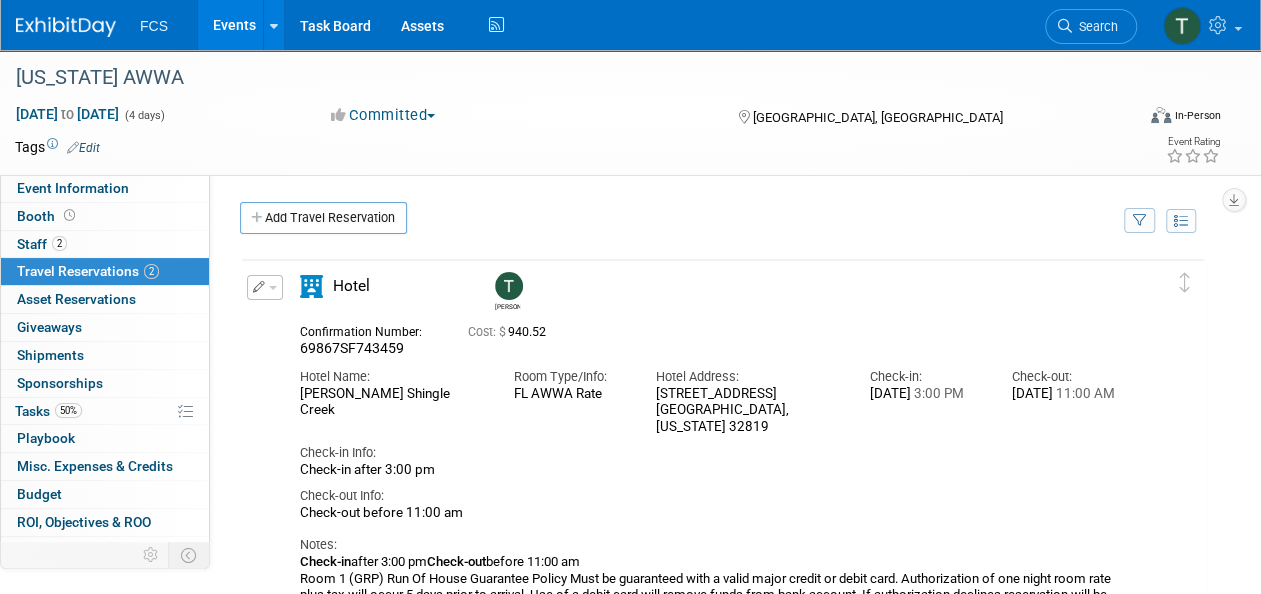 click on "Events" at bounding box center [234, 25] 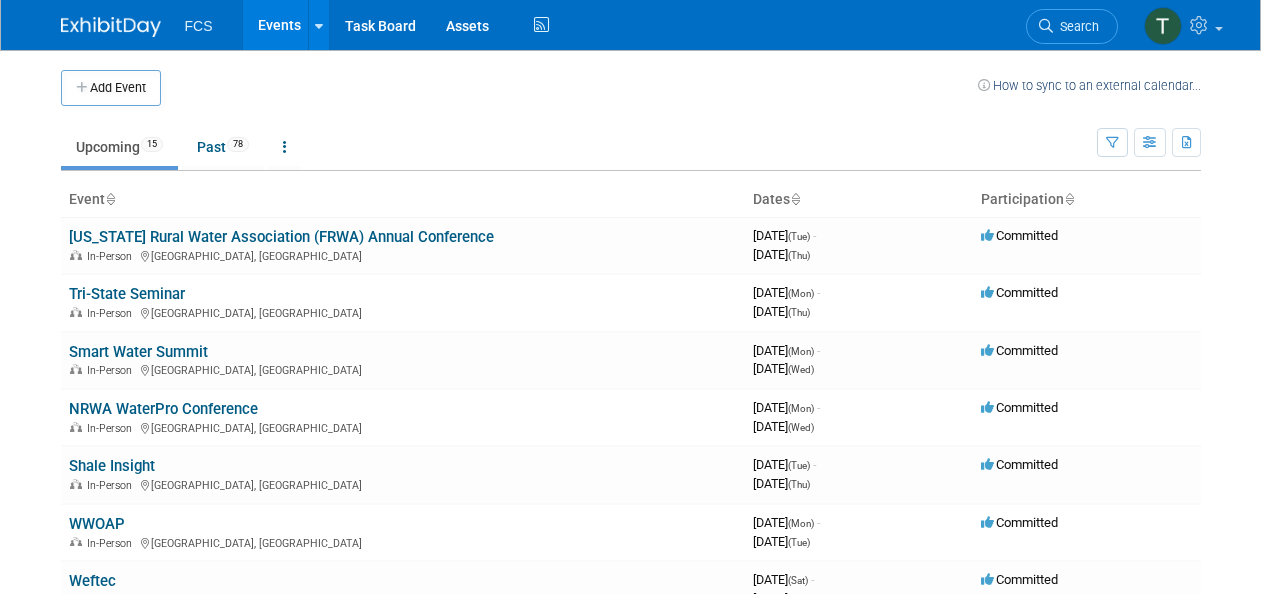 scroll, scrollTop: 0, scrollLeft: 0, axis: both 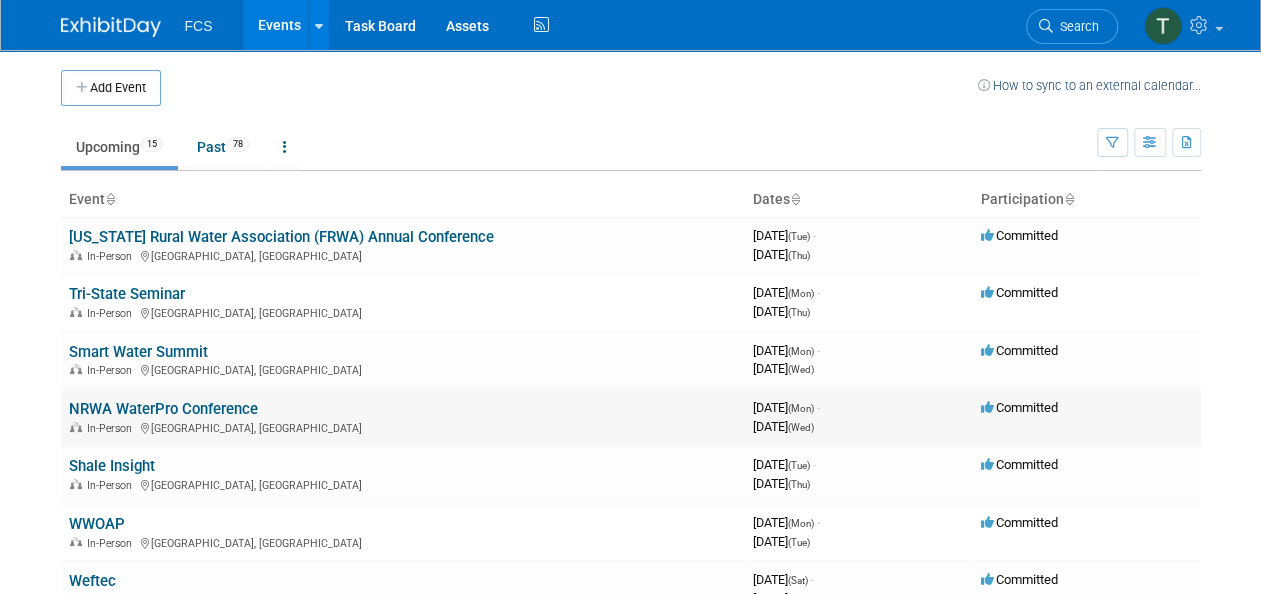 click on "NRWA WaterPro Conference" at bounding box center (163, 409) 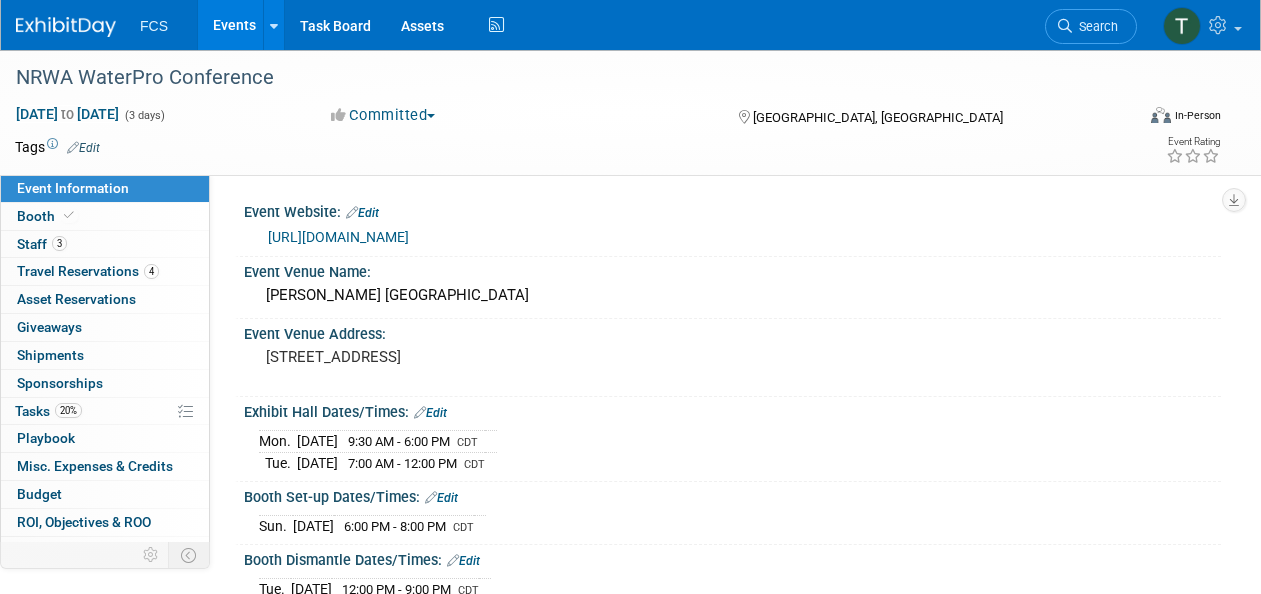scroll, scrollTop: 0, scrollLeft: 0, axis: both 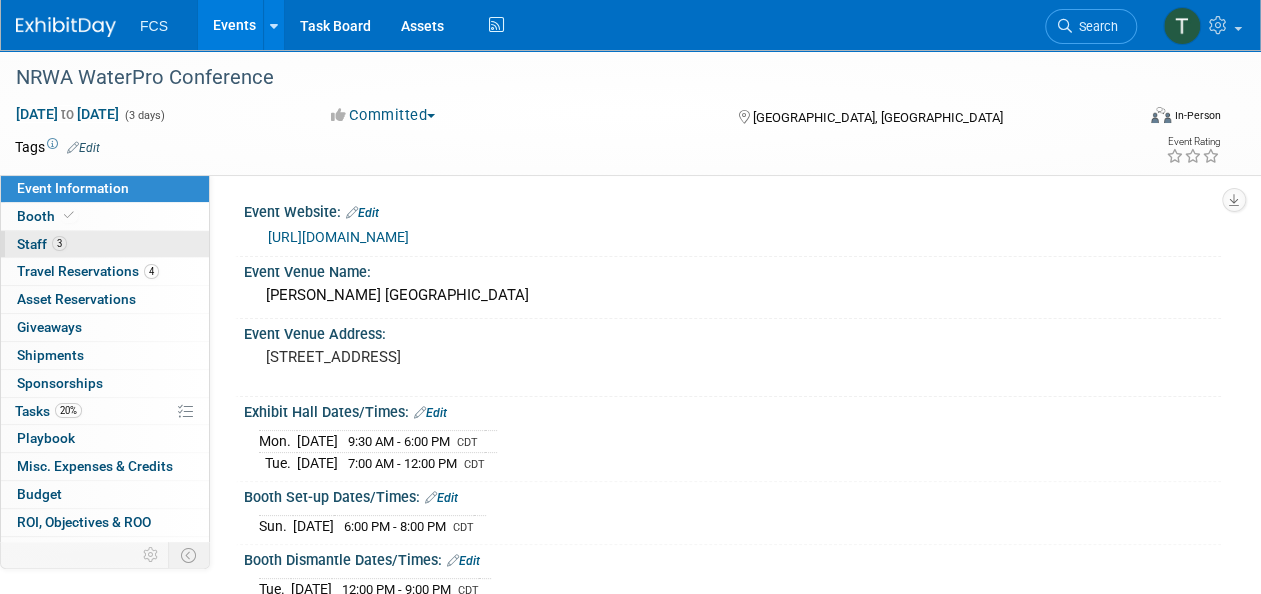click on "Staff 3" at bounding box center [42, 244] 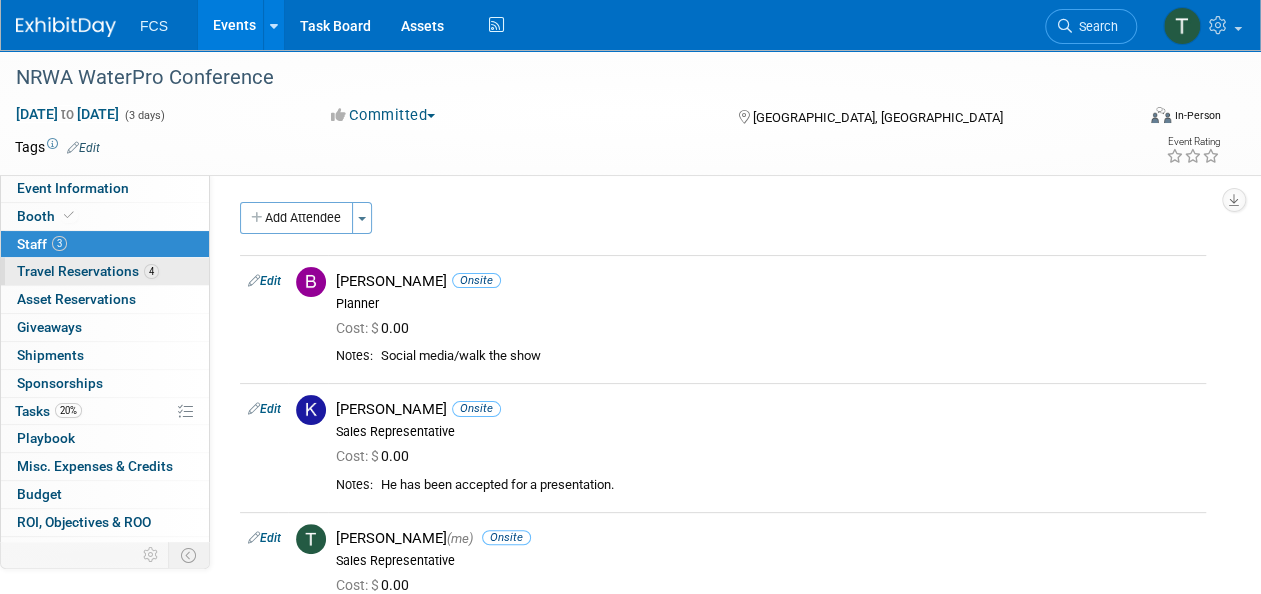 click on "Travel Reservations 4" at bounding box center (88, 271) 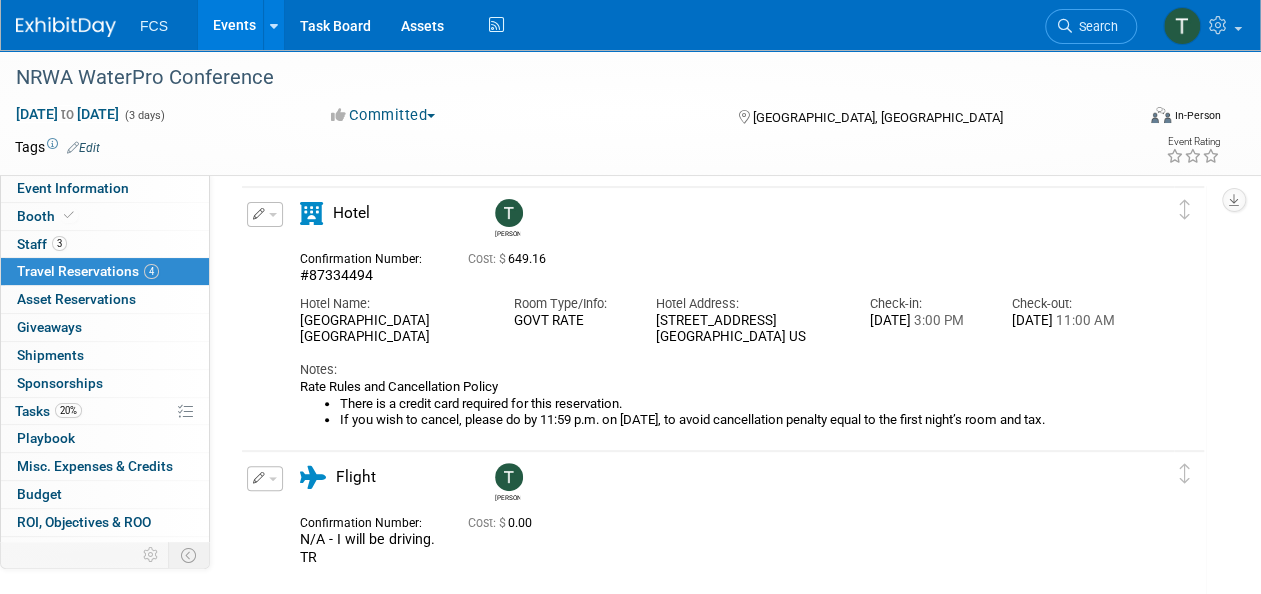 scroll, scrollTop: 200, scrollLeft: 0, axis: vertical 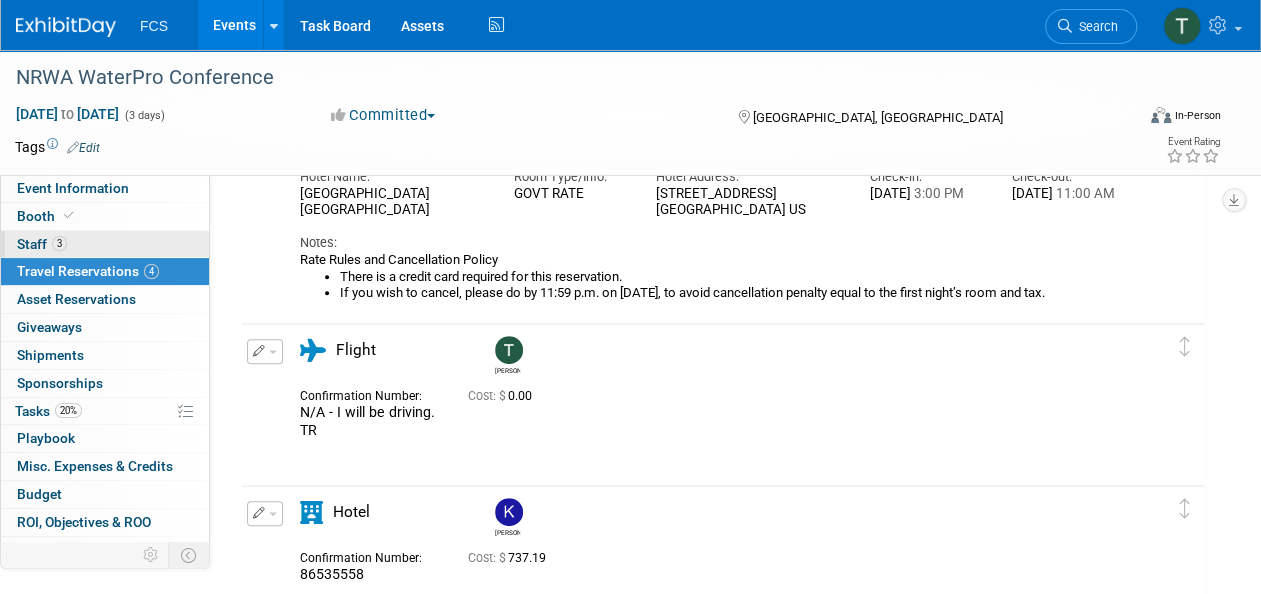 click on "Staff 3" at bounding box center [42, 244] 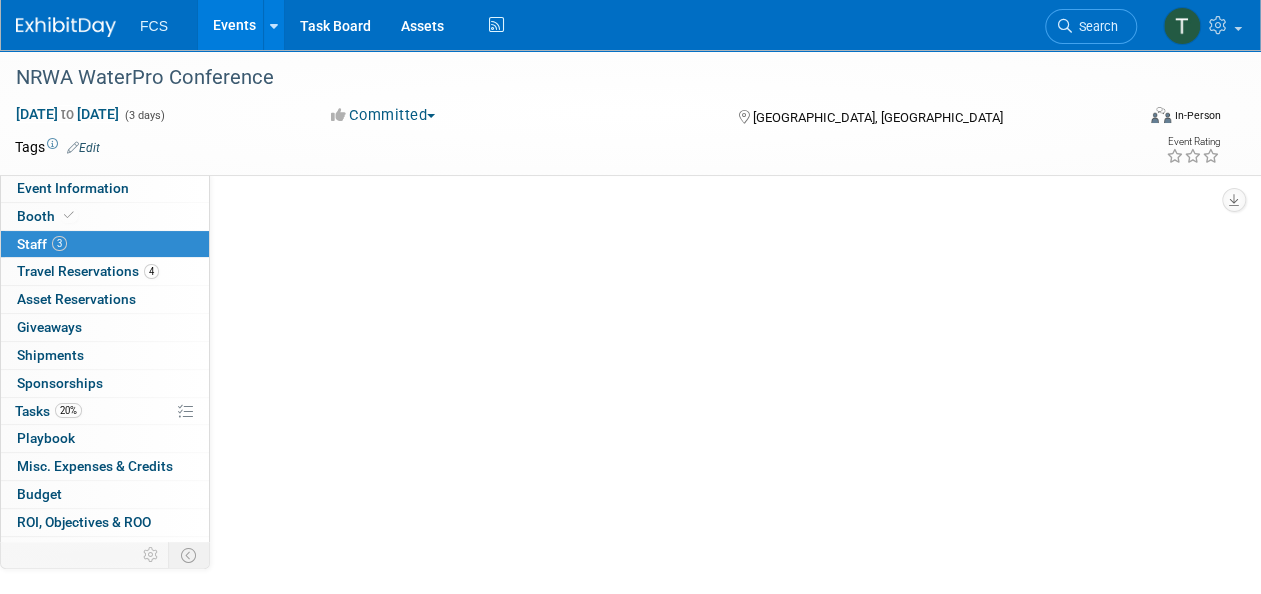 scroll, scrollTop: 0, scrollLeft: 0, axis: both 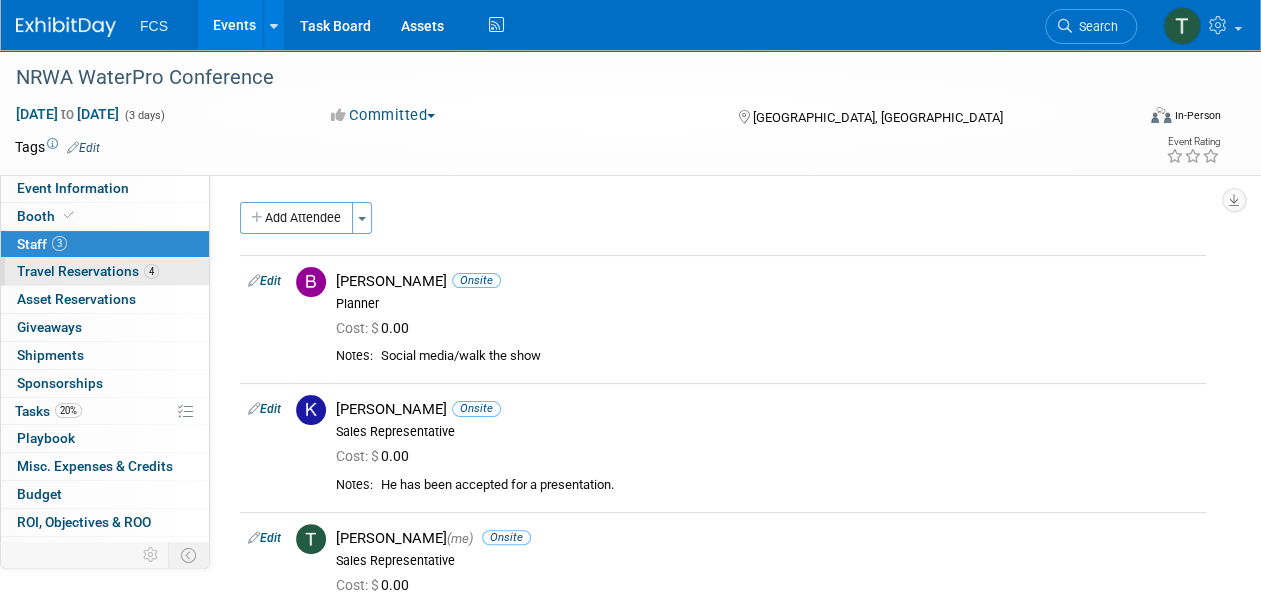 click on "Travel Reservations 4" at bounding box center [88, 271] 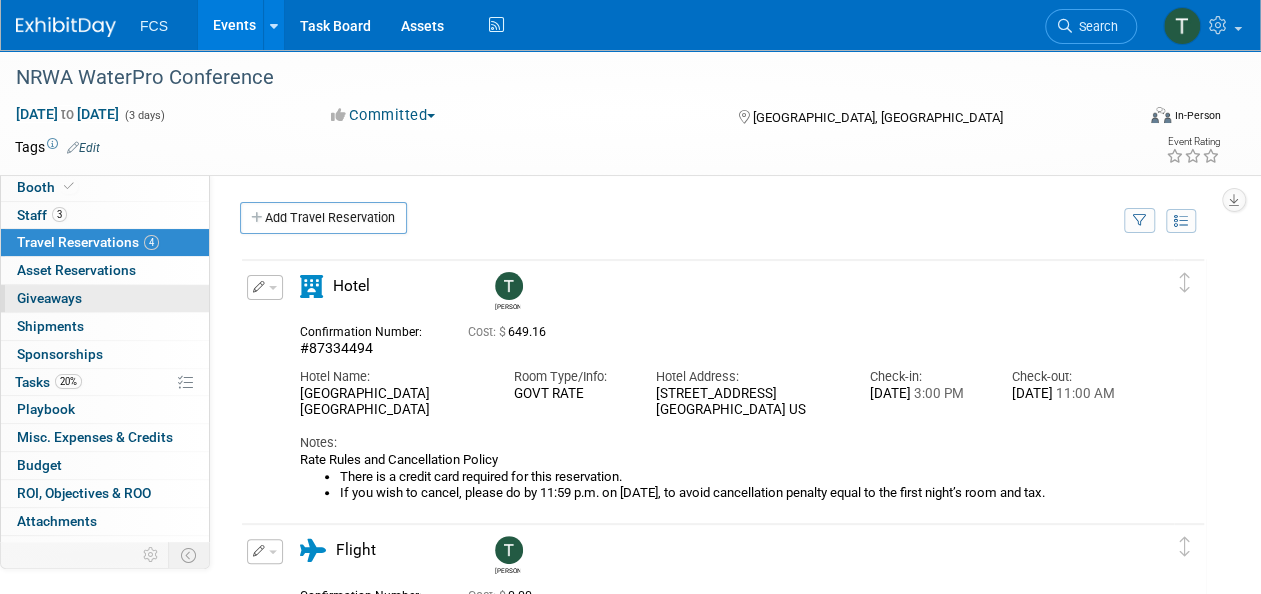 scroll, scrollTop: 45, scrollLeft: 0, axis: vertical 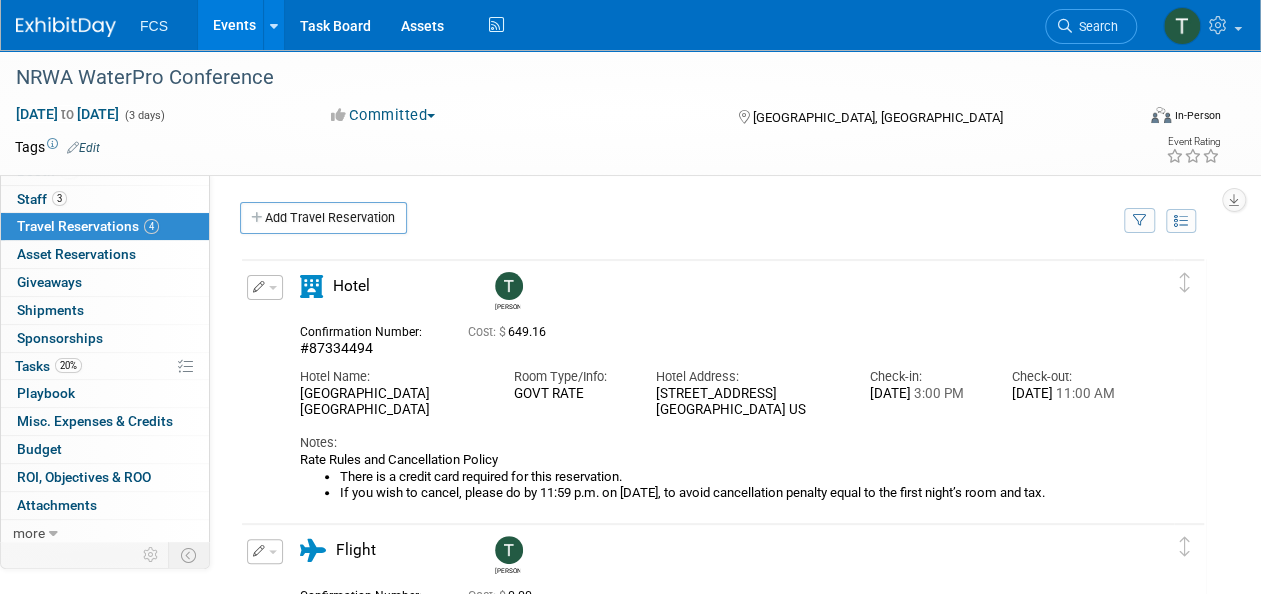 click on "Events" at bounding box center (234, 25) 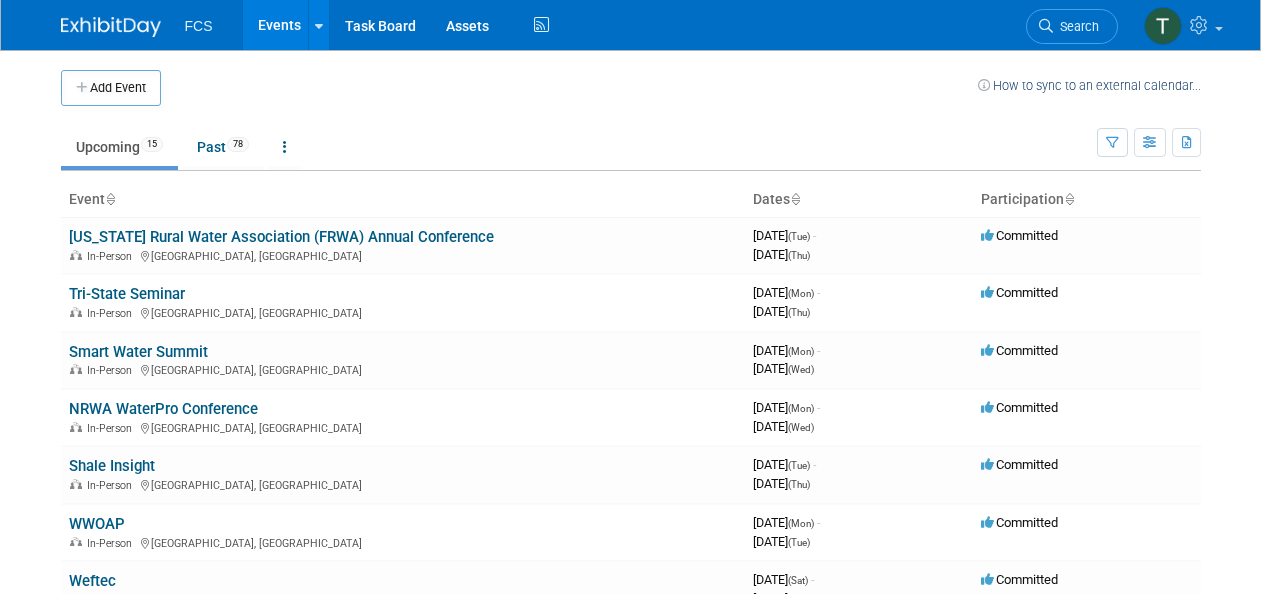 scroll, scrollTop: 0, scrollLeft: 0, axis: both 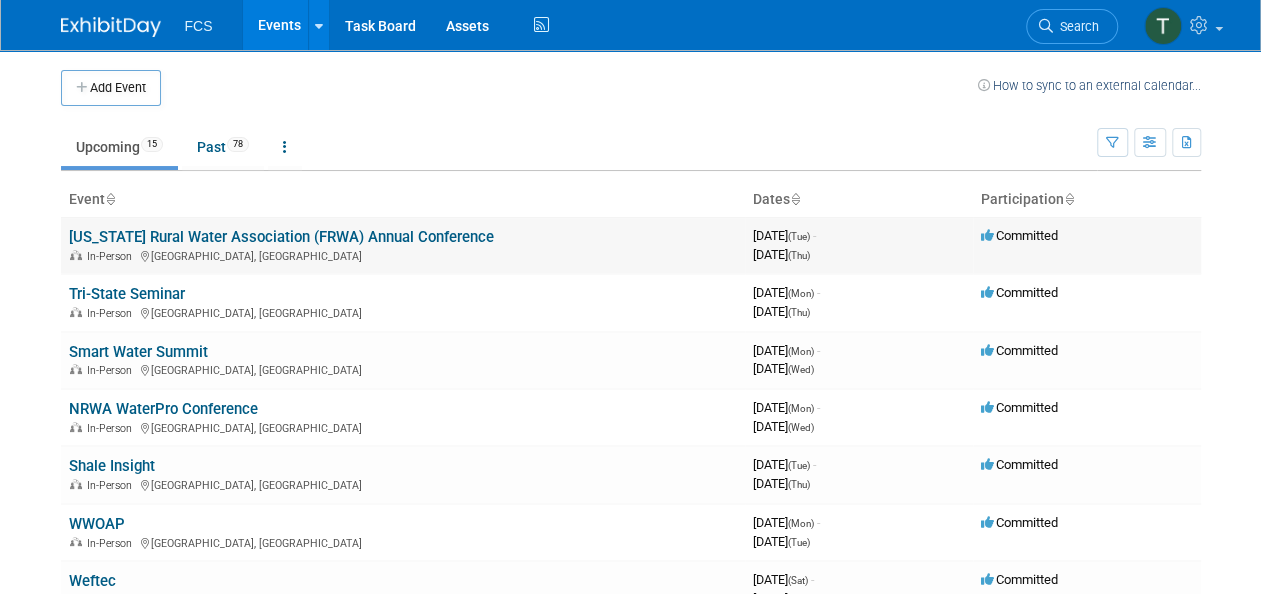 click on "[US_STATE] Rural Water Association (FRWA) Annual Conference" at bounding box center [281, 237] 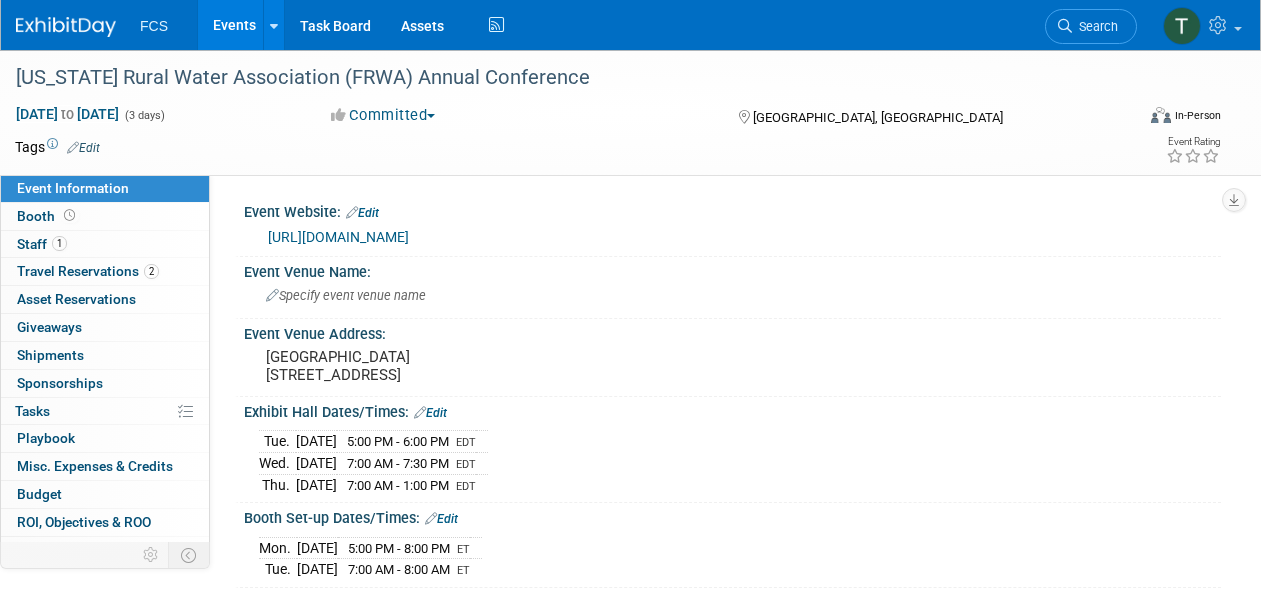 scroll, scrollTop: 0, scrollLeft: 0, axis: both 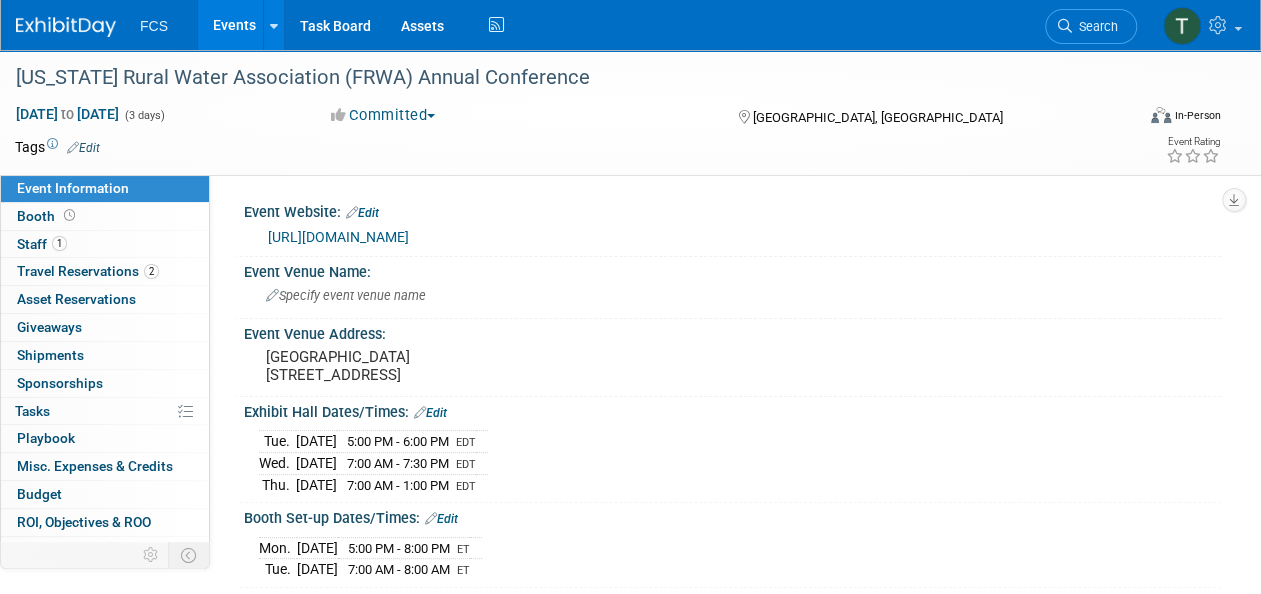 click on "Events" at bounding box center (234, 25) 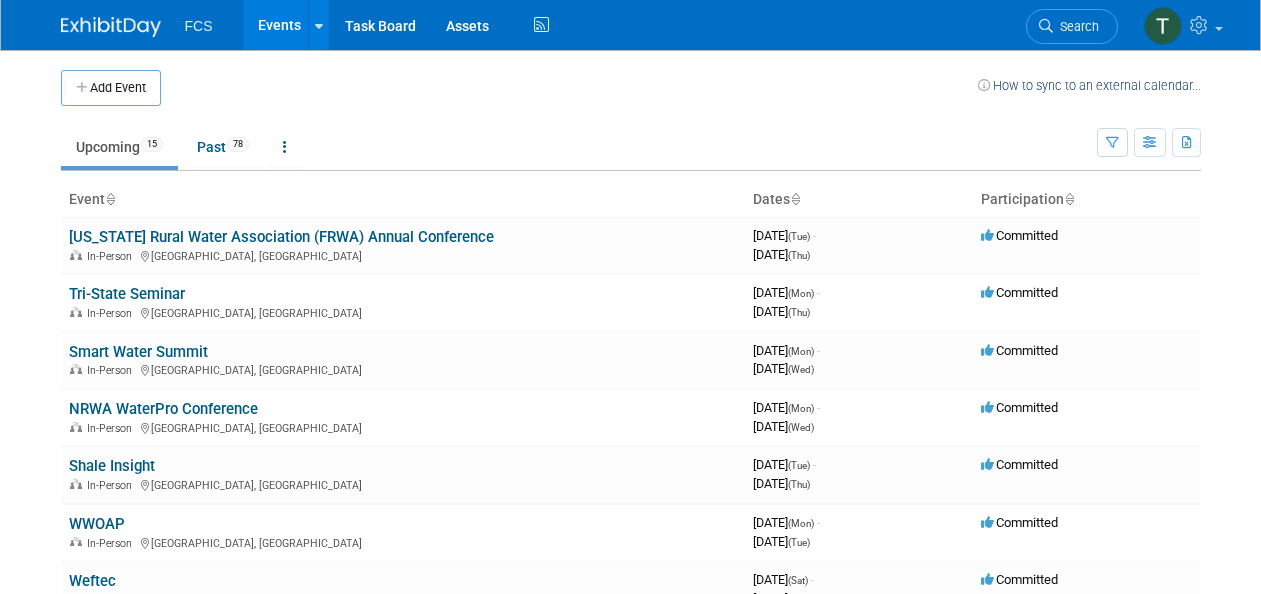 scroll, scrollTop: 0, scrollLeft: 0, axis: both 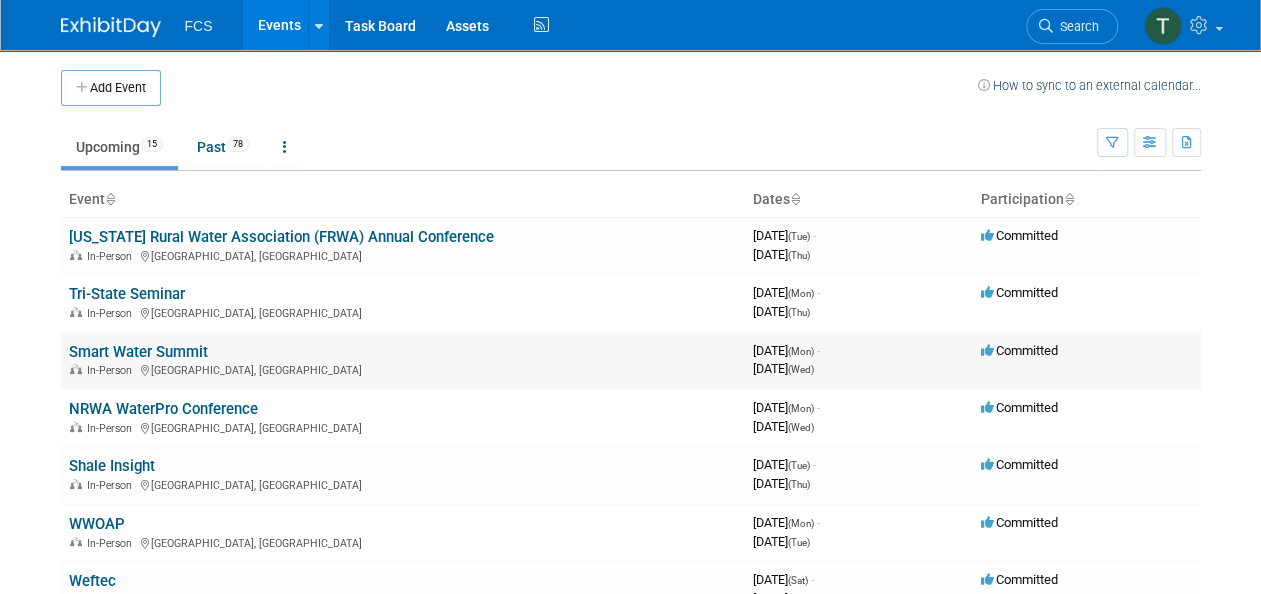 click on "Smart Water Summit" at bounding box center [138, 352] 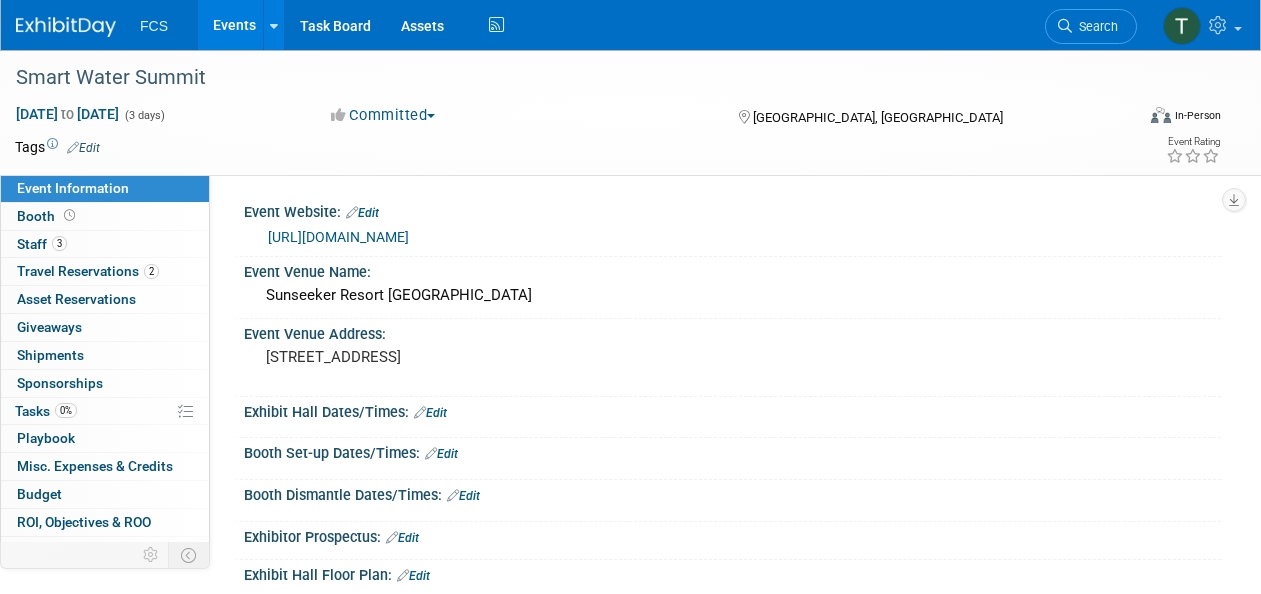 scroll, scrollTop: 0, scrollLeft: 0, axis: both 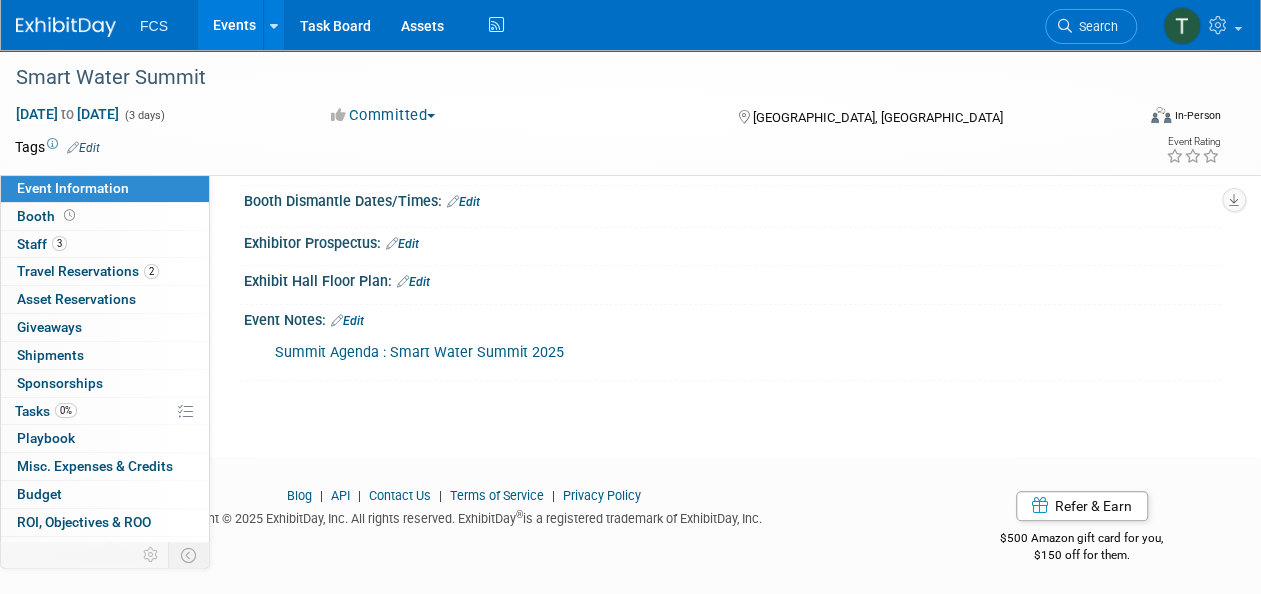 click on "Summit Agenda : Smart Water Summit 2025" at bounding box center [419, 352] 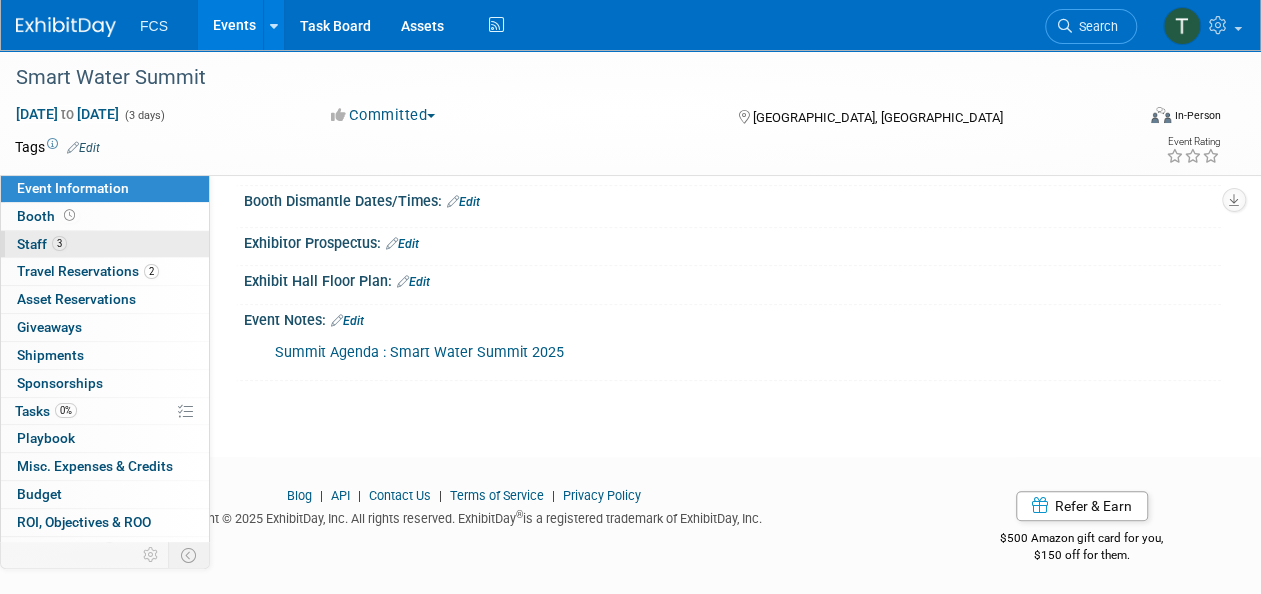 click on "Staff 3" at bounding box center (42, 244) 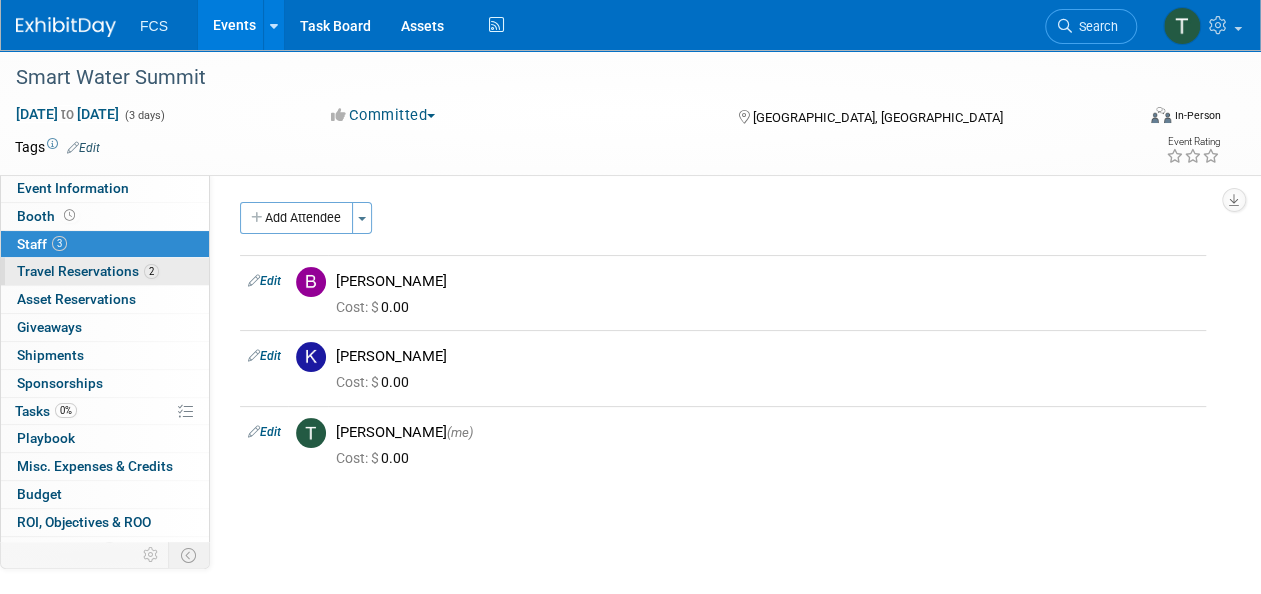 click on "Travel Reservations 2" at bounding box center [88, 271] 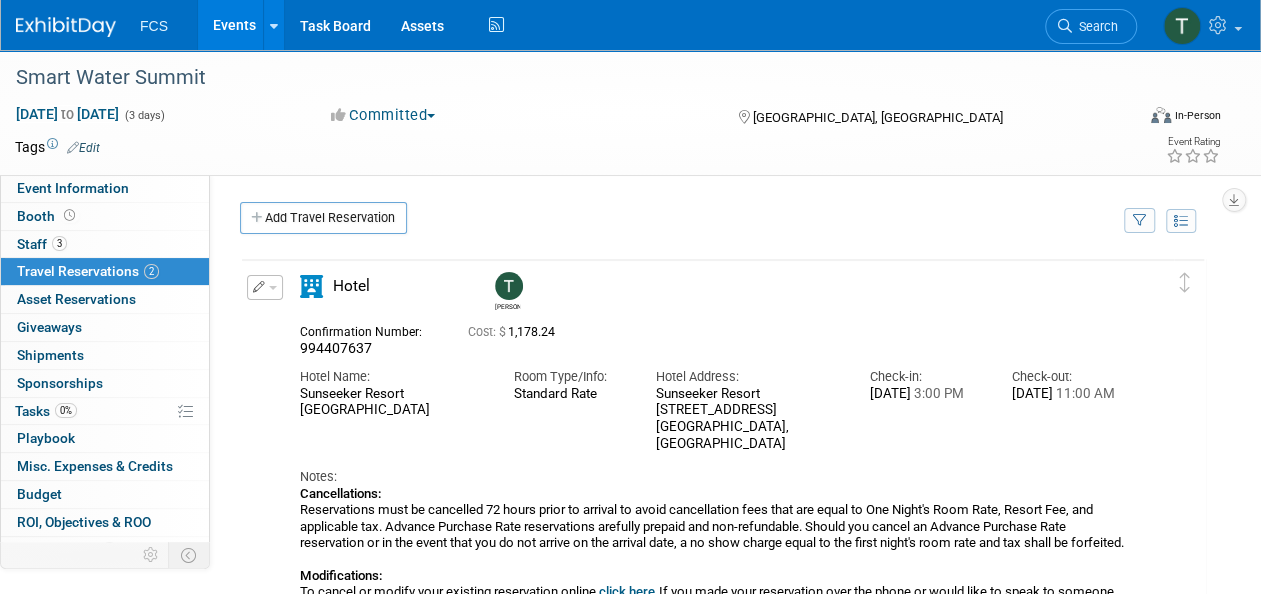 click on "Events" at bounding box center [234, 25] 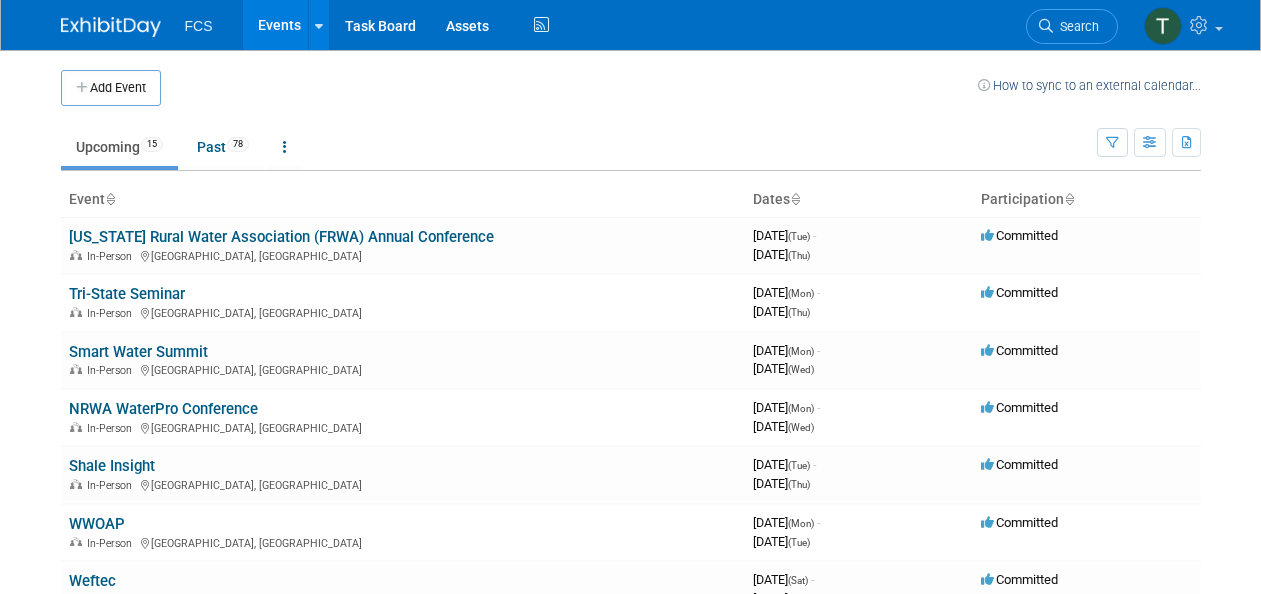 scroll, scrollTop: 0, scrollLeft: 0, axis: both 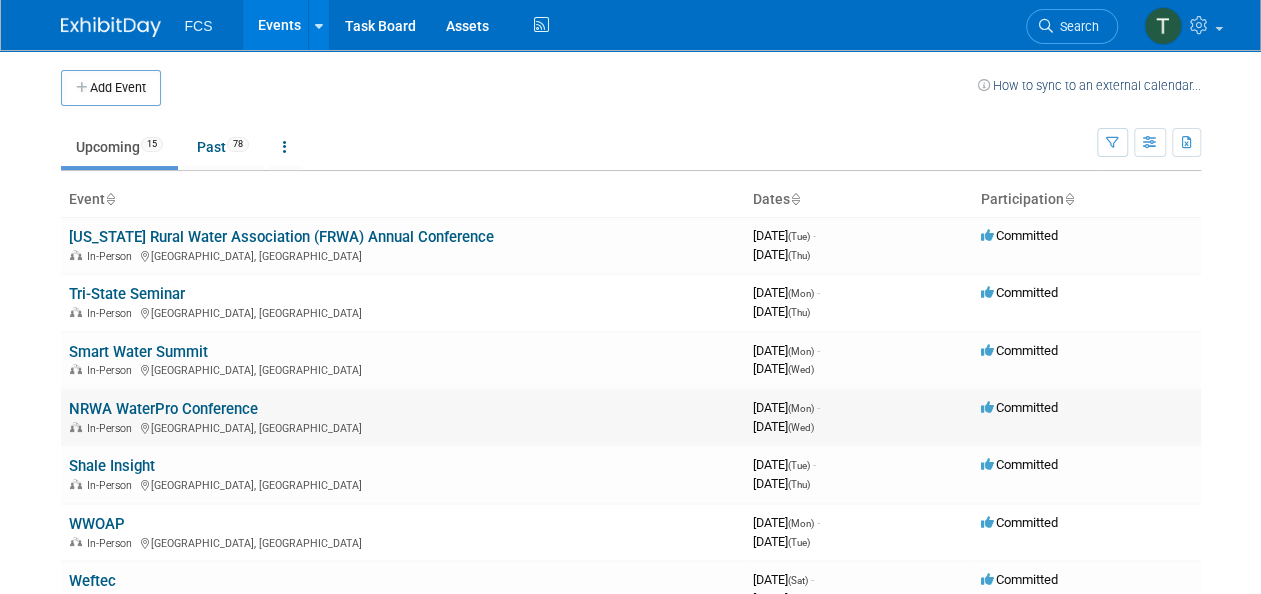 click on "NRWA WaterPro Conference" at bounding box center (163, 409) 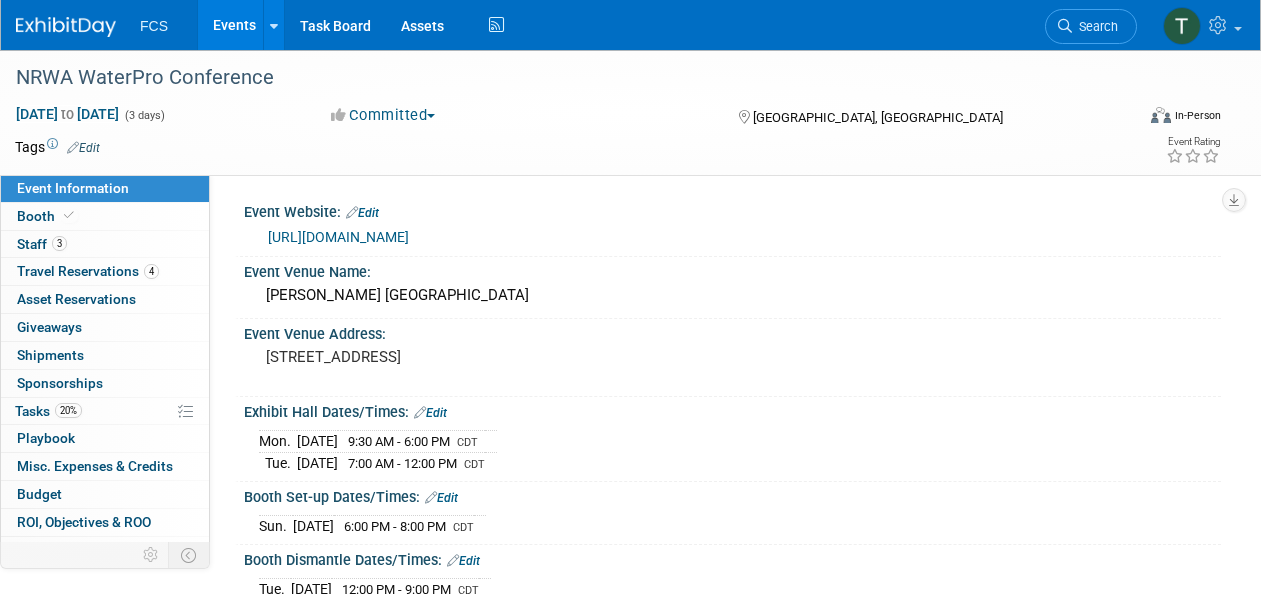 scroll, scrollTop: 0, scrollLeft: 0, axis: both 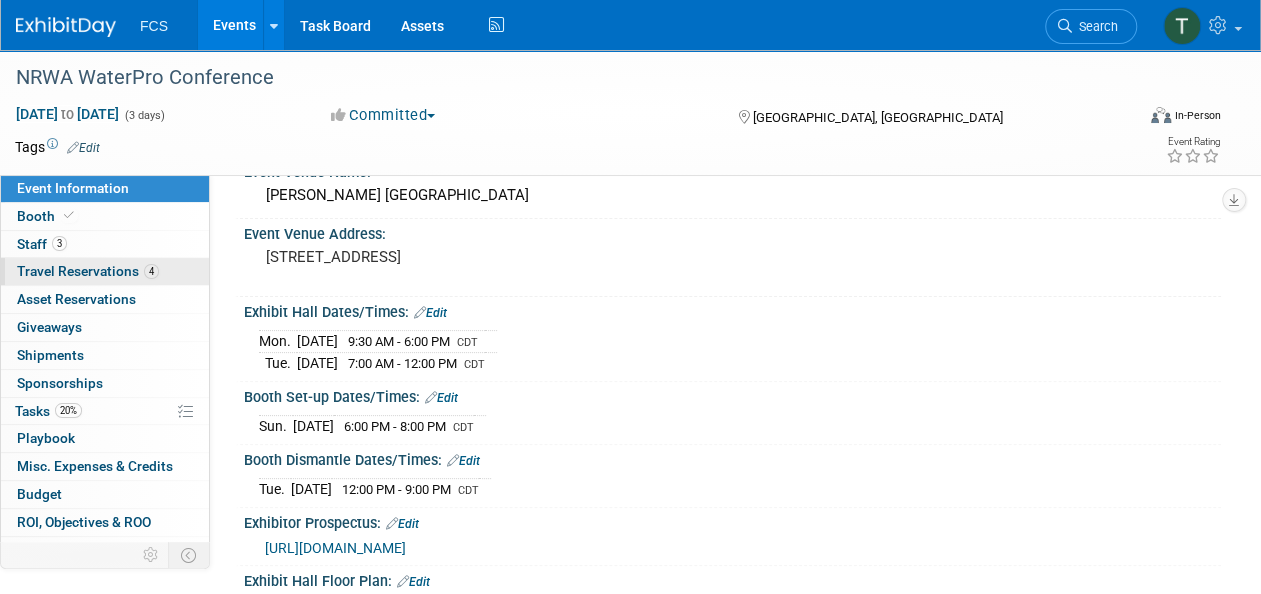 click on "Travel Reservations 4" at bounding box center [88, 271] 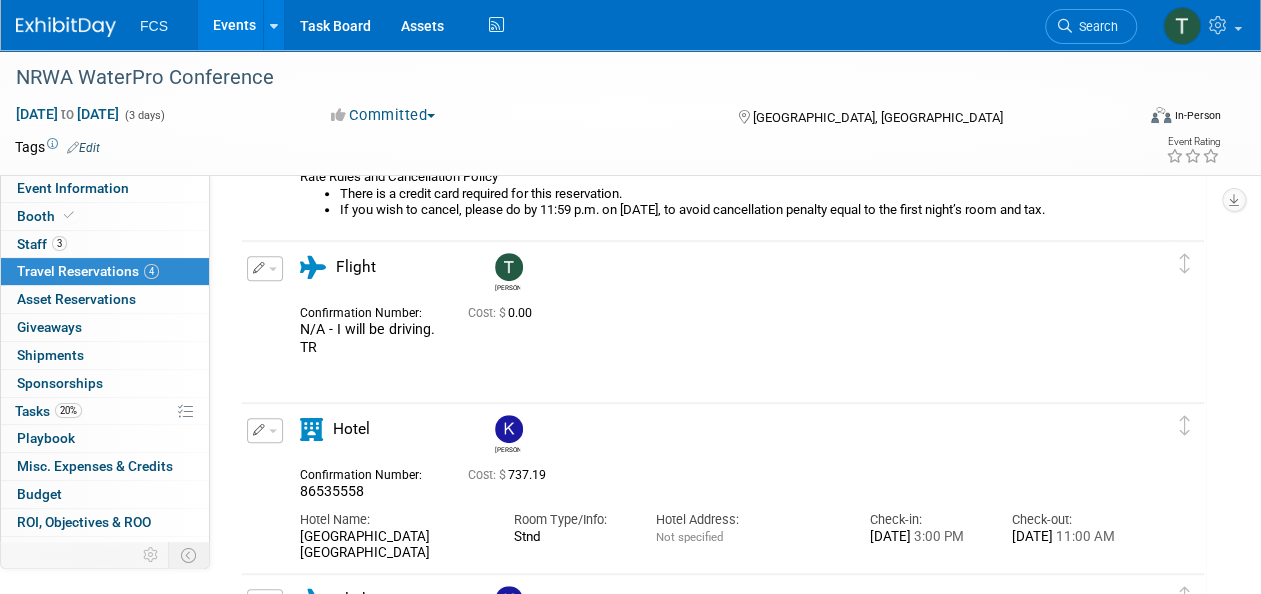 scroll, scrollTop: 300, scrollLeft: 0, axis: vertical 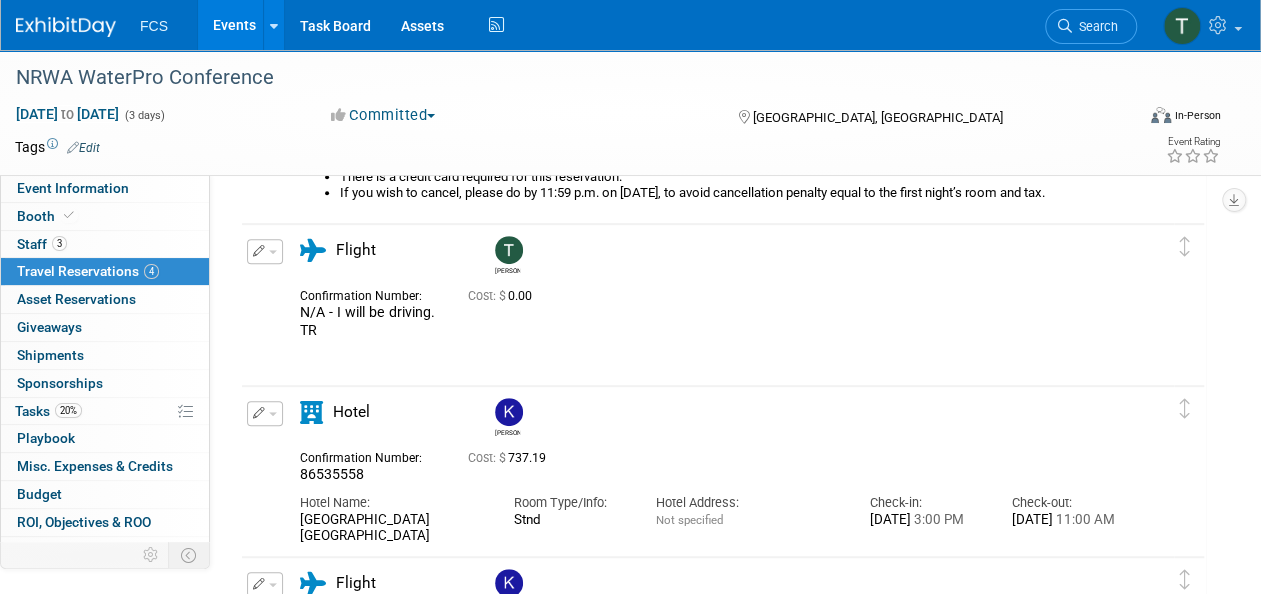 click on "Events" at bounding box center (234, 25) 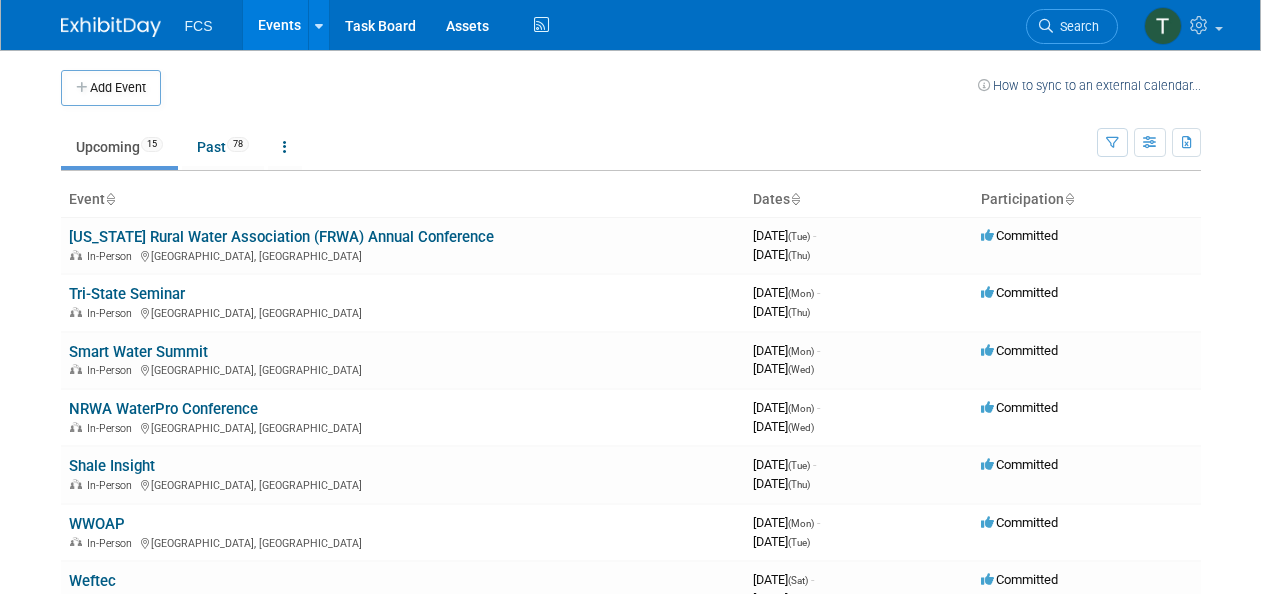 scroll, scrollTop: 0, scrollLeft: 0, axis: both 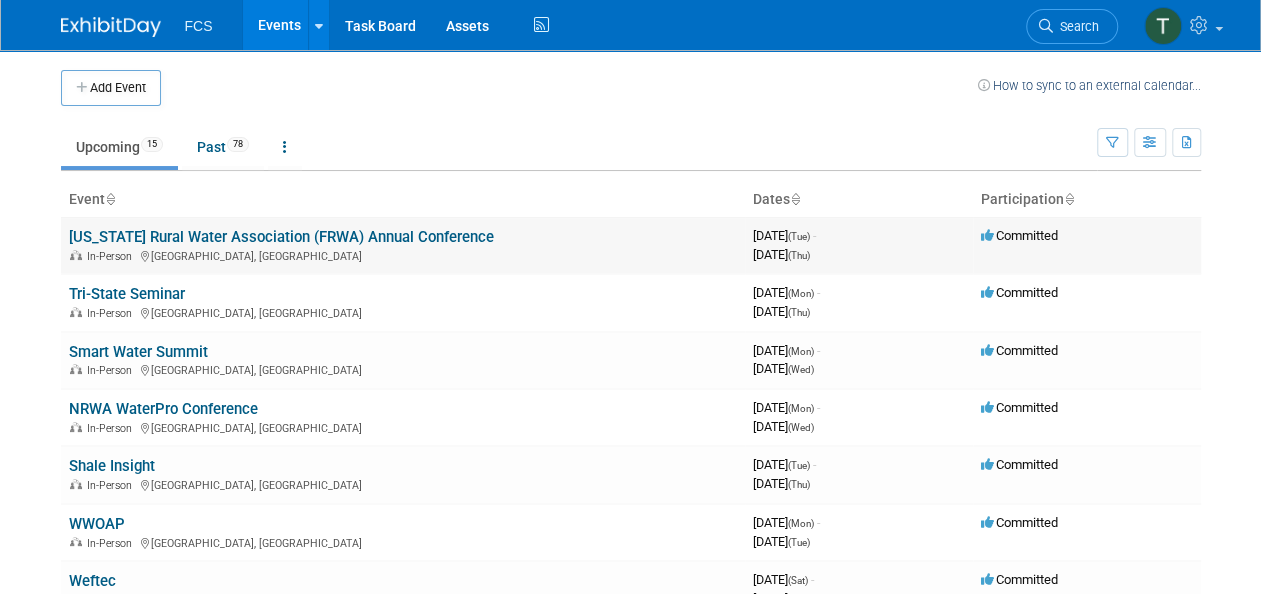 click on "[US_STATE] Rural Water Association (FRWA) Annual Conference" at bounding box center (281, 237) 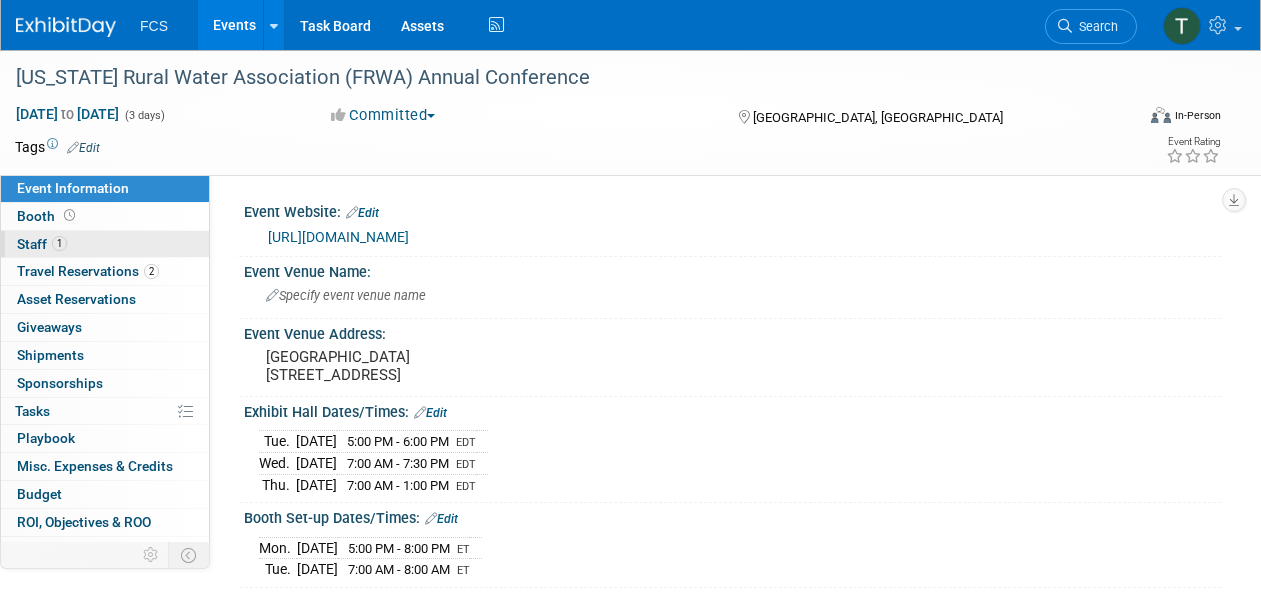scroll, scrollTop: 0, scrollLeft: 0, axis: both 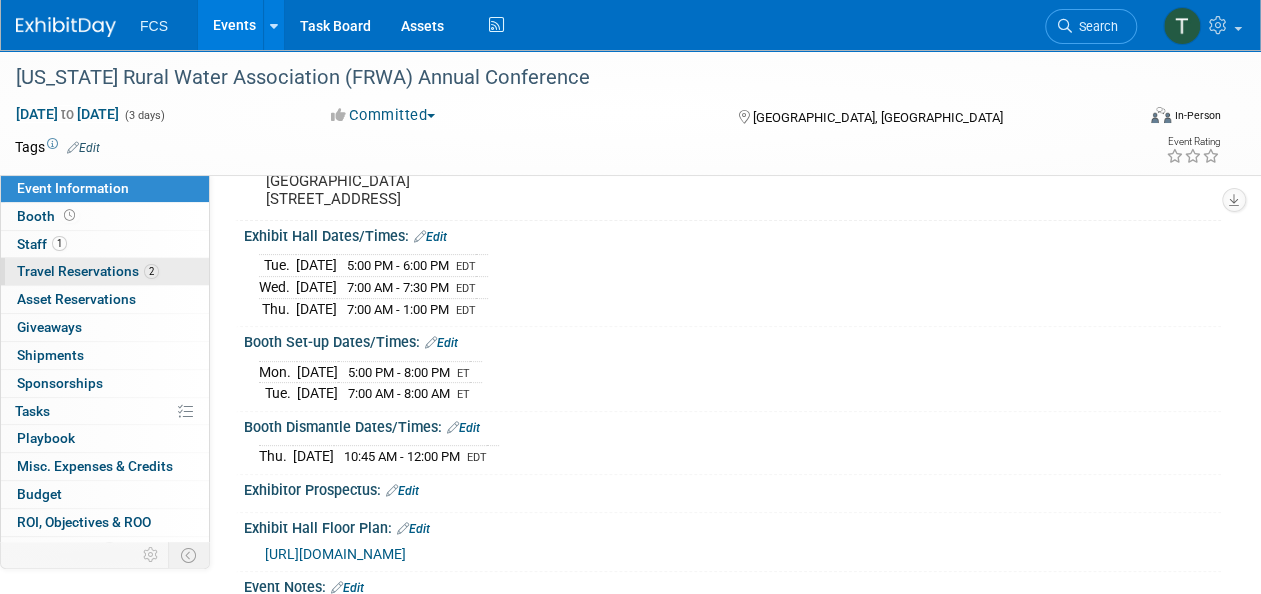 click on "Travel Reservations 2" at bounding box center [88, 271] 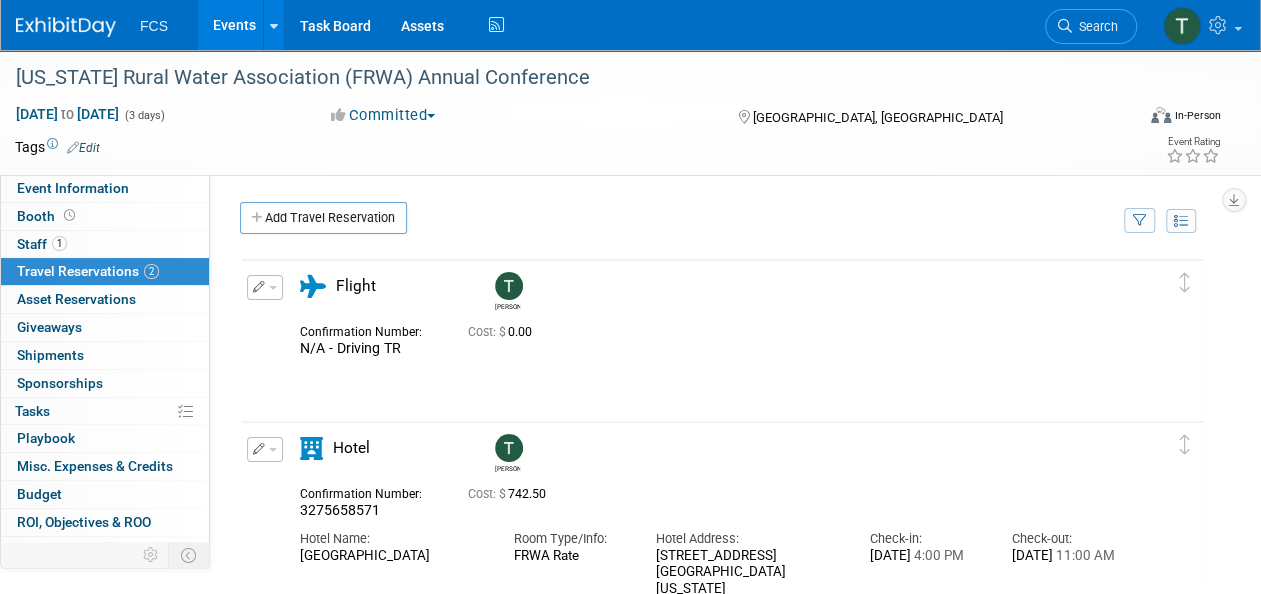 scroll, scrollTop: 100, scrollLeft: 0, axis: vertical 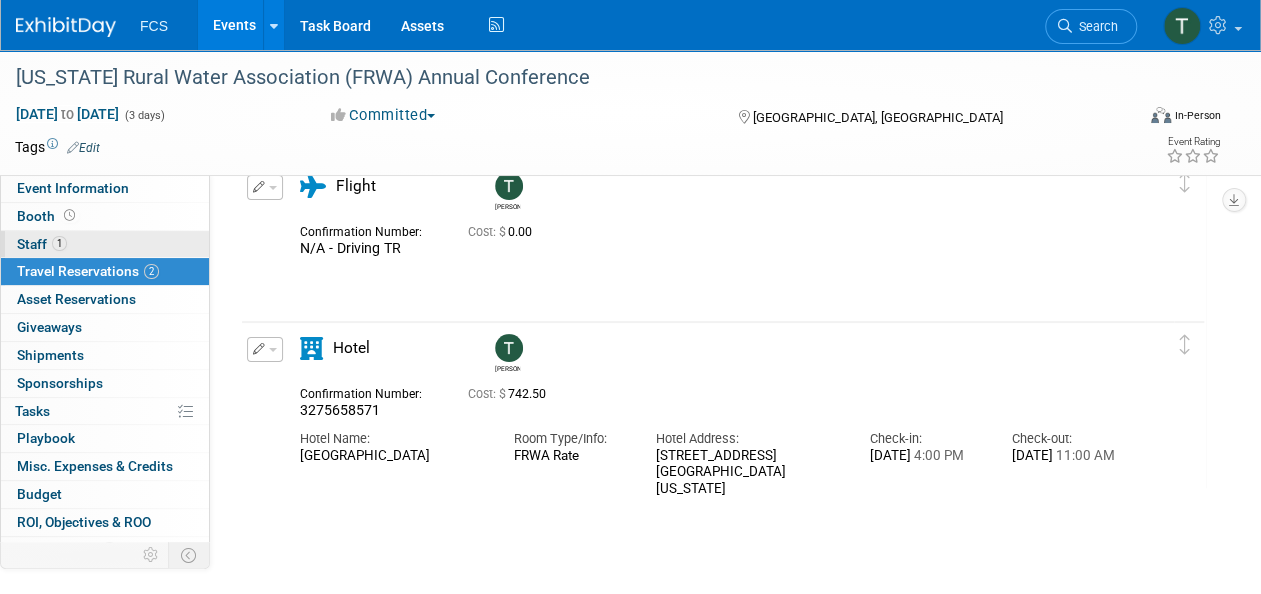 click on "Staff 1" at bounding box center (42, 244) 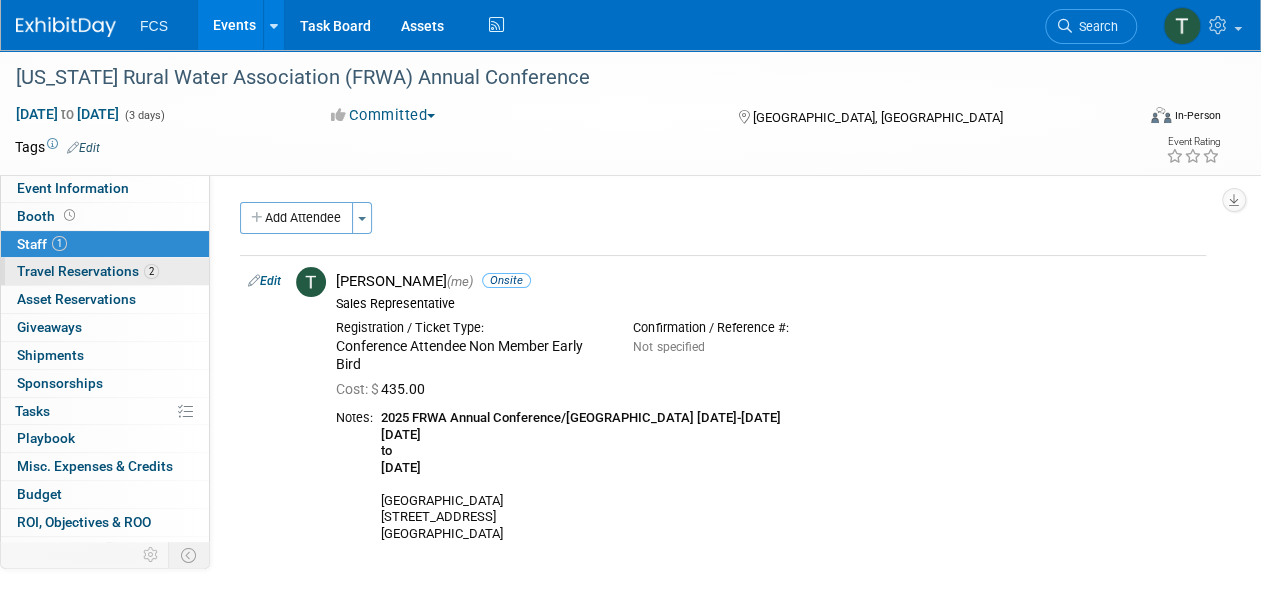 click on "Travel Reservations 2" at bounding box center [88, 271] 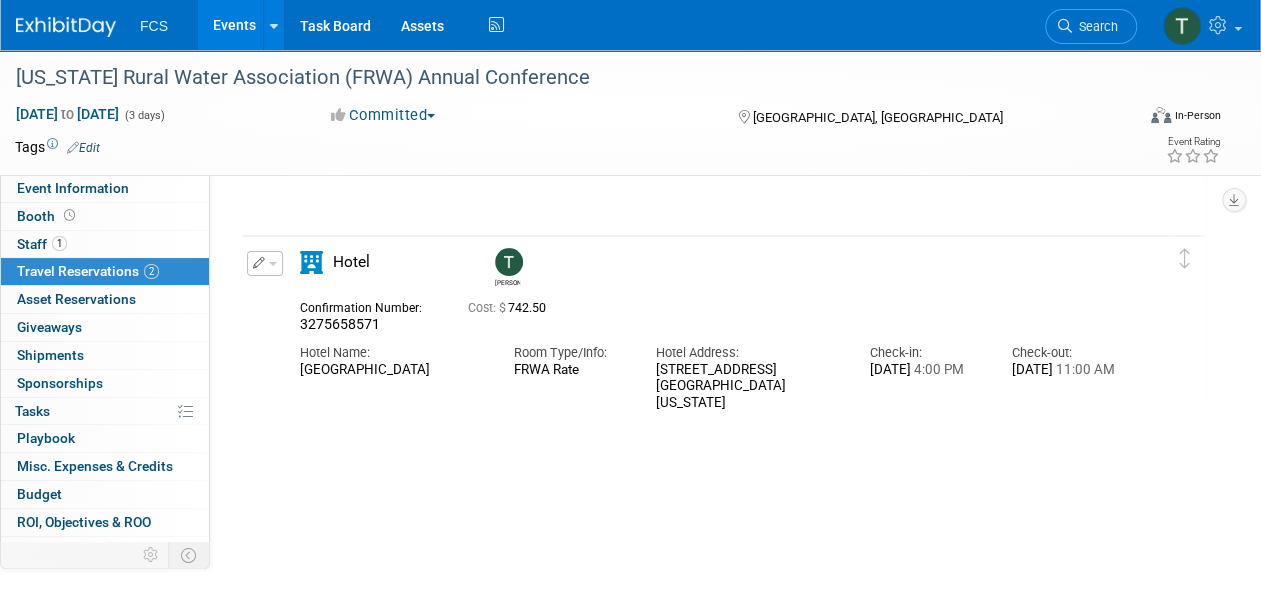 scroll, scrollTop: 200, scrollLeft: 0, axis: vertical 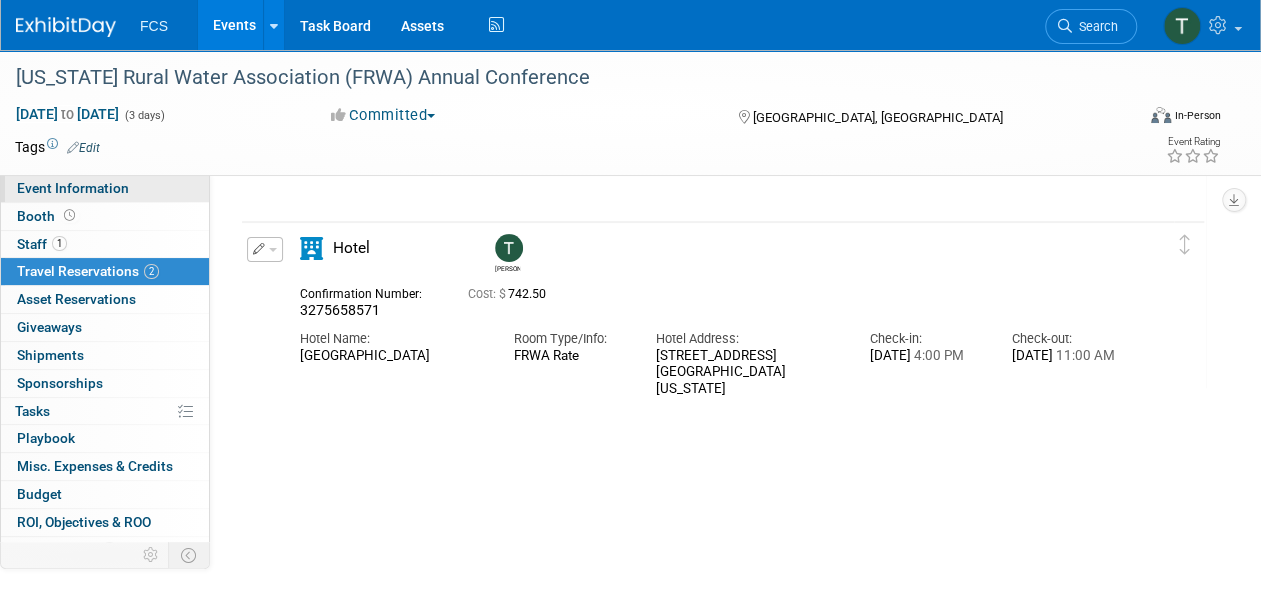 click on "Event Information" at bounding box center [73, 188] 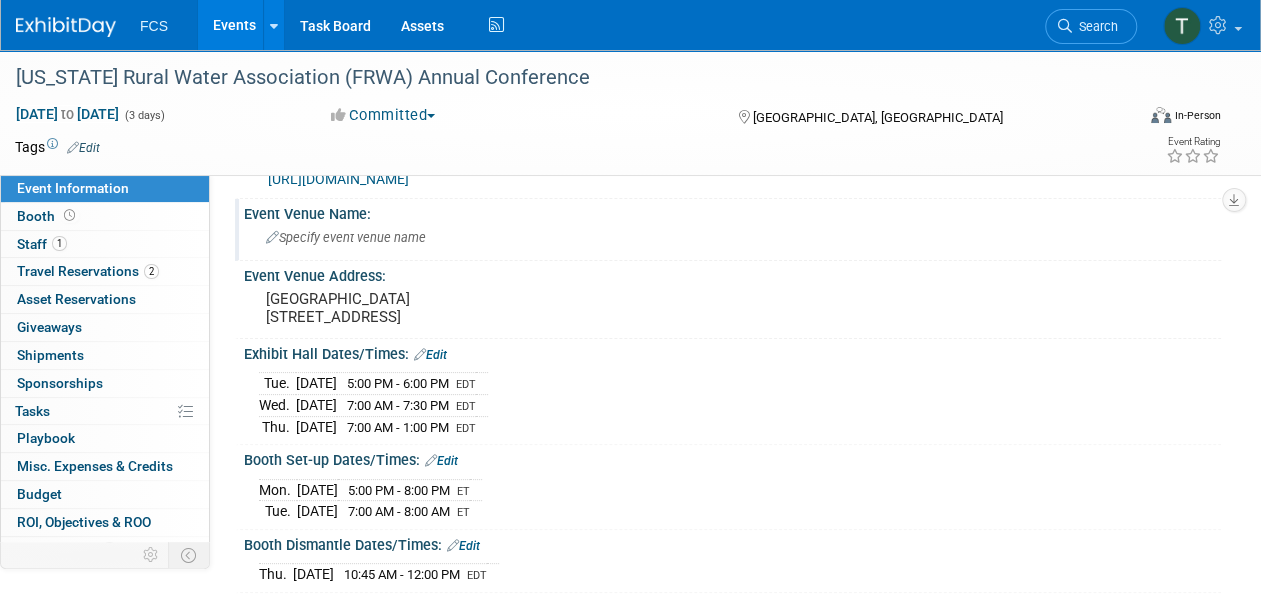 scroll, scrollTop: 100, scrollLeft: 0, axis: vertical 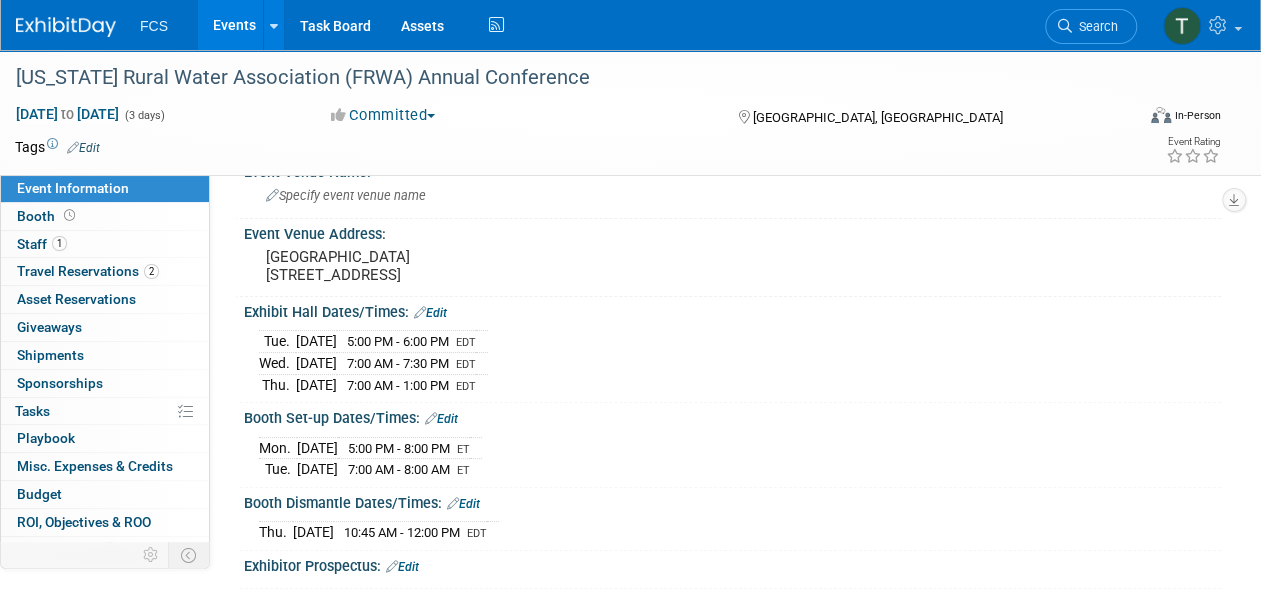 click on "Edit" at bounding box center [430, 313] 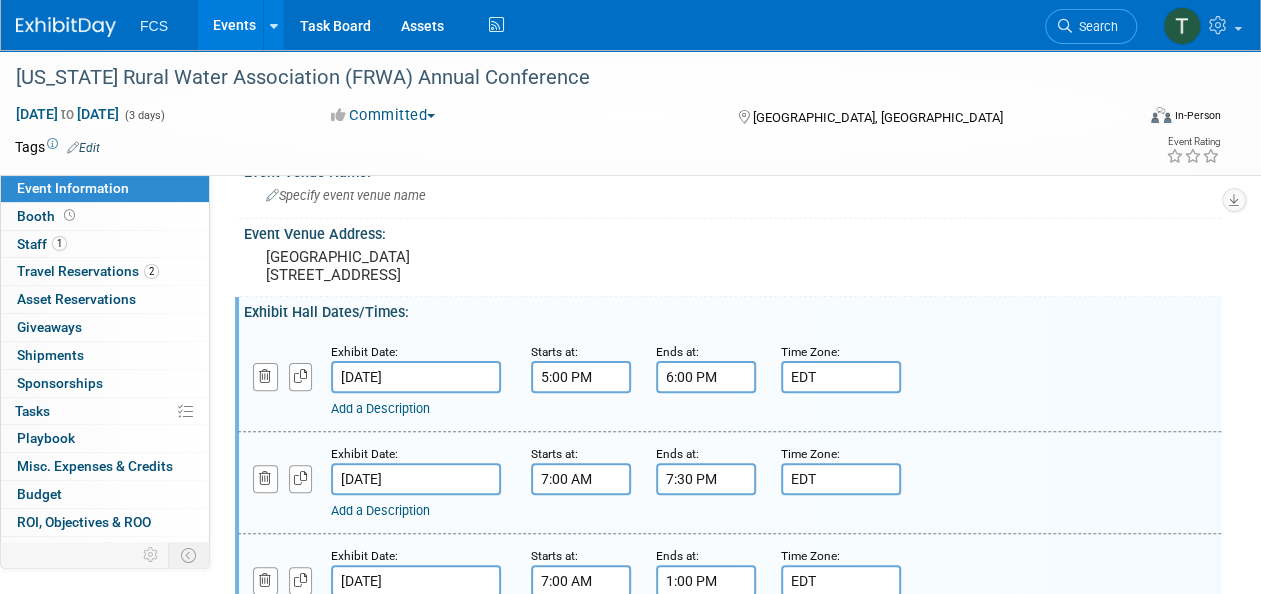 scroll, scrollTop: 200, scrollLeft: 0, axis: vertical 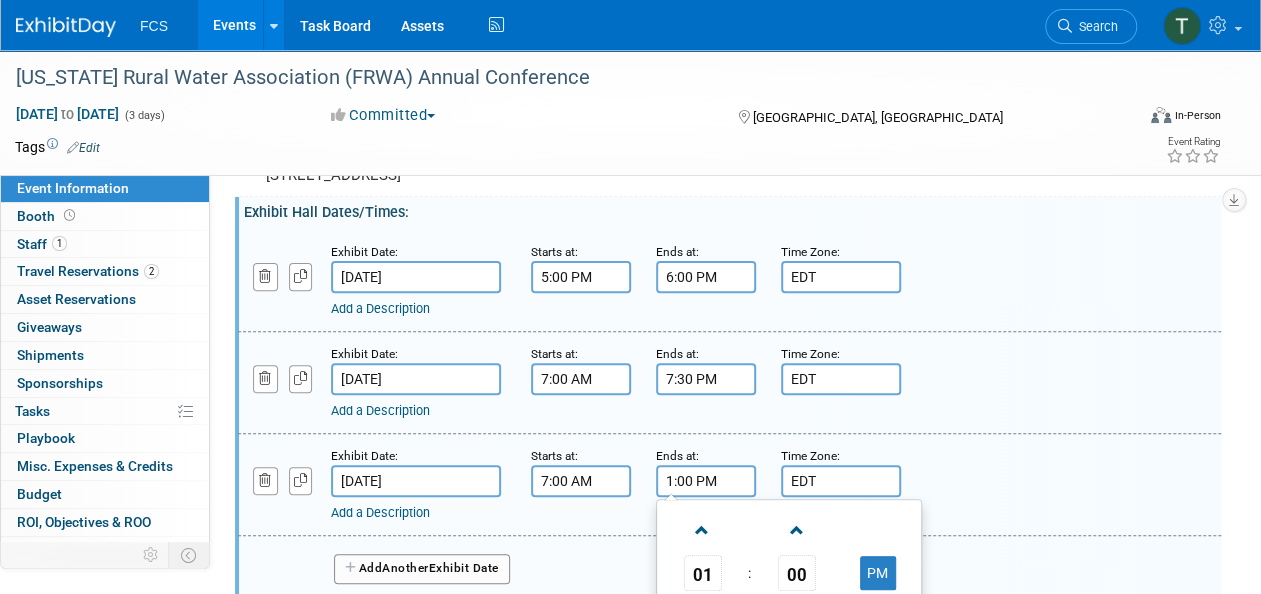 click on "1:00 PM" at bounding box center [706, 481] 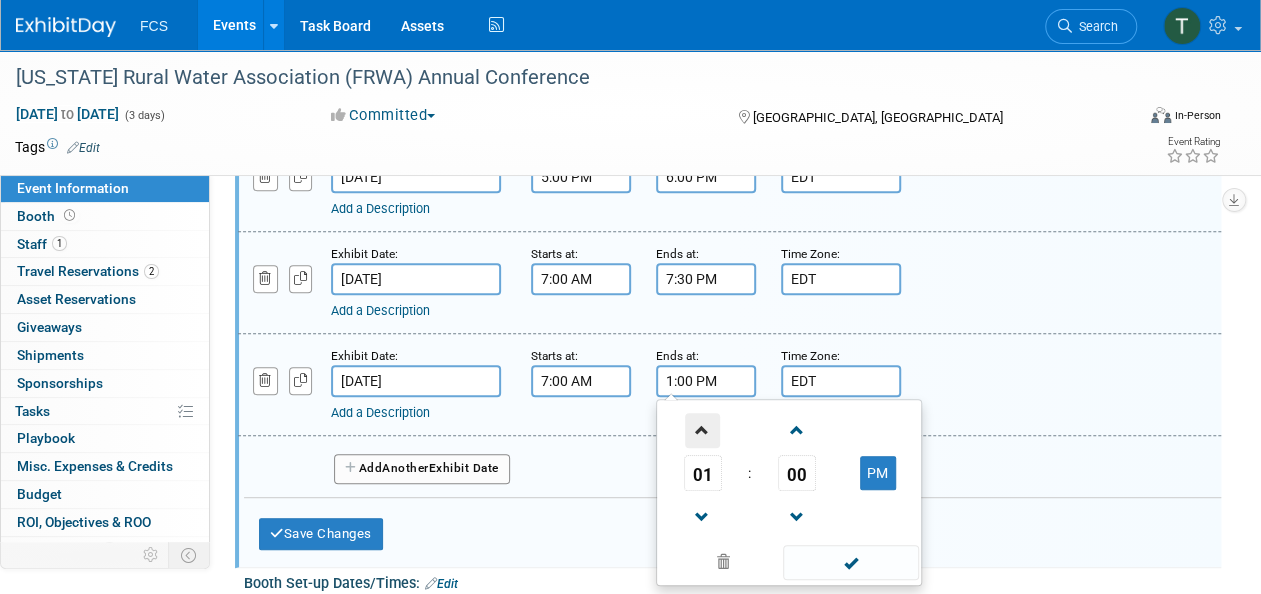 click at bounding box center (702, 430) 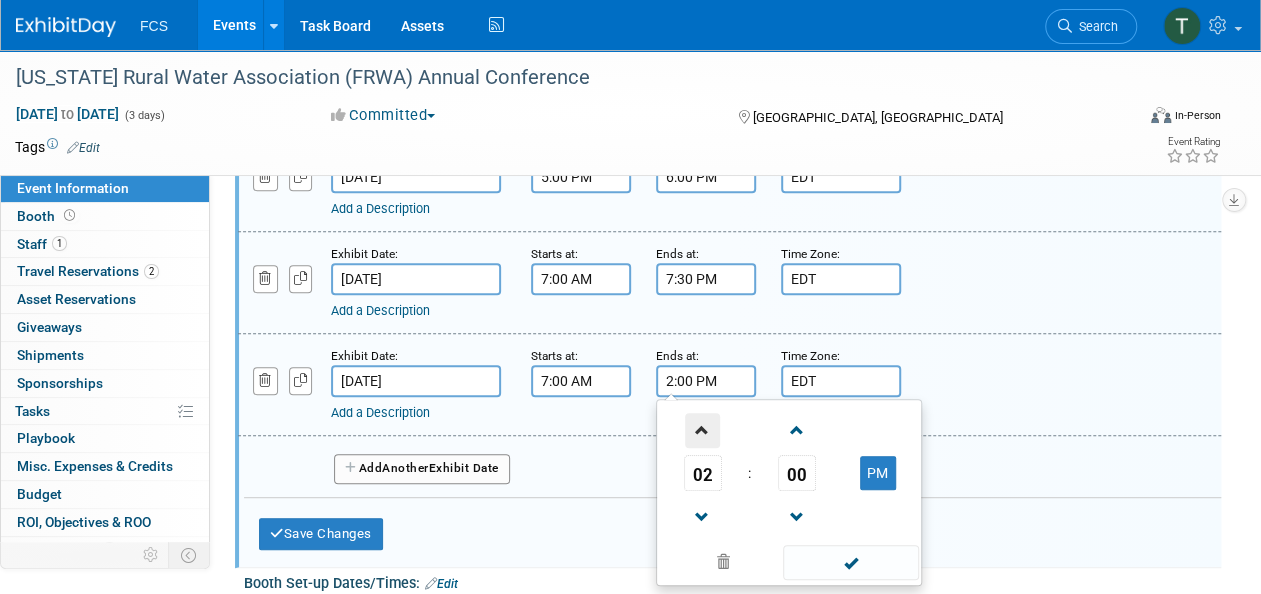 click at bounding box center [702, 430] 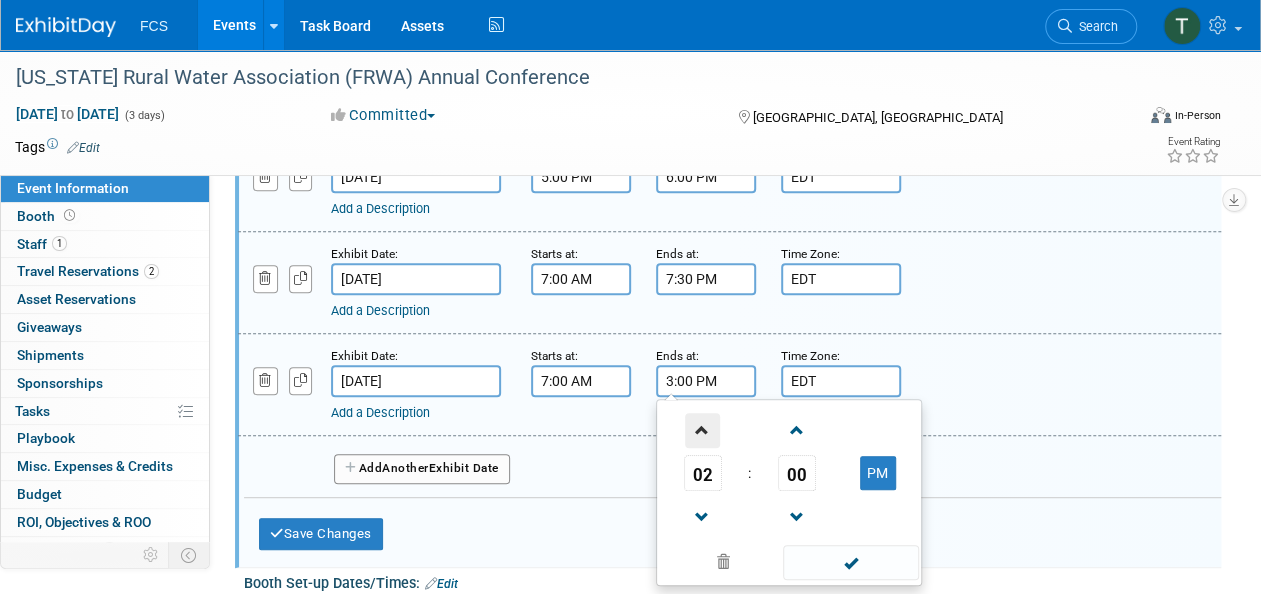 click at bounding box center (702, 430) 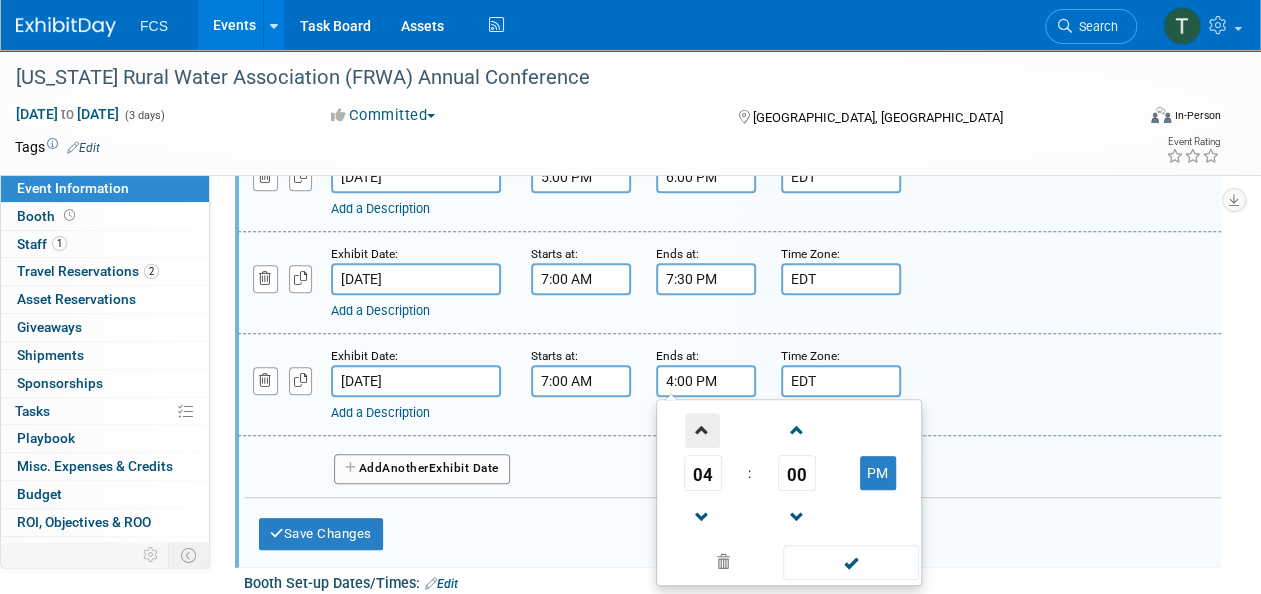 click at bounding box center (702, 430) 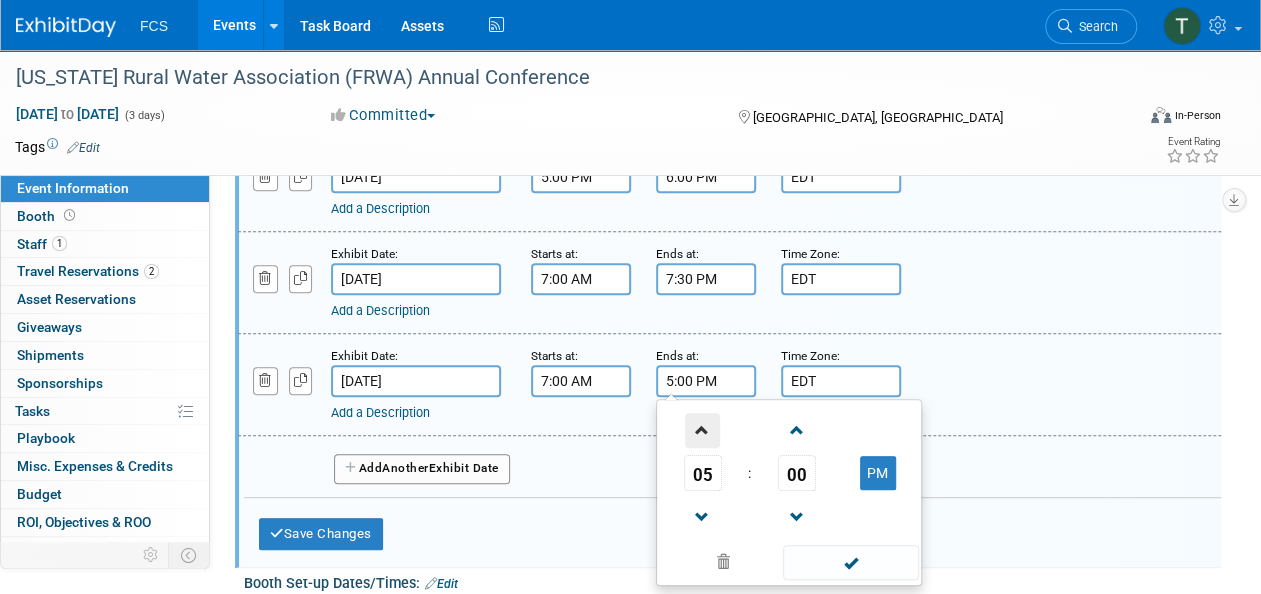 click at bounding box center [702, 430] 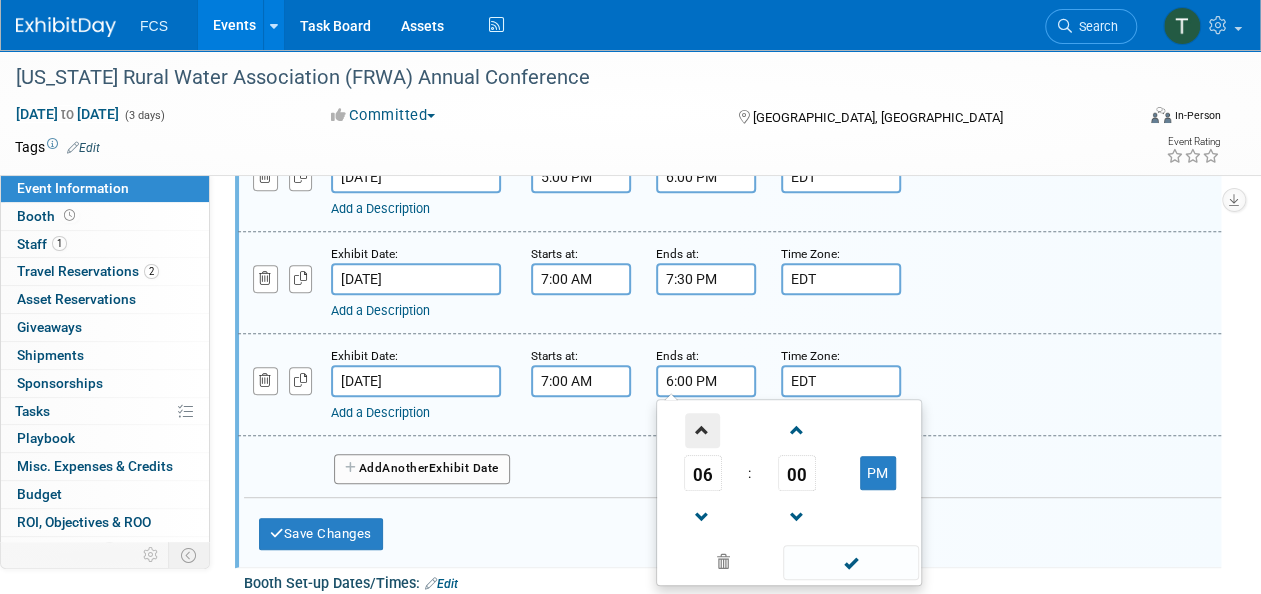 click at bounding box center (702, 430) 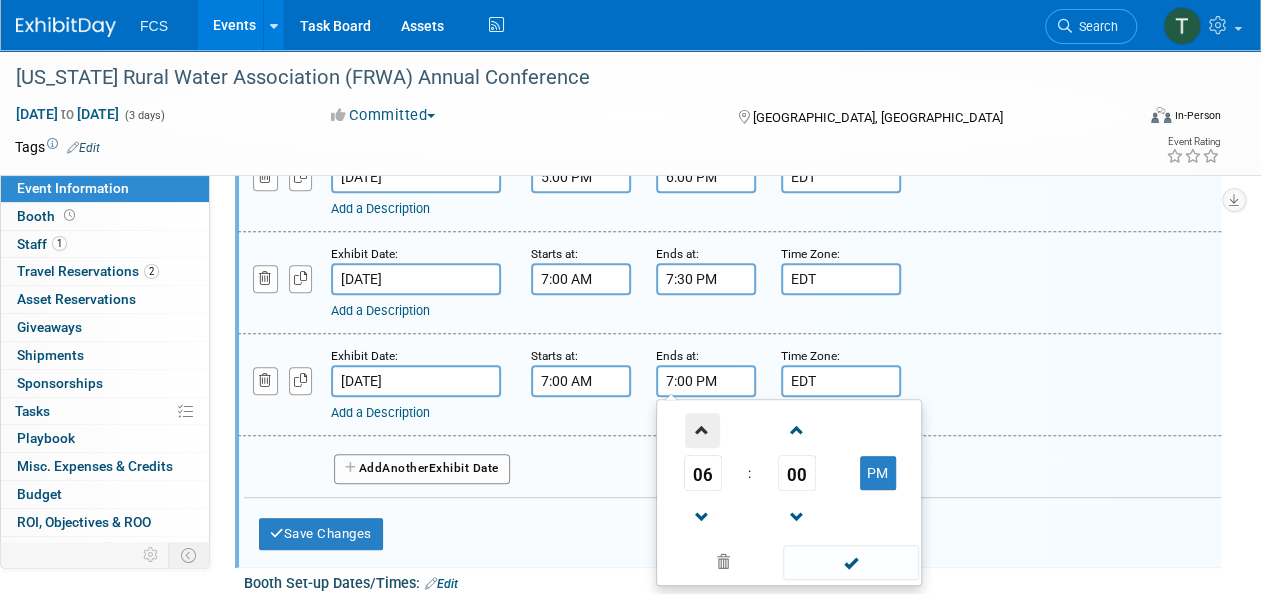 click at bounding box center (702, 430) 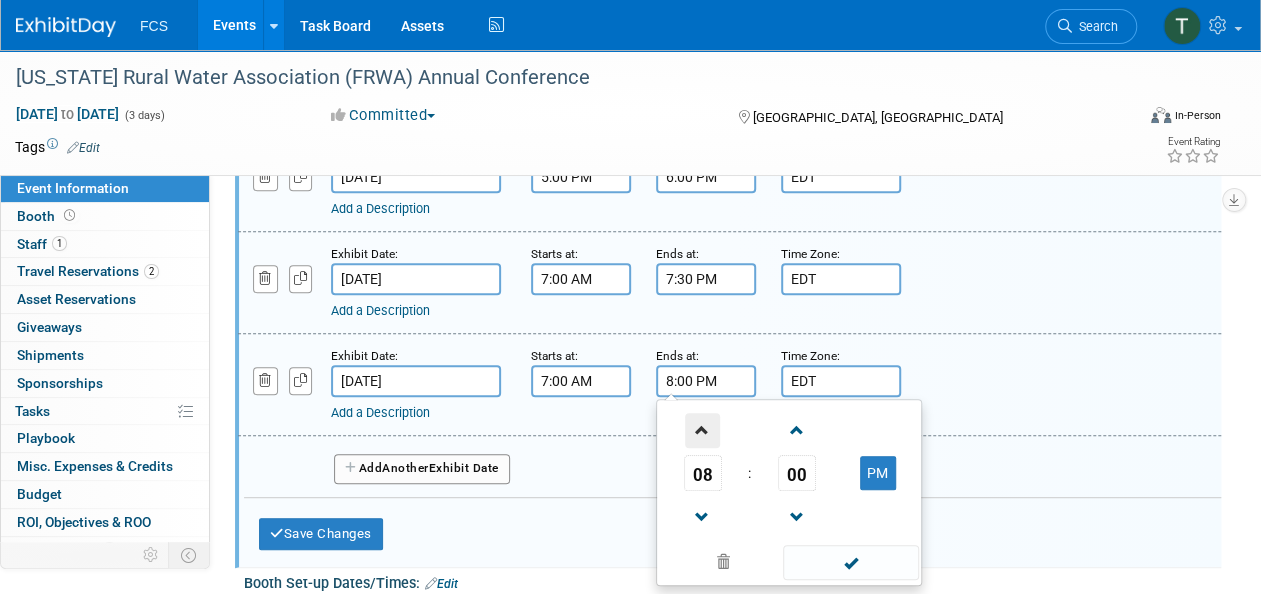 click at bounding box center (702, 430) 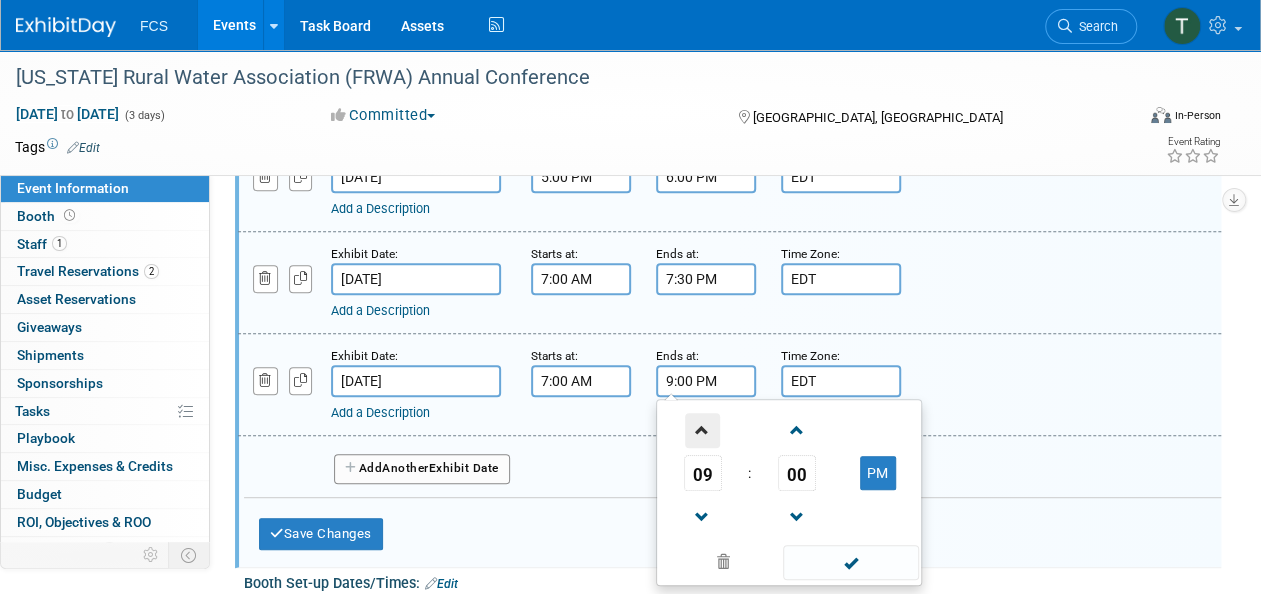 click at bounding box center [702, 430] 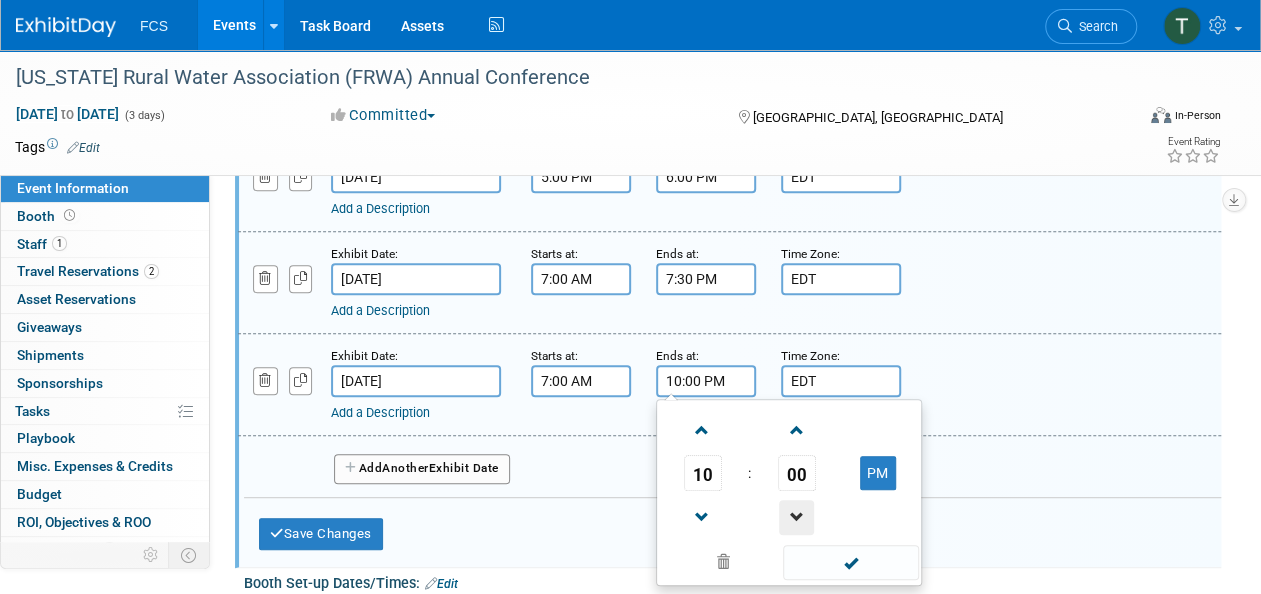 click at bounding box center [796, 517] 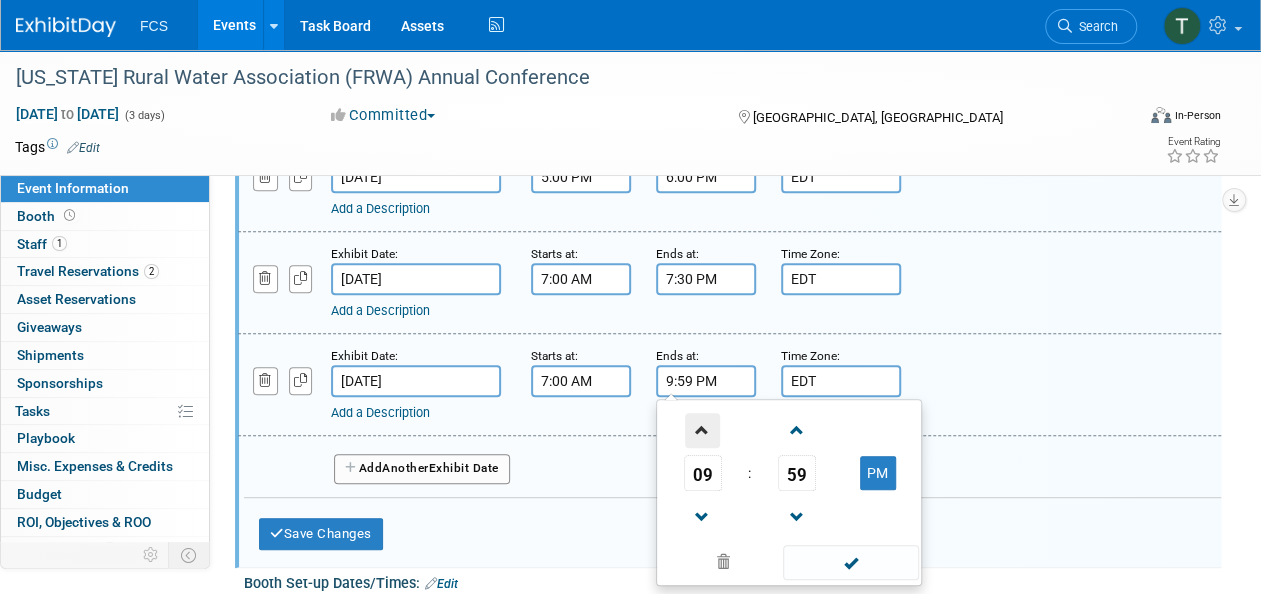 click at bounding box center (702, 430) 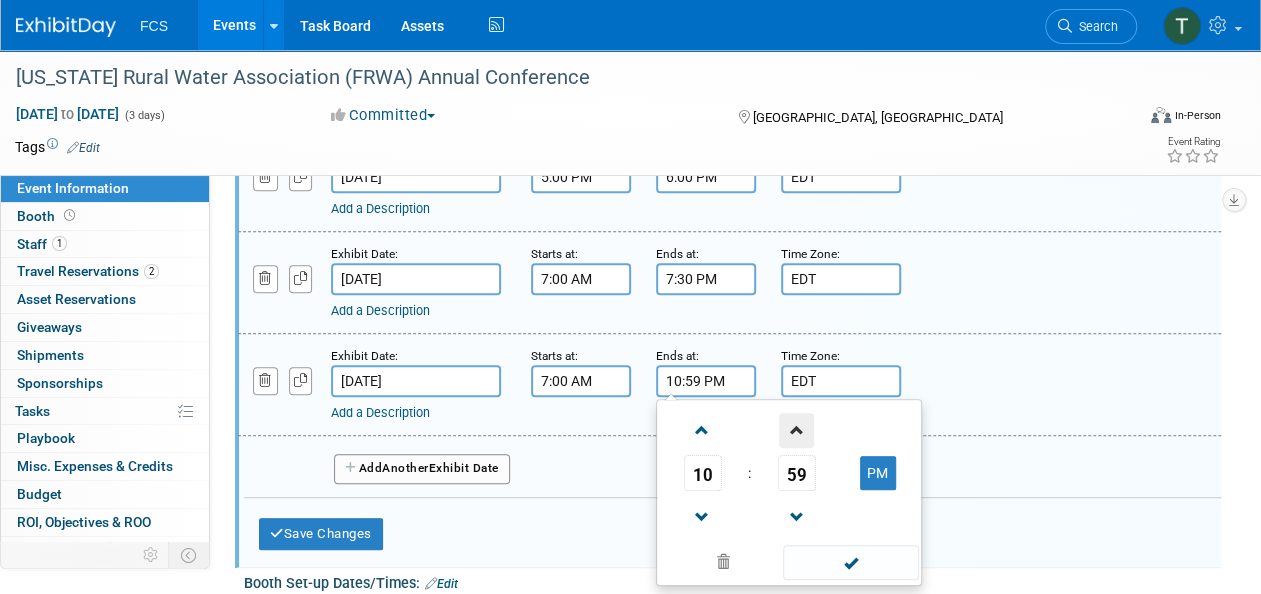 click at bounding box center [796, 430] 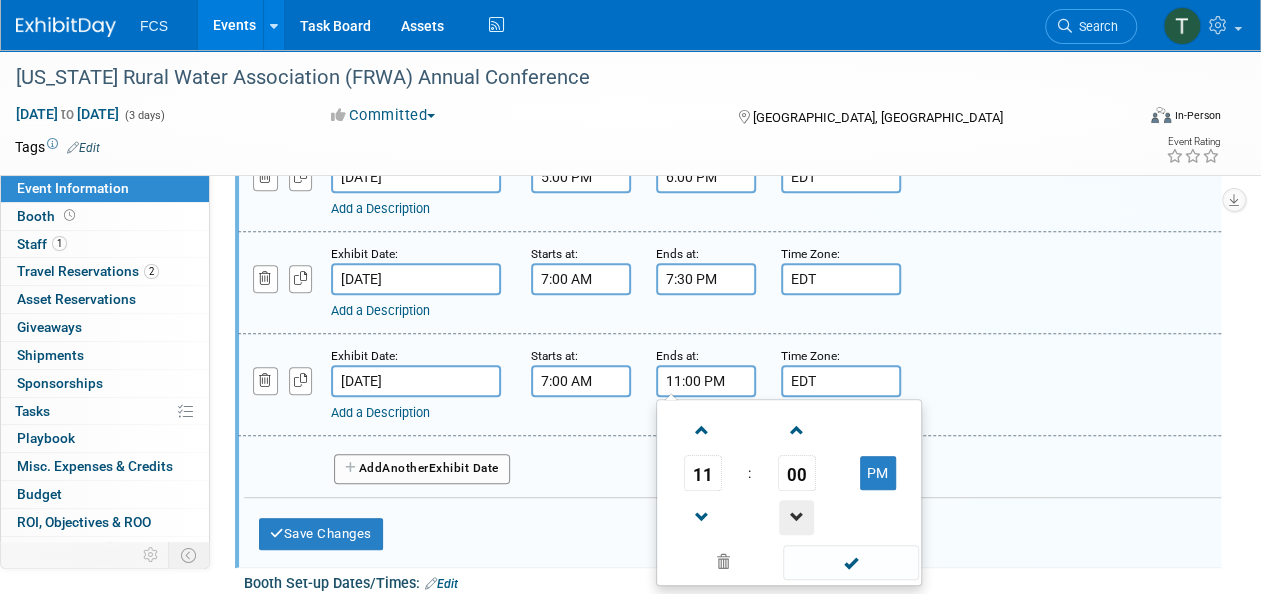 click at bounding box center [796, 517] 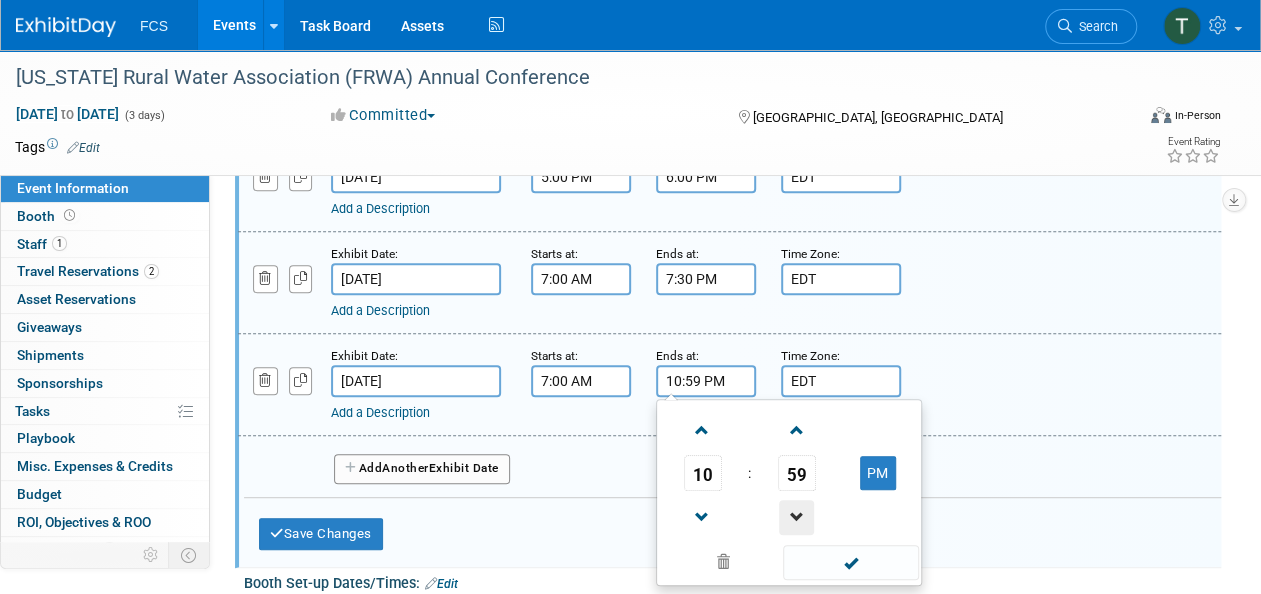 click at bounding box center [796, 517] 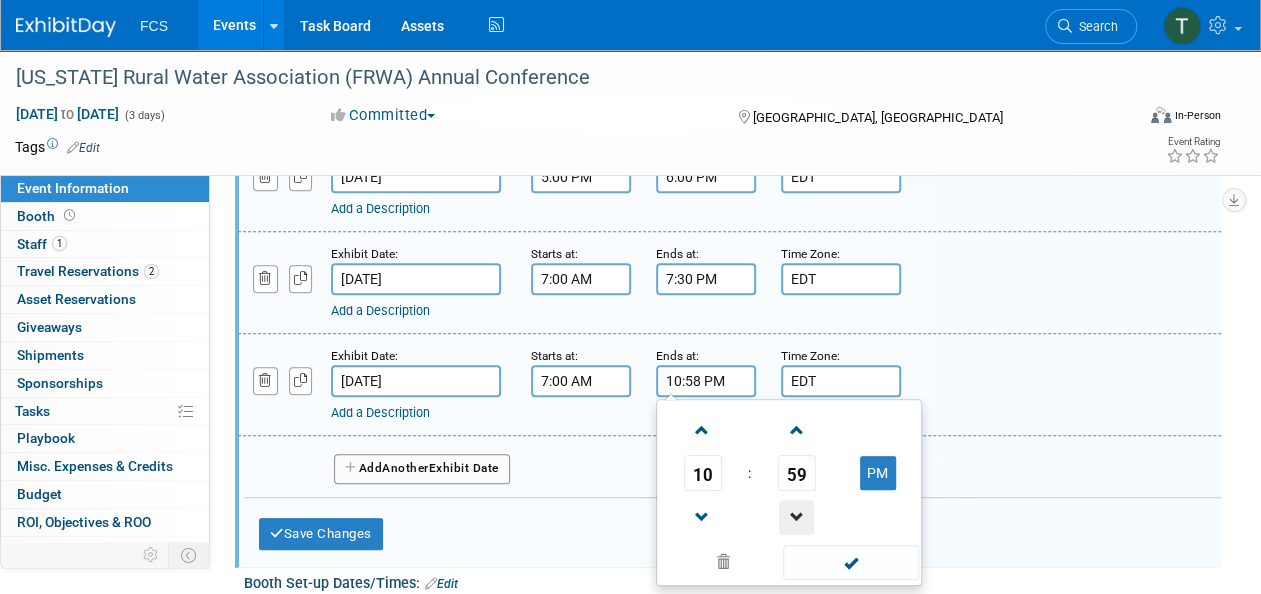 click at bounding box center (796, 517) 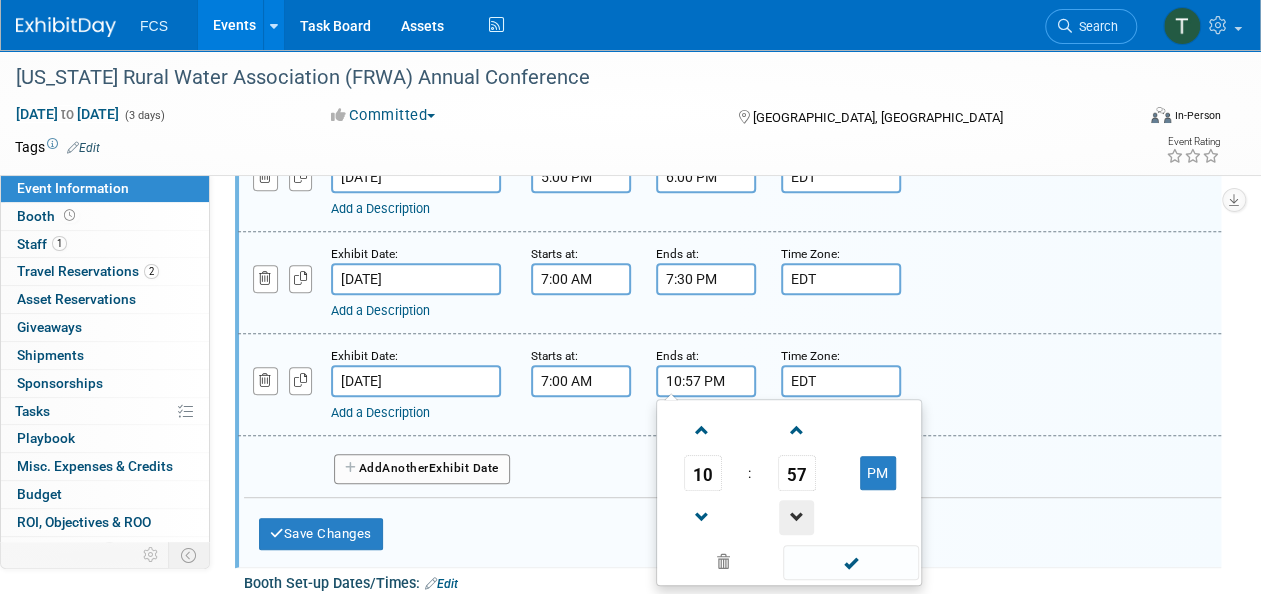 click at bounding box center (796, 517) 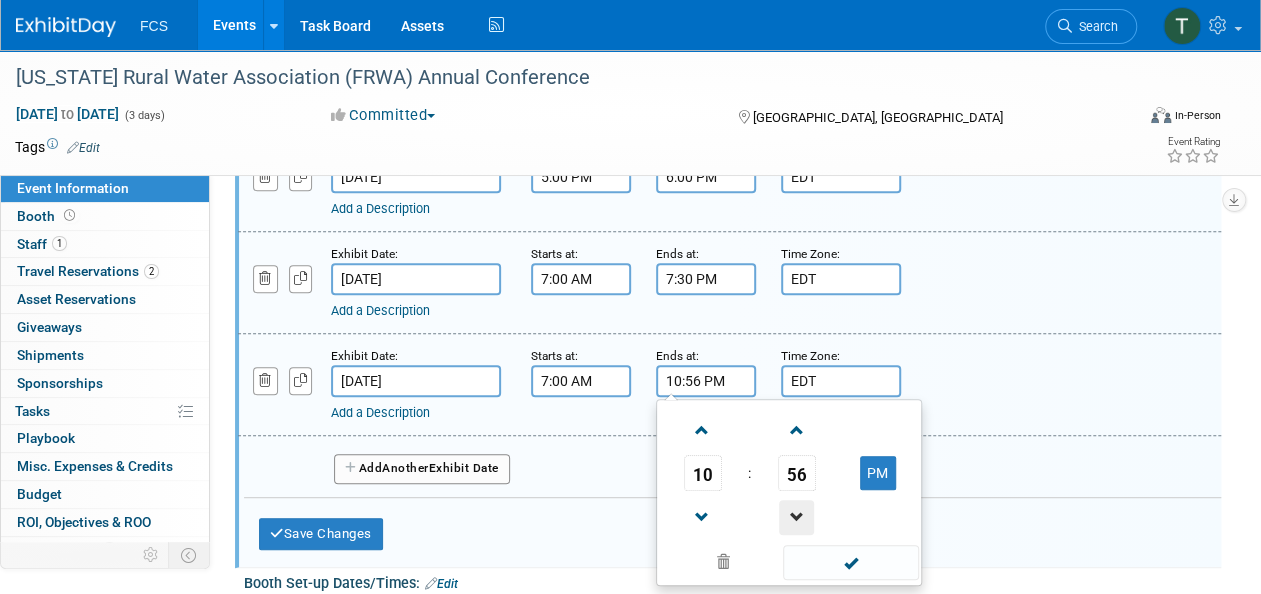 click at bounding box center (796, 517) 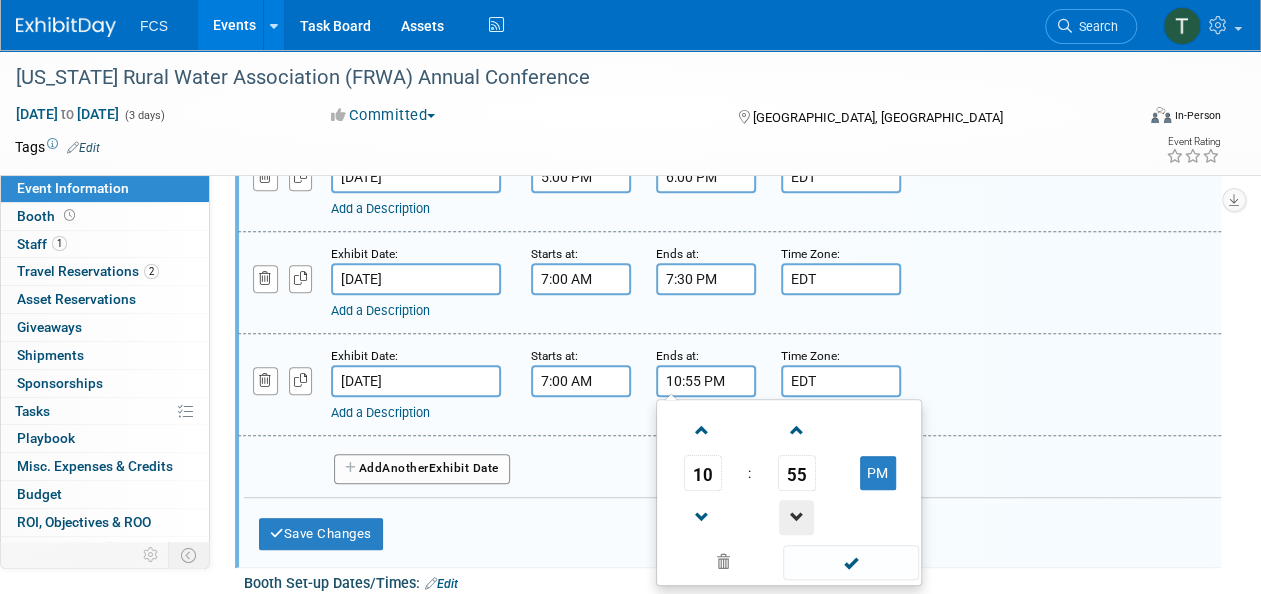 click at bounding box center (796, 517) 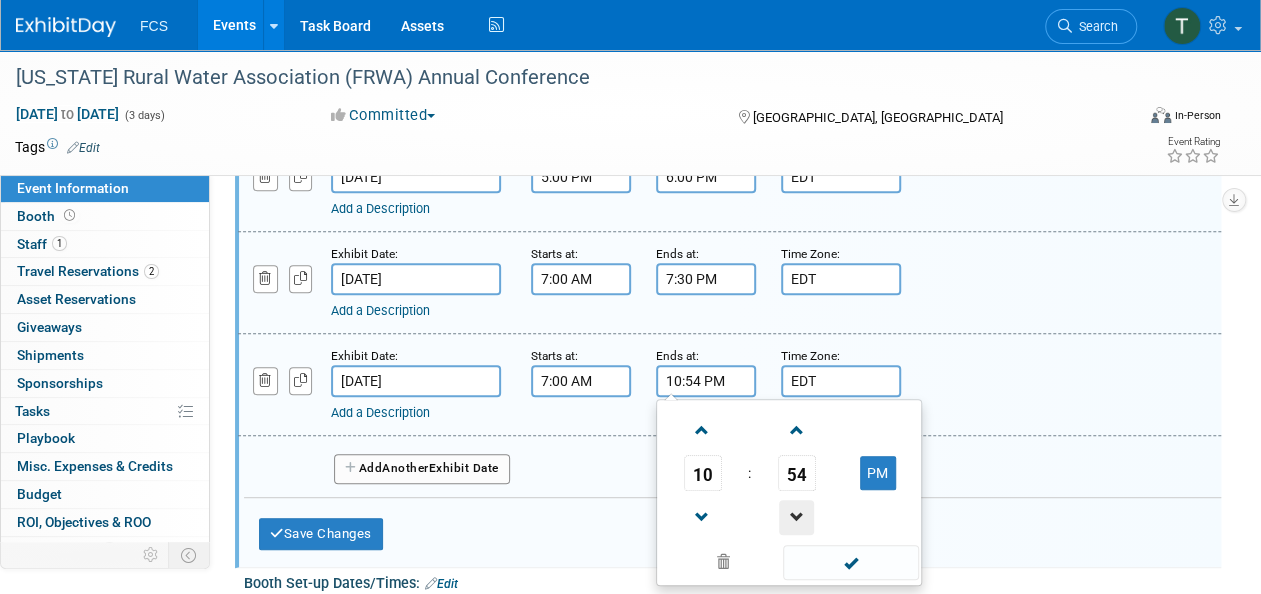 click at bounding box center [796, 517] 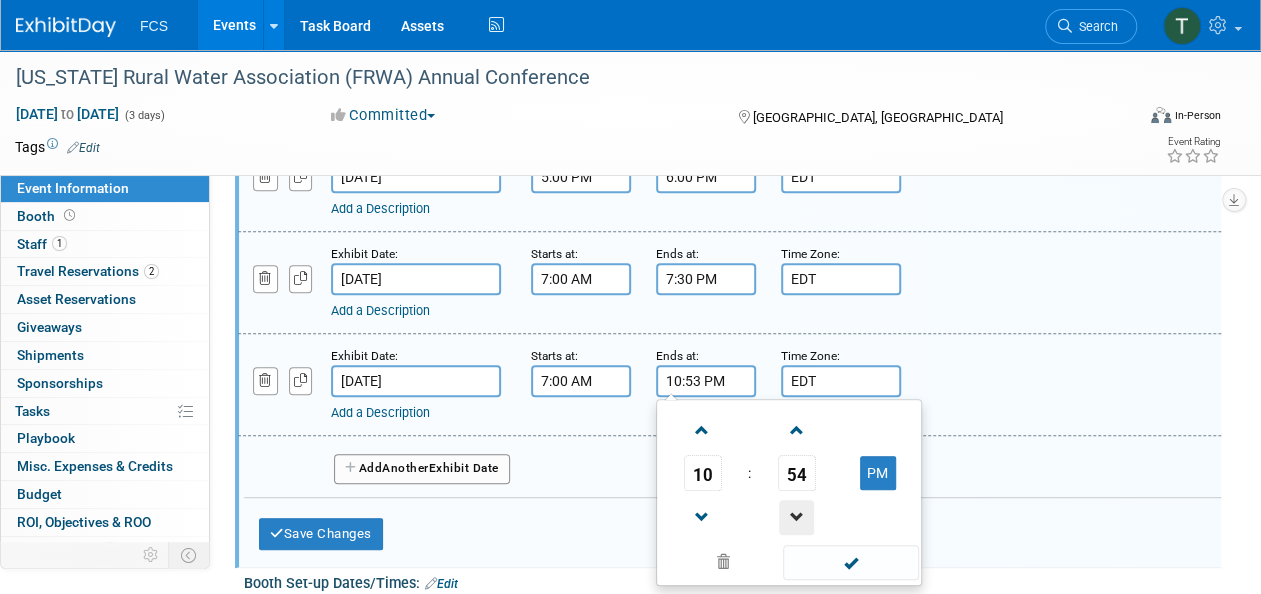 click at bounding box center (796, 517) 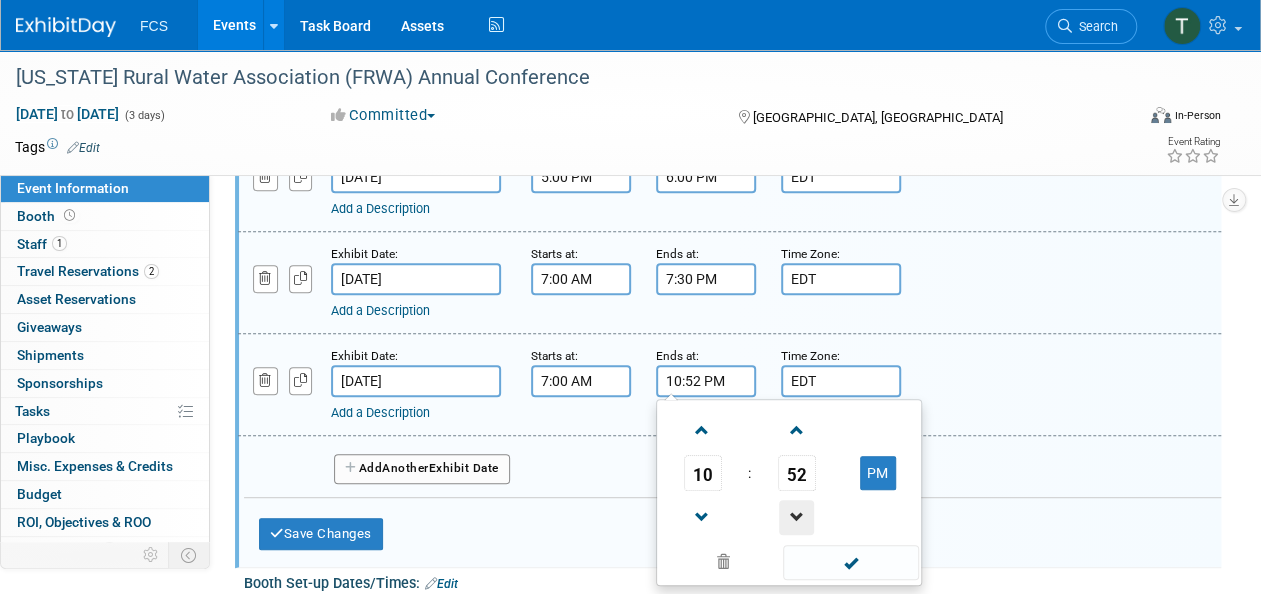 click at bounding box center (796, 517) 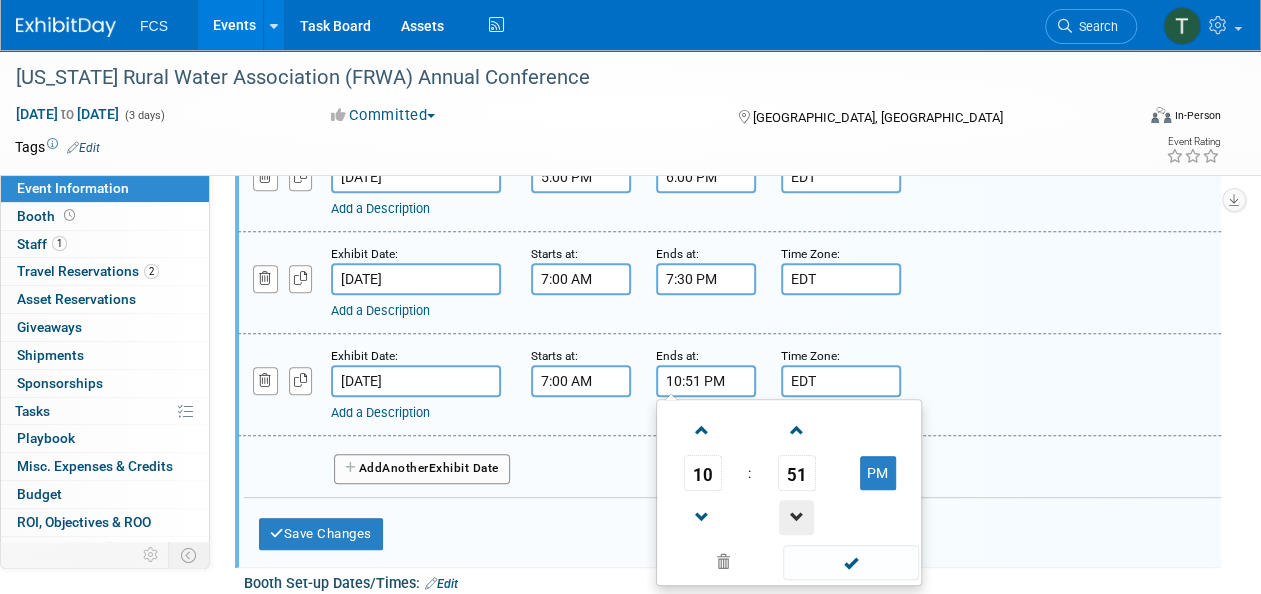 click at bounding box center [796, 517] 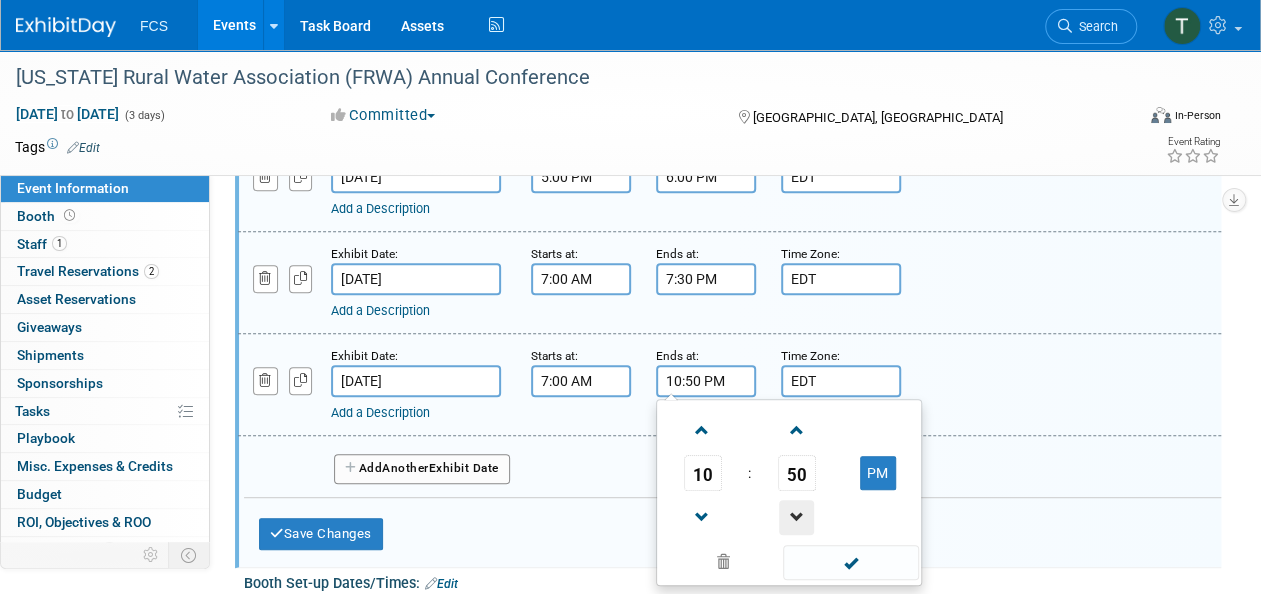 click at bounding box center (796, 517) 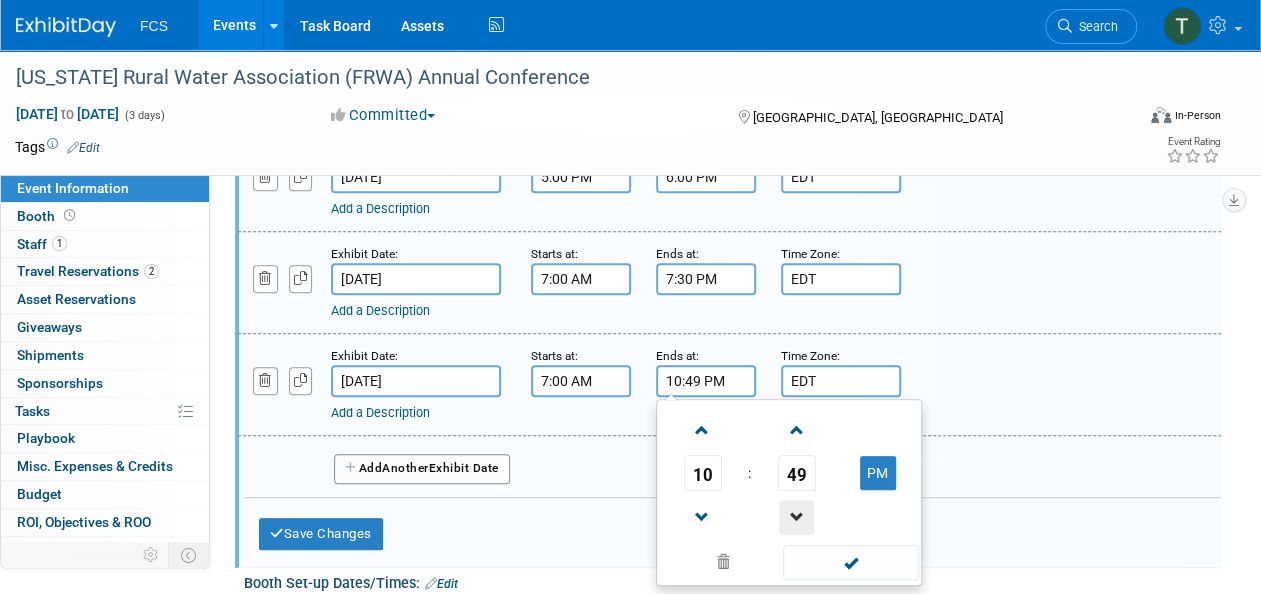 click at bounding box center (796, 517) 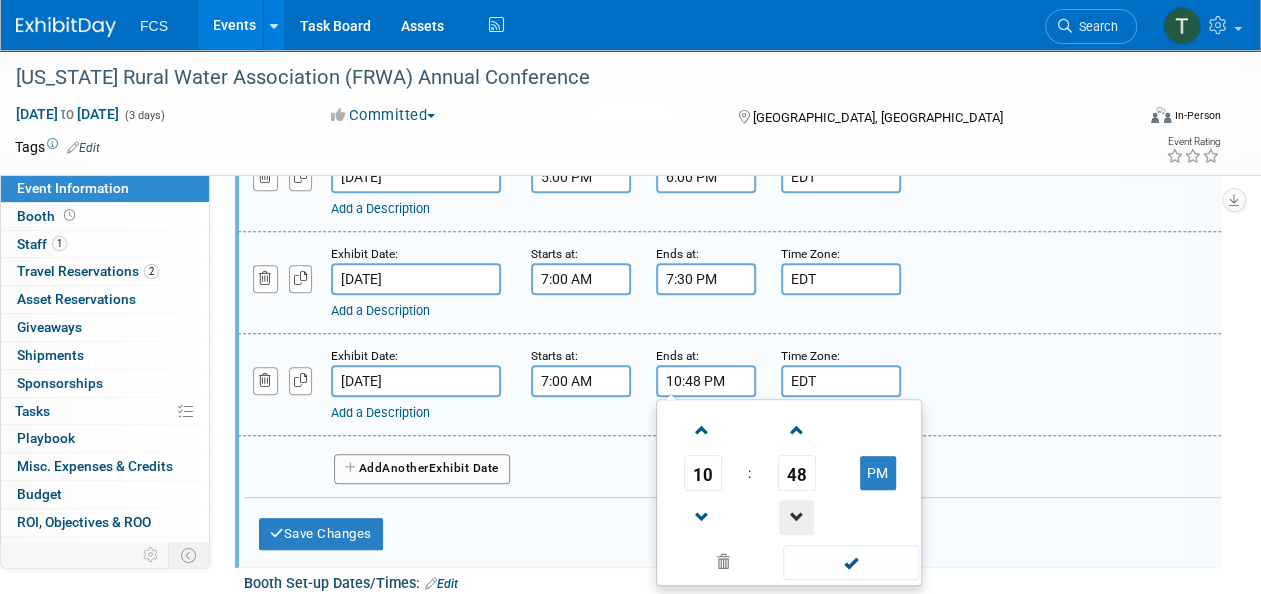 click at bounding box center [796, 517] 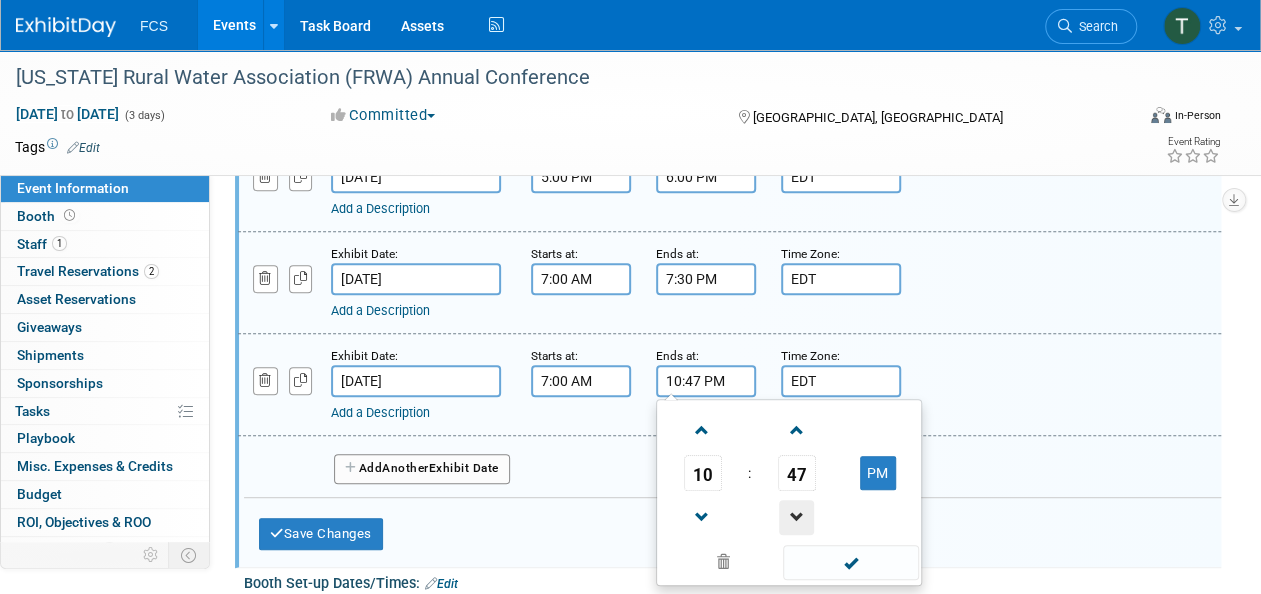click at bounding box center (796, 517) 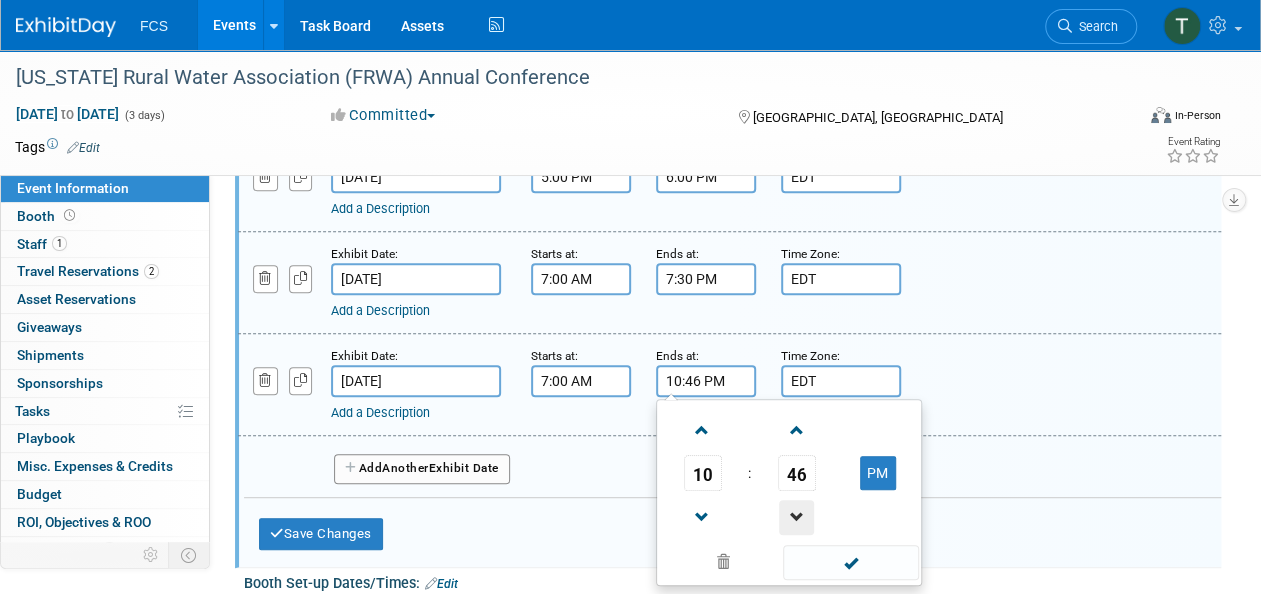 click at bounding box center (796, 517) 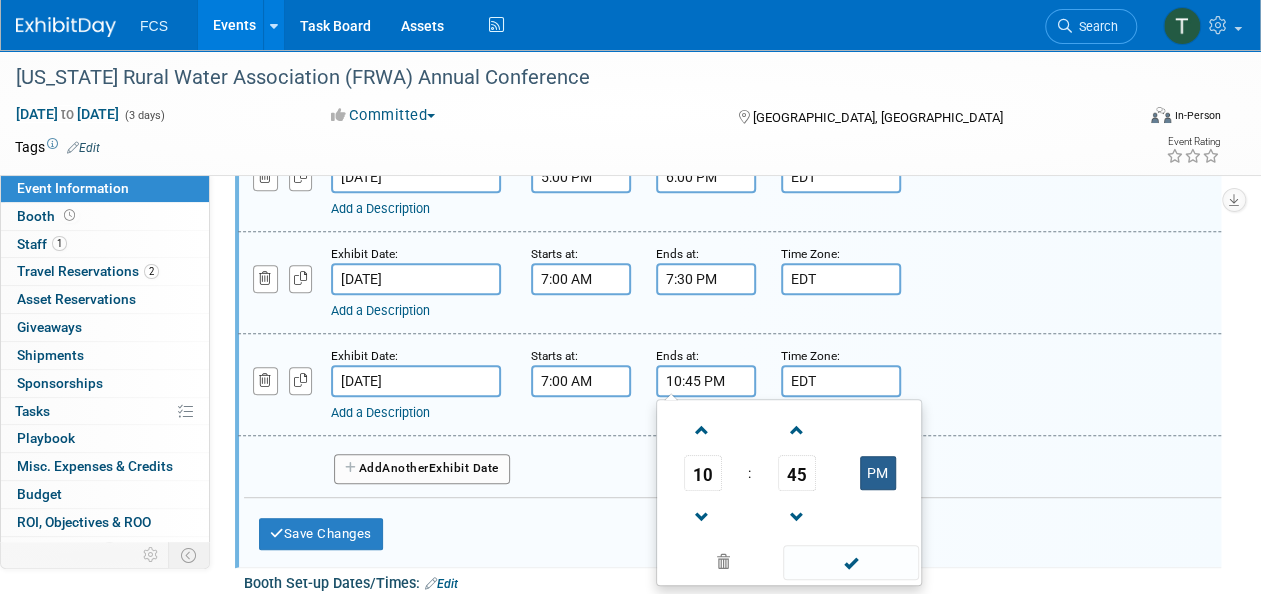 click on "PM" at bounding box center (878, 473) 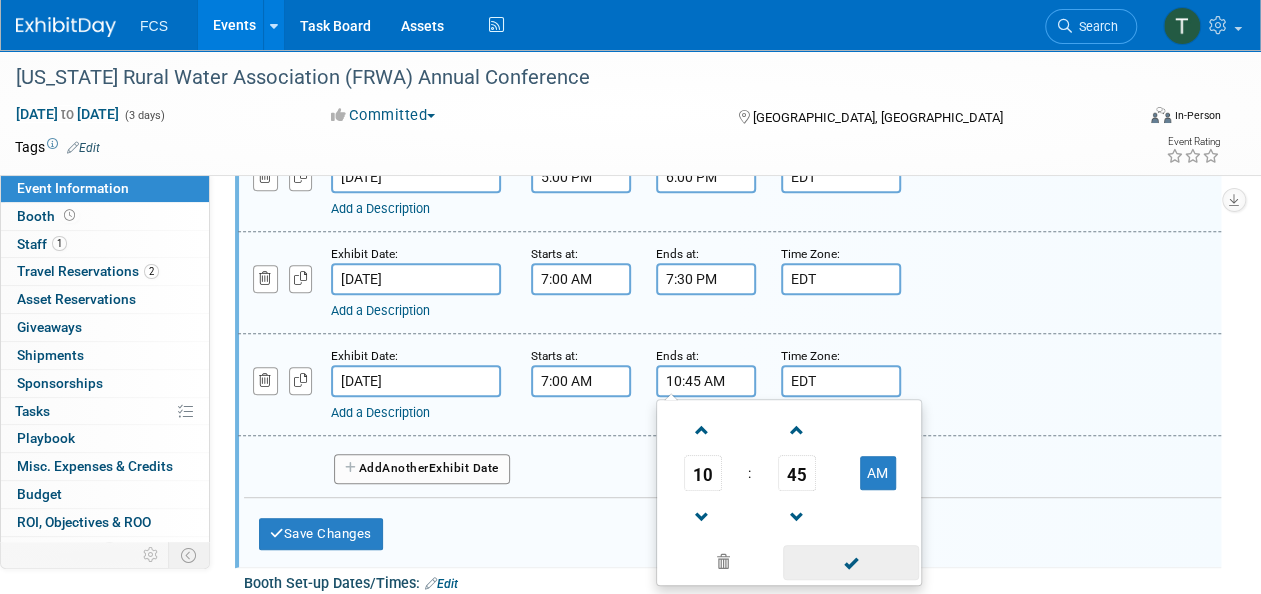 click at bounding box center (850, 562) 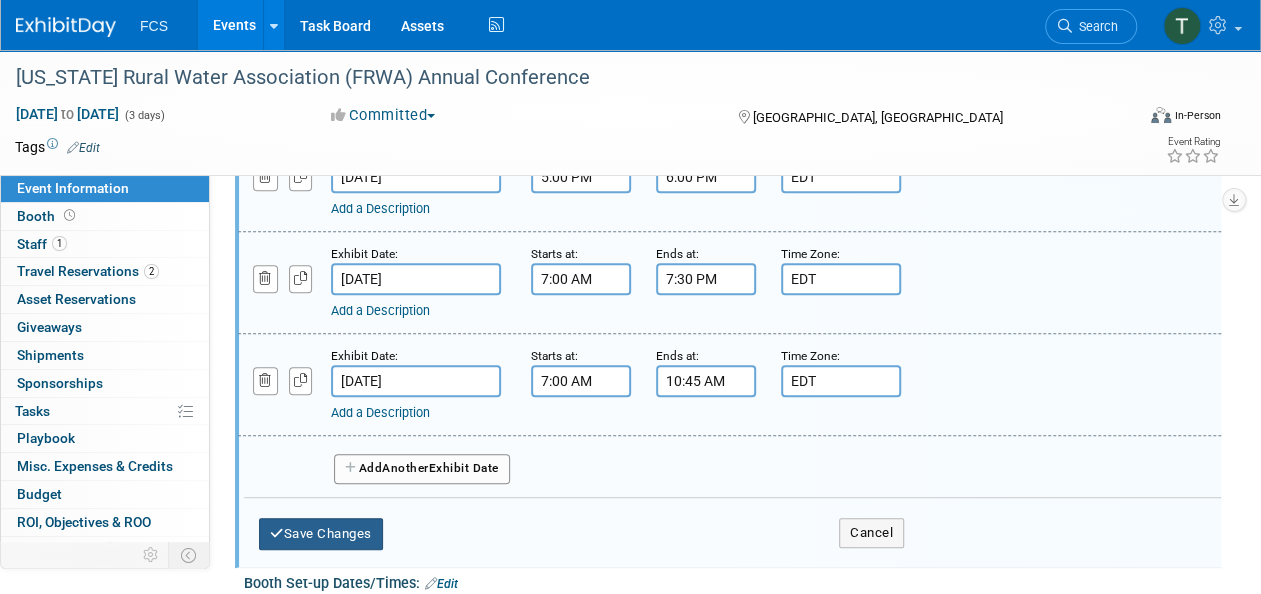 click on "Save Changes" at bounding box center [321, 534] 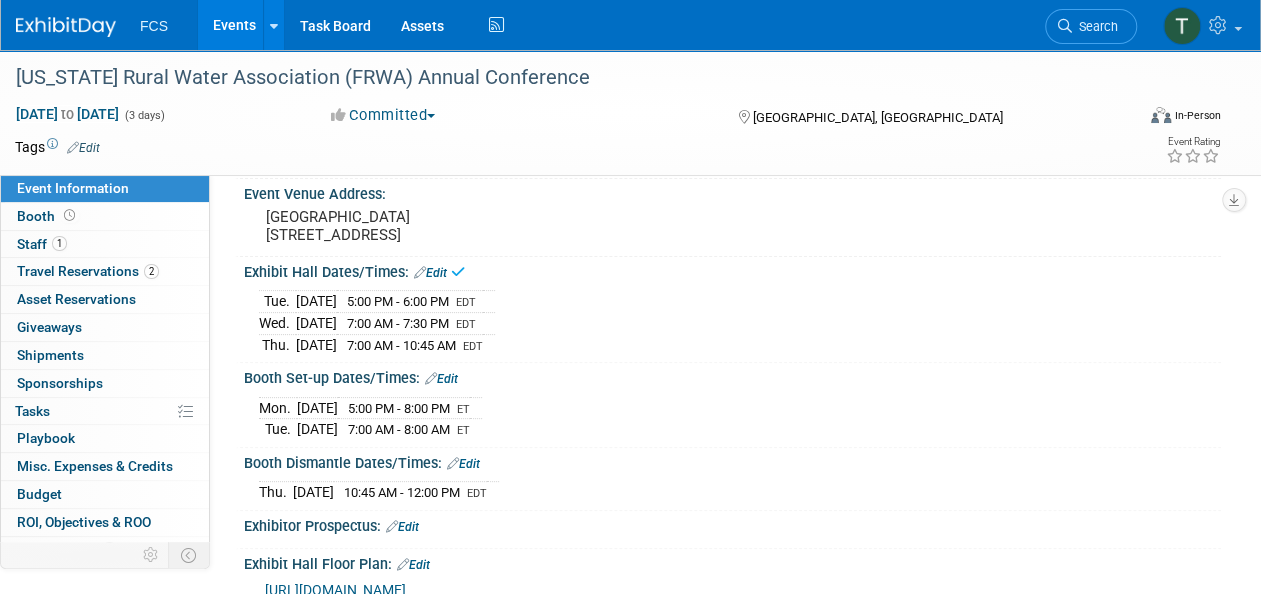 scroll, scrollTop: 100, scrollLeft: 0, axis: vertical 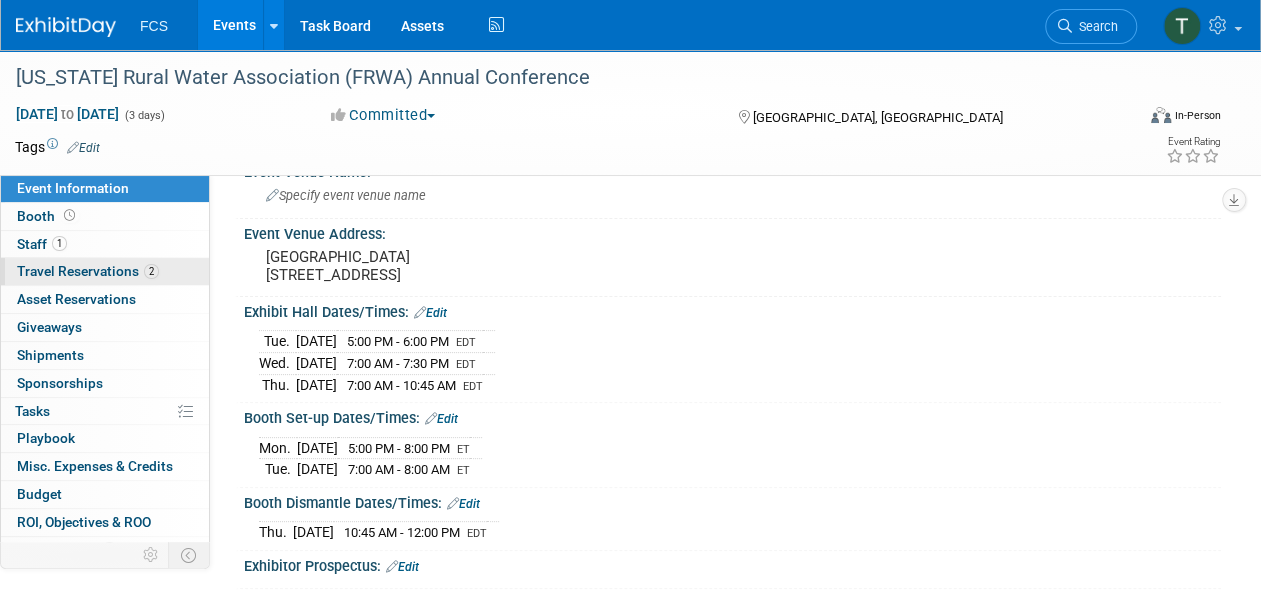 click on "Travel Reservations 2" at bounding box center (88, 271) 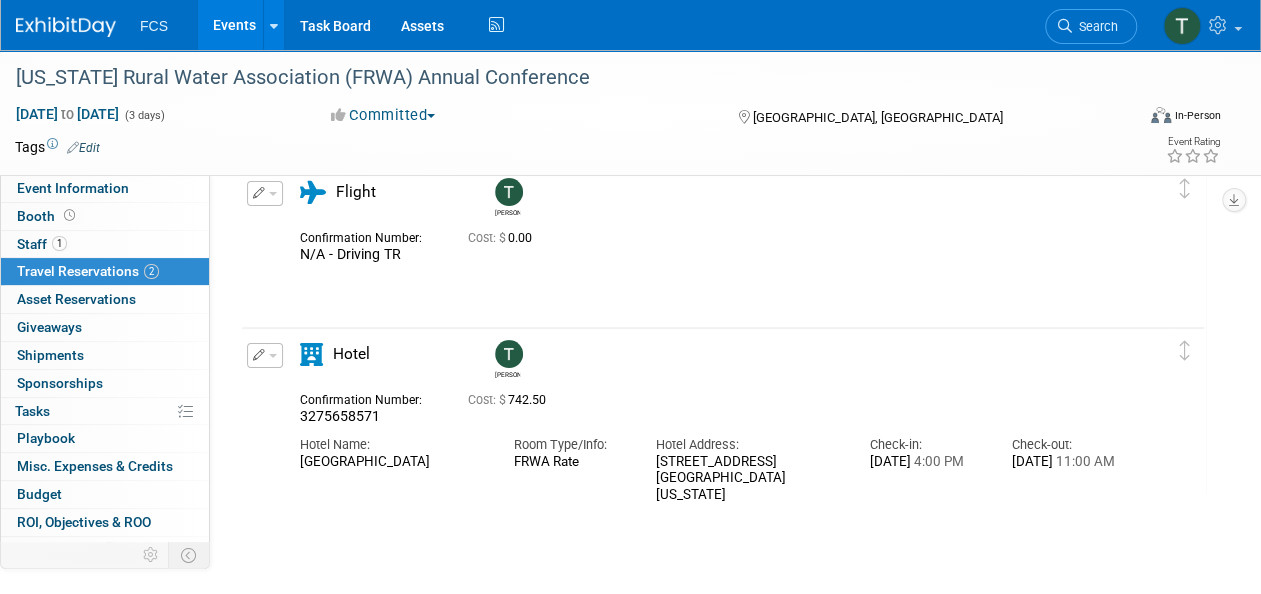 scroll, scrollTop: 200, scrollLeft: 0, axis: vertical 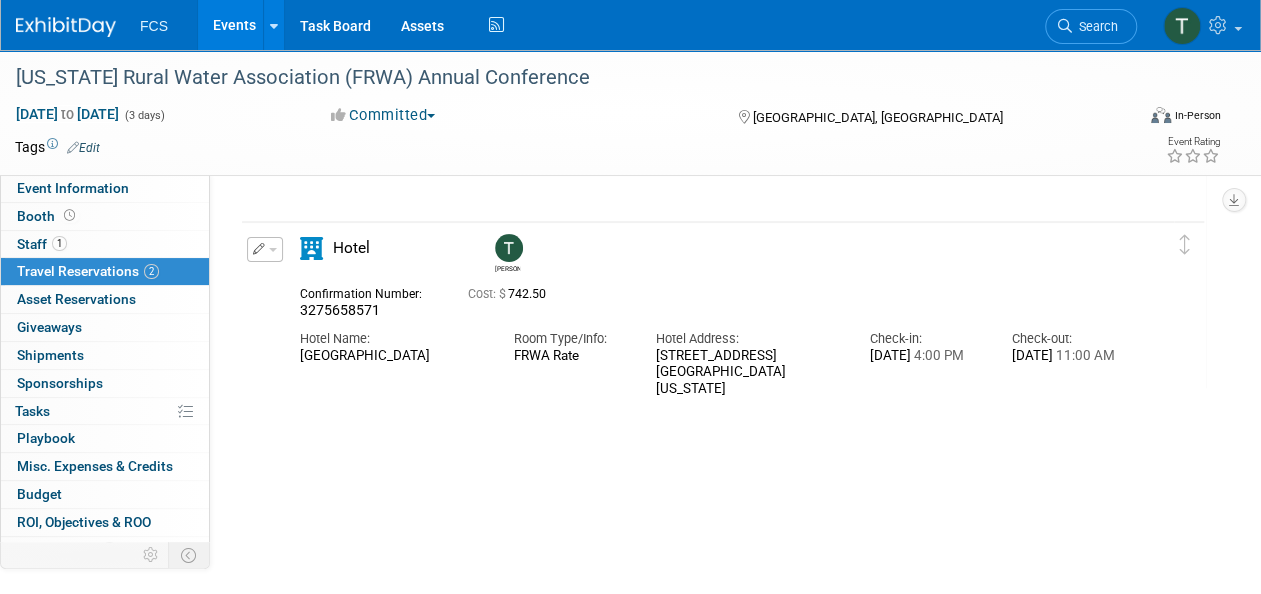 click on "Events" at bounding box center (234, 25) 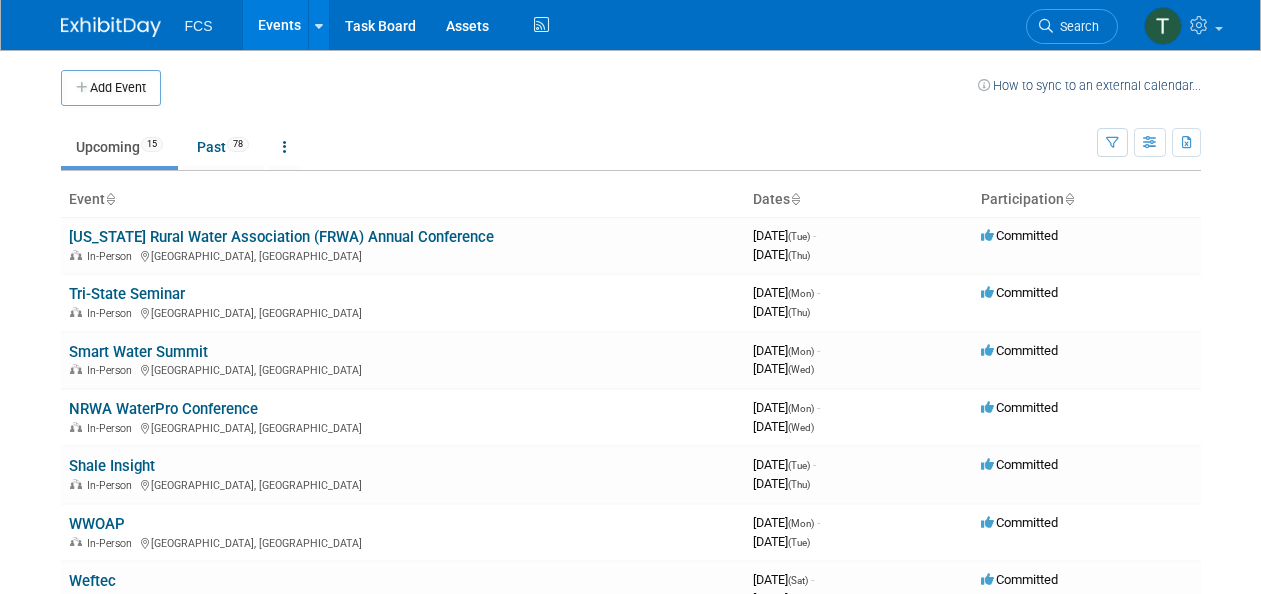 scroll, scrollTop: 0, scrollLeft: 0, axis: both 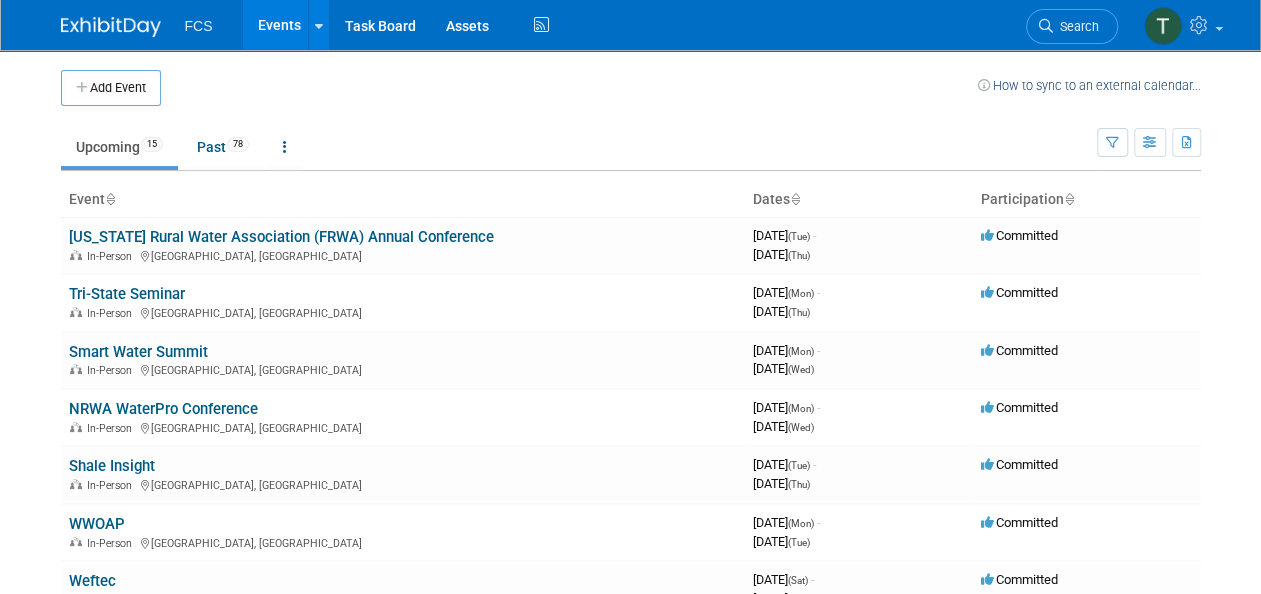 click on "Upcoming
15
Past
78
All Events
93
Past and Upcoming
Grouped Annually
Events grouped by year" at bounding box center (579, 138) 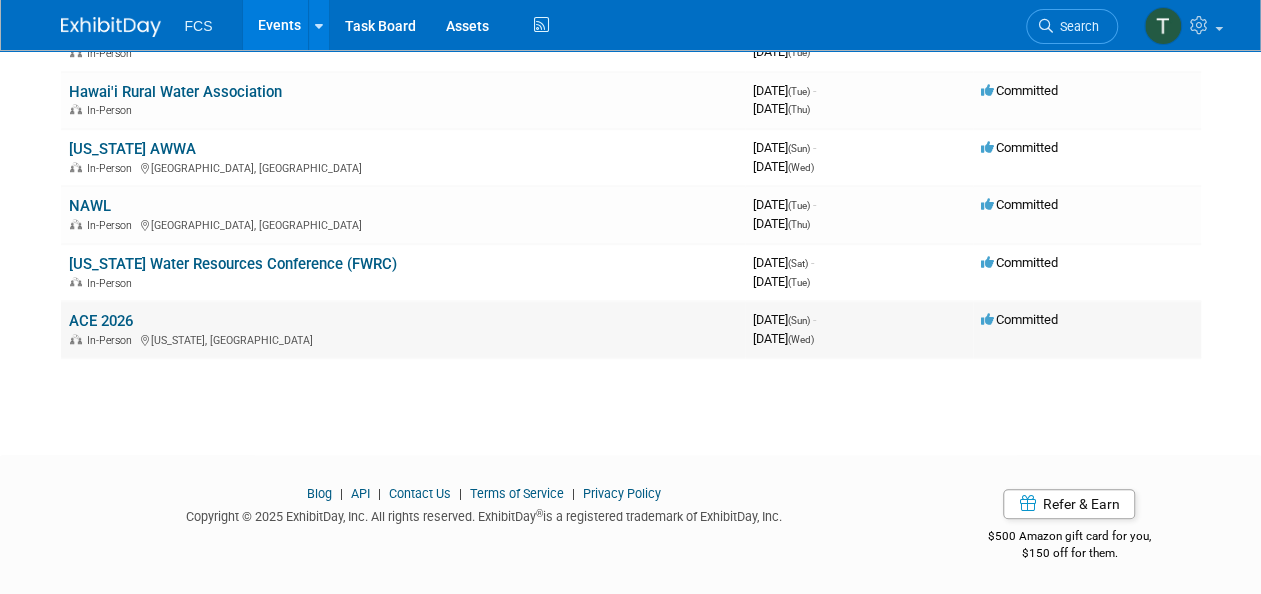 scroll, scrollTop: 0, scrollLeft: 0, axis: both 